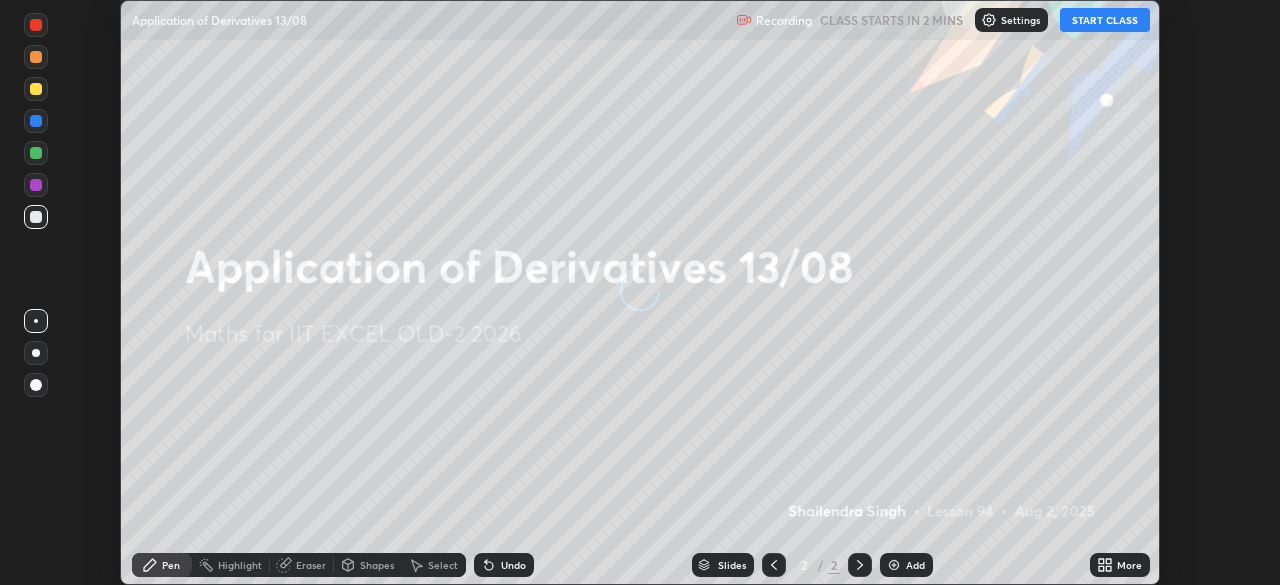 scroll, scrollTop: 0, scrollLeft: 0, axis: both 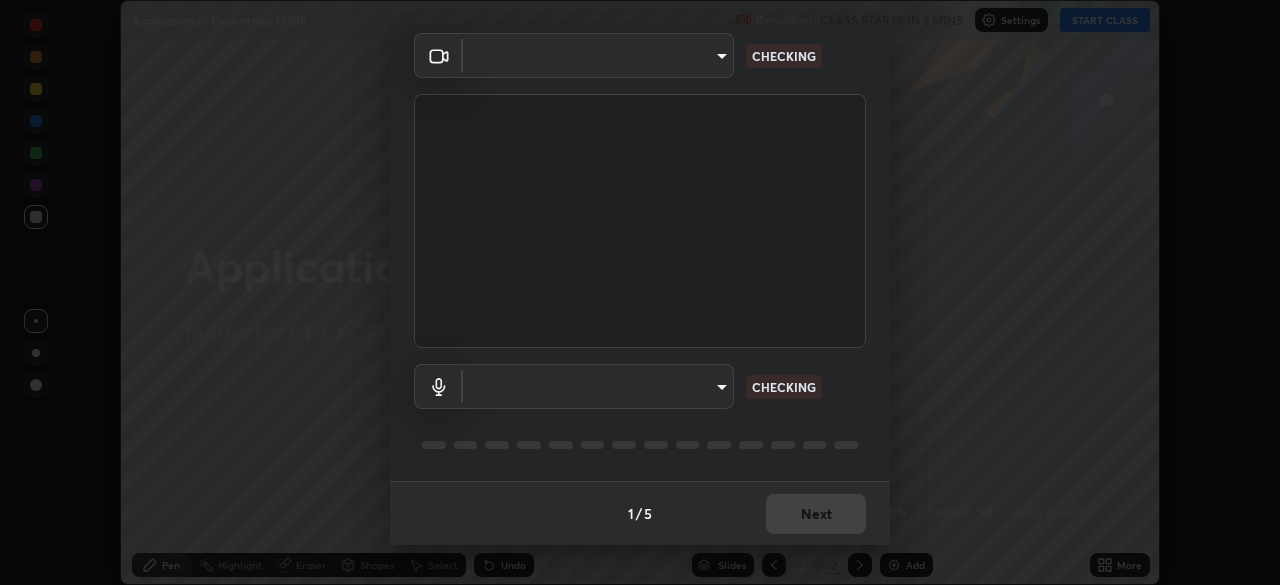 type on "a2c9e0304fea7a197325265949ed38064ec23766b16e4a4df4757bcf8ee53c87" 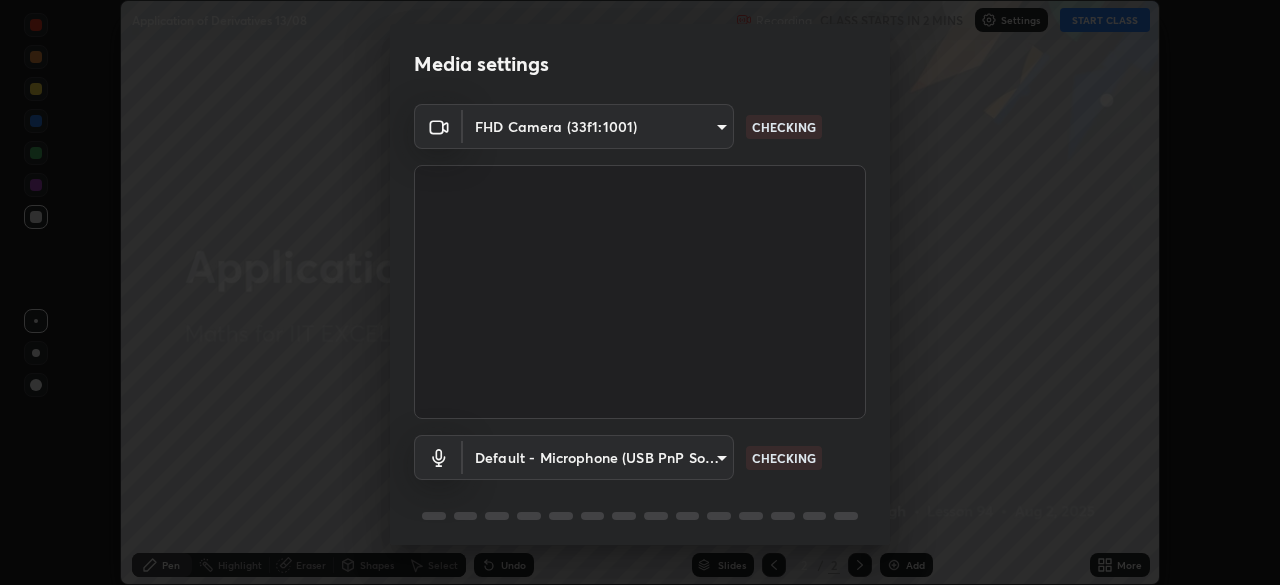 scroll, scrollTop: 0, scrollLeft: 0, axis: both 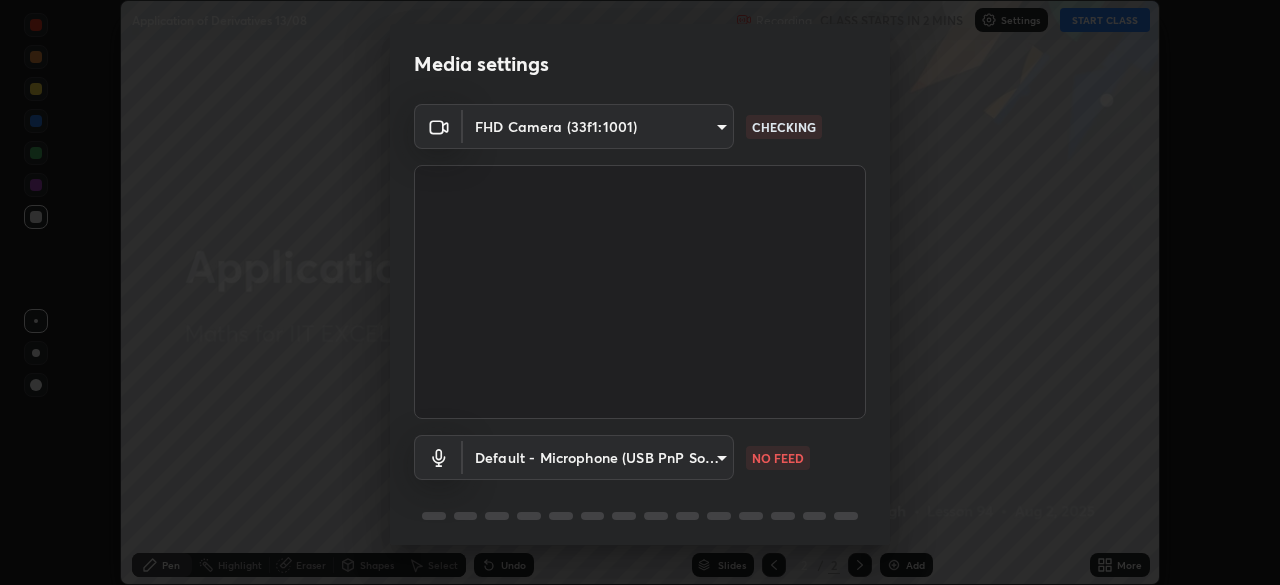 click on "Erase all Application of Derivatives 13/08 Recording CLASS STARTS IN 2 MINS Settings START CLASS Setting up your live class Application of Derivatives 13/08 • L94 of Maths for IIT EXCEL OLD-2 2026 [PERSON] Pen Highlight Eraser Shapes Select Undo Slides 2 / 2 Add More No doubts shared Encourage your learners to ask a doubt for better clarity Report an issue Reason for reporting Buffering Chat not working Audio - Video sync issue Educator video quality low ​ Attach an image Report Media settings FHD Camera (33f1:1001) a2c9e0304fea7a197325265949ed38064ec23766b16e4a4df4757bcf8ee53c87 CHECKING Default - Microphone (USB PnP Sound Device) default NO FEED 1 / 5 Next" at bounding box center [640, 292] 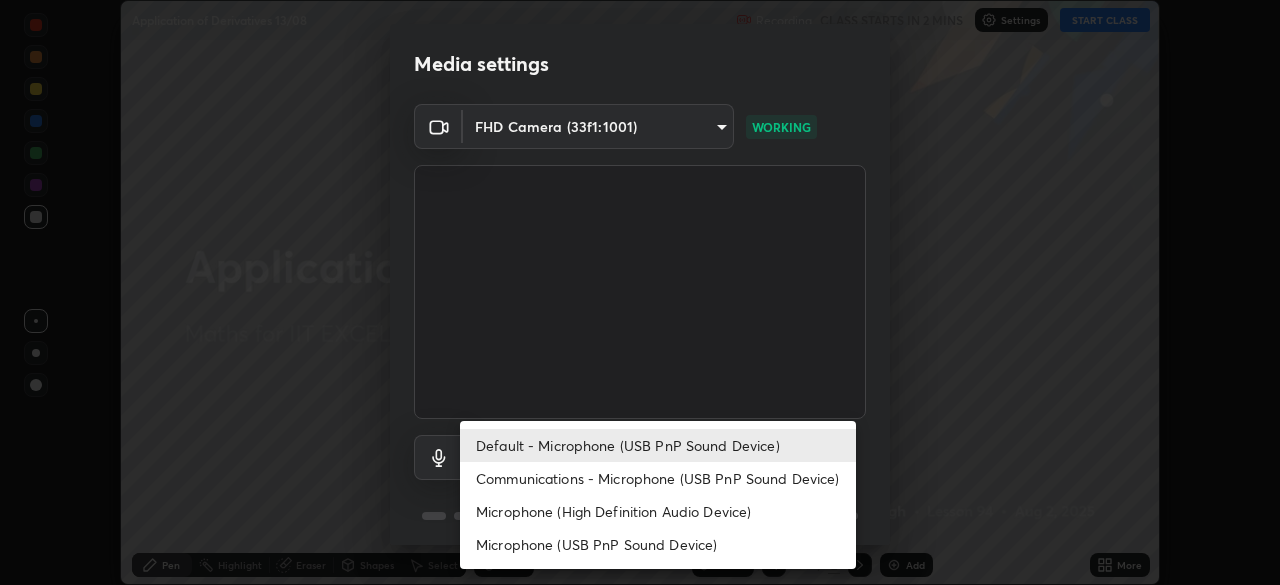 click on "Default - Microphone (USB PnP Sound Device)" at bounding box center (658, 445) 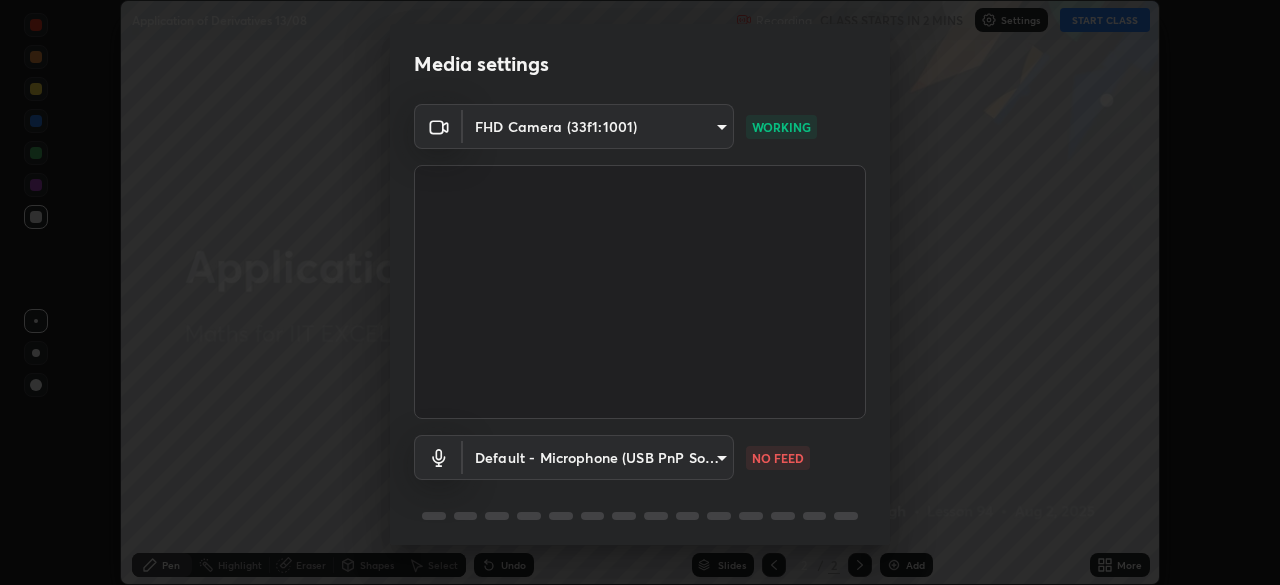 click on "Erase all Application of Derivatives 13/08 Recording CLASS STARTS IN 2 MINS Settings START CLASS Setting up your live class Application of Derivatives 13/08 • L94 of Maths for IIT EXCEL OLD-2 2026 [PERSON] Pen Highlight Eraser Shapes Select Undo Slides 2 / 2 Add More No doubts shared Encourage your learners to ask a doubt for better clarity Report an issue Reason for reporting Buffering Chat not working Audio - Video sync issue Educator video quality low ​ Attach an image Report Media settings FHD Camera (33f1:1001) a2c9e0304fea7a197325265949ed38064ec23766b16e4a4df4757bcf8ee53c87 WORKING Default - Microphone (USB PnP Sound Device) default NO FEED 1 / 5 Next" at bounding box center [640, 292] 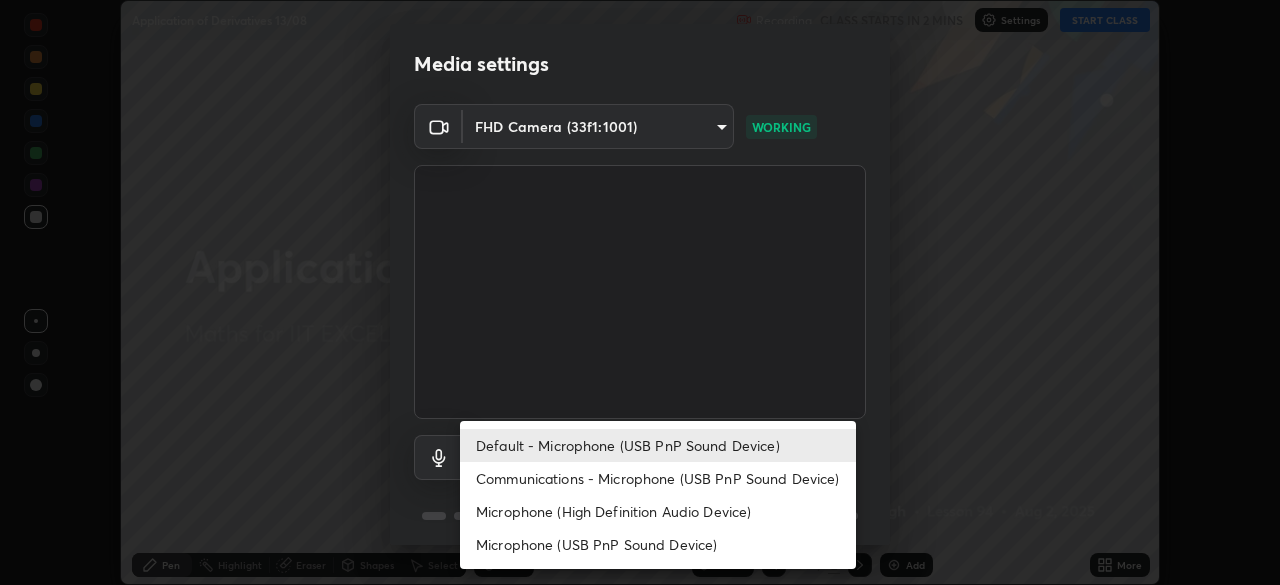 click on "Communications - Microphone (USB PnP Sound Device)" at bounding box center [658, 478] 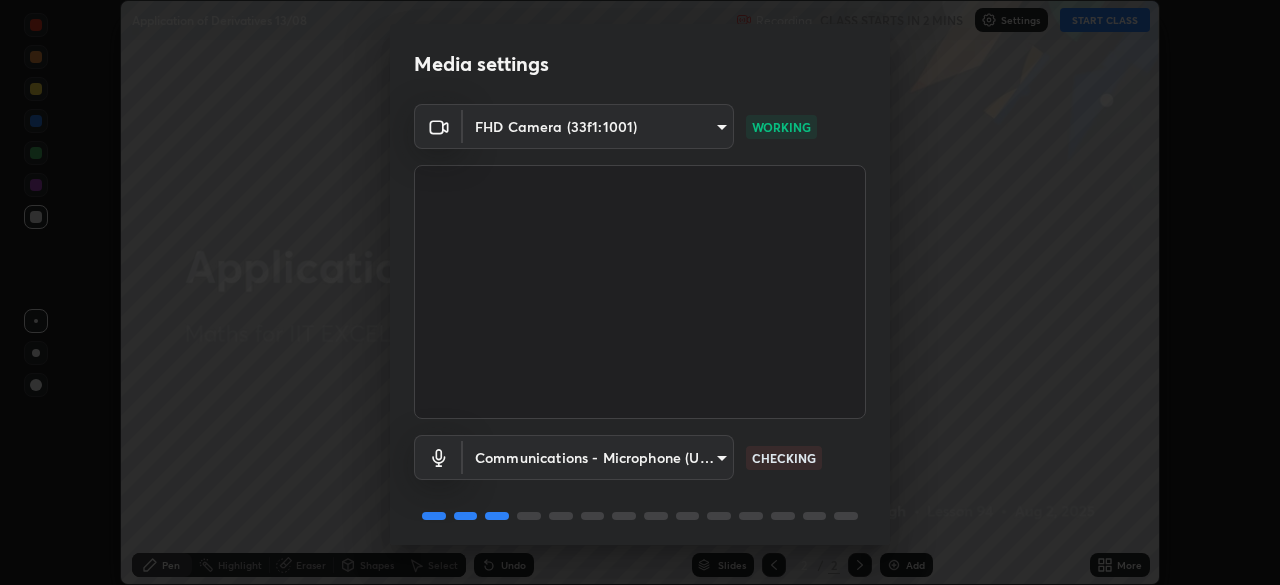 click on "Erase all Application of Derivatives 13/08 Recording CLASS STARTS IN 2 MINS Settings START CLASS Setting up your live class Application of Derivatives 13/08 • L94 of Maths for IIT EXCEL OLD-2 2026 [PERSON] Pen Highlight Eraser Shapes Select Undo Slides 2 / 2 Add More No doubts shared Encourage your learners to ask a doubt for better clarity Report an issue Reason for reporting Buffering Chat not working Audio - Video sync issue Educator video quality low ​ Attach an image Report Media settings FHD Camera (33f1:1001) a2c9e0304fea7a197325265949ed38064ec23766b16e4a4df4757bcf8ee53c87 WORKING Communications - Microphone (USB PnP Sound Device) communications CHECKING 1 / 5 Next" at bounding box center (640, 292) 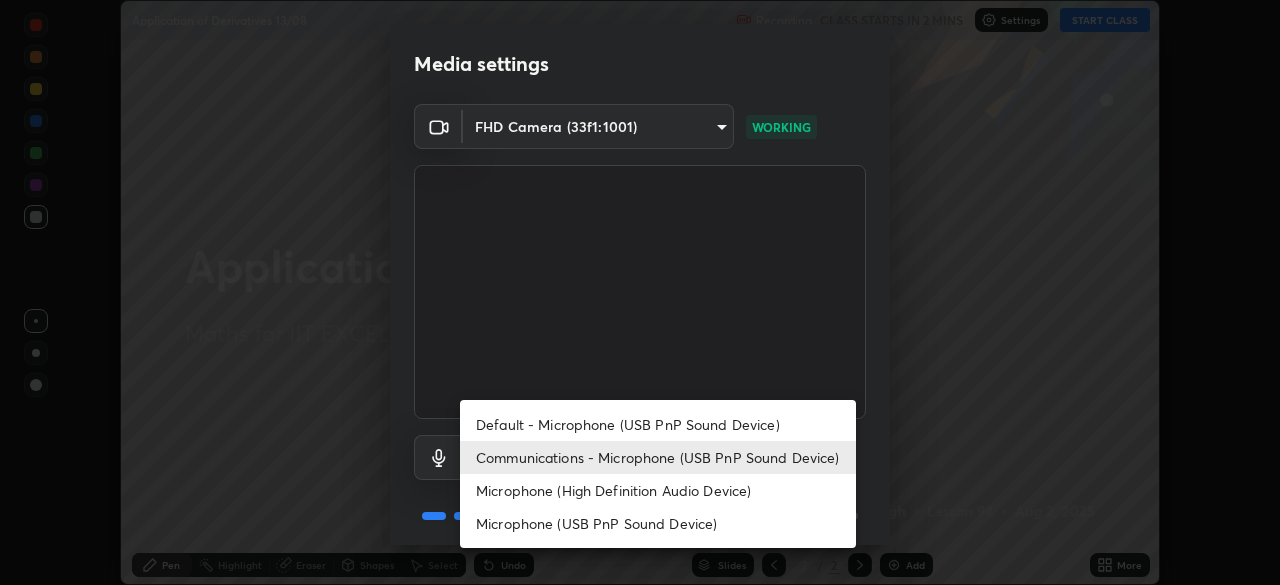 click on "Default - Microphone (USB PnP Sound Device)" at bounding box center (658, 424) 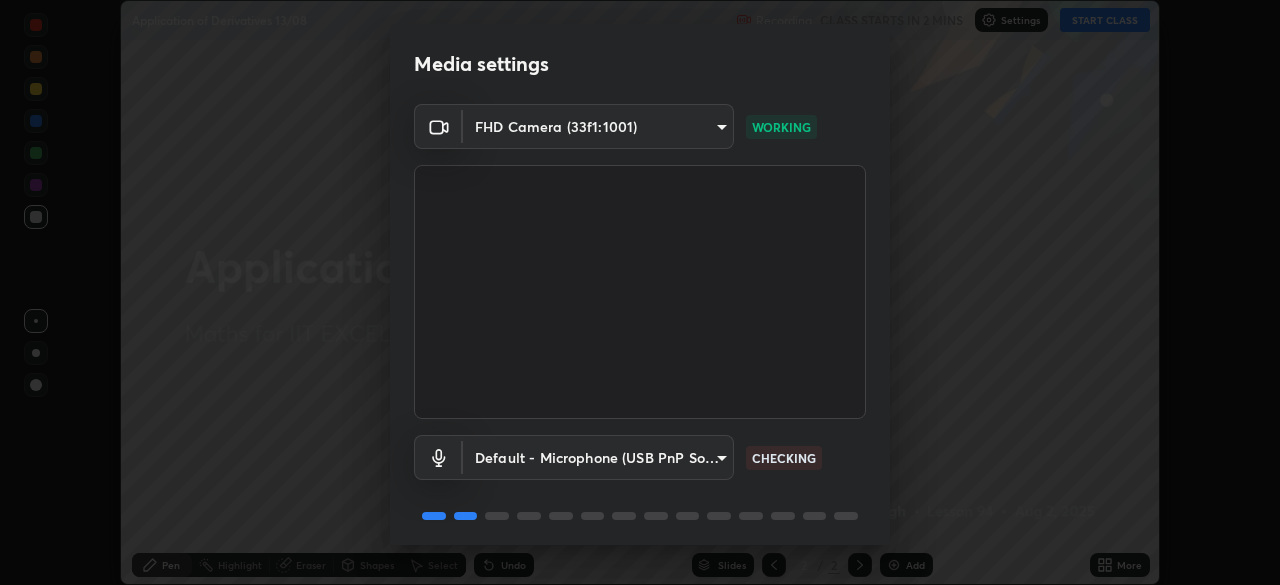 scroll, scrollTop: 71, scrollLeft: 0, axis: vertical 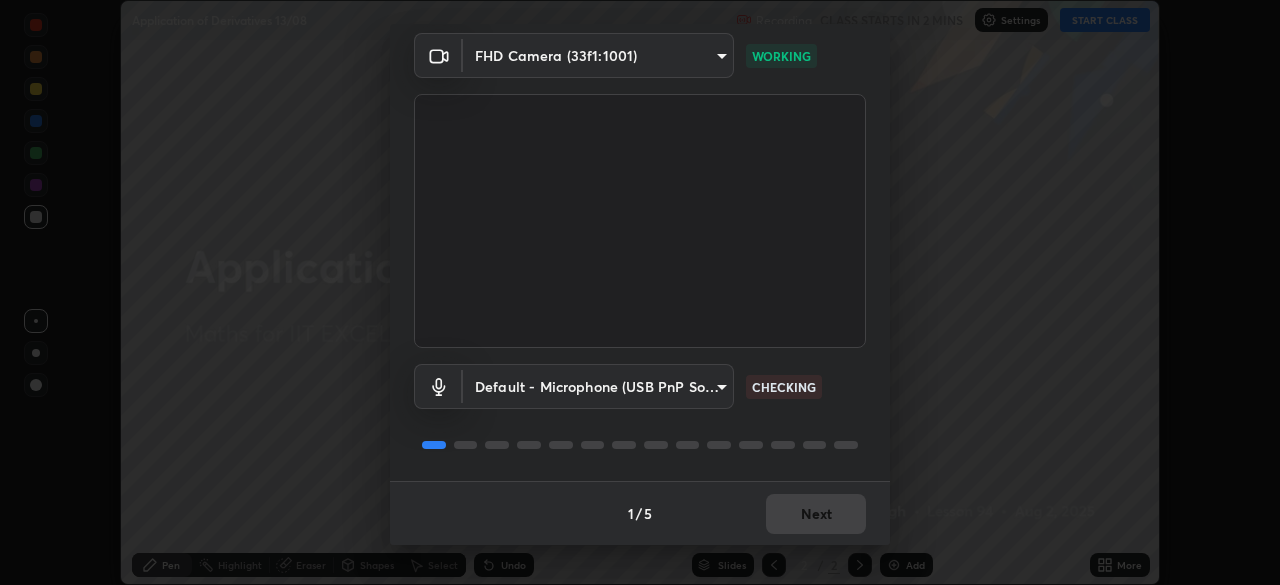 click on "1 / 5 Next" at bounding box center [640, 513] 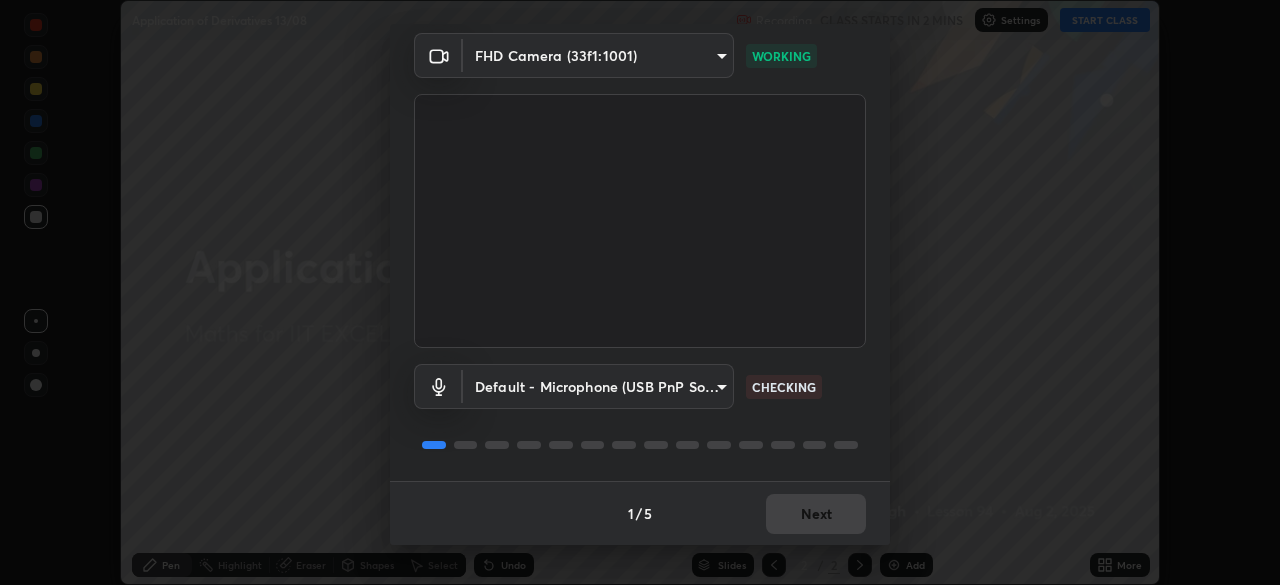 click on "1 / 5 Next" at bounding box center (640, 513) 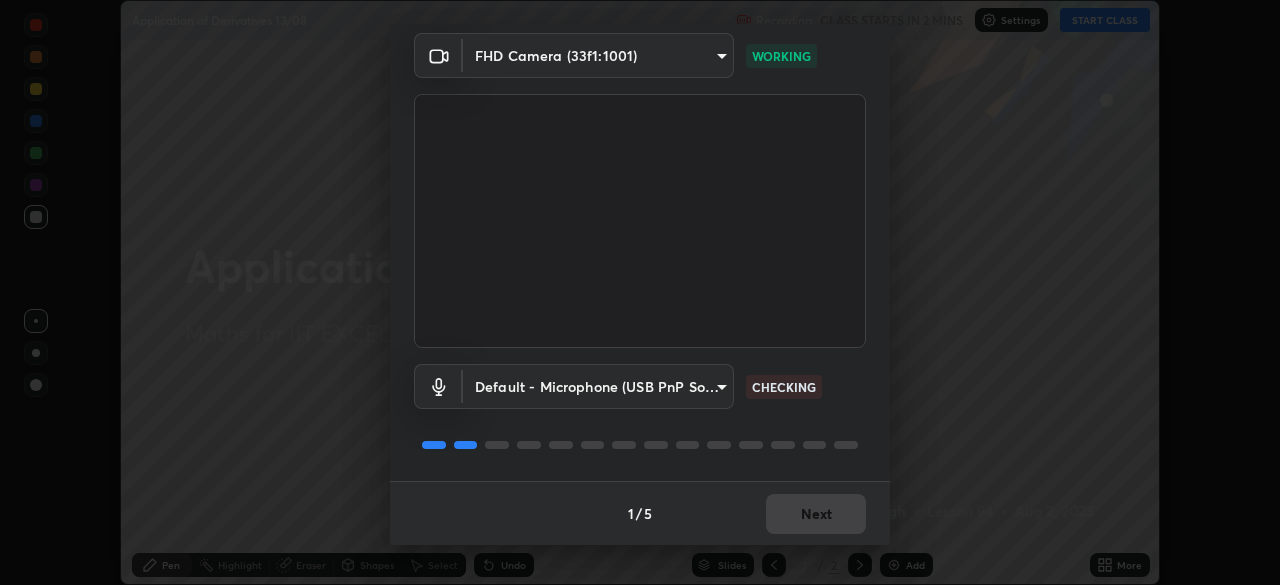 click on "1 / 5 Next" at bounding box center [640, 513] 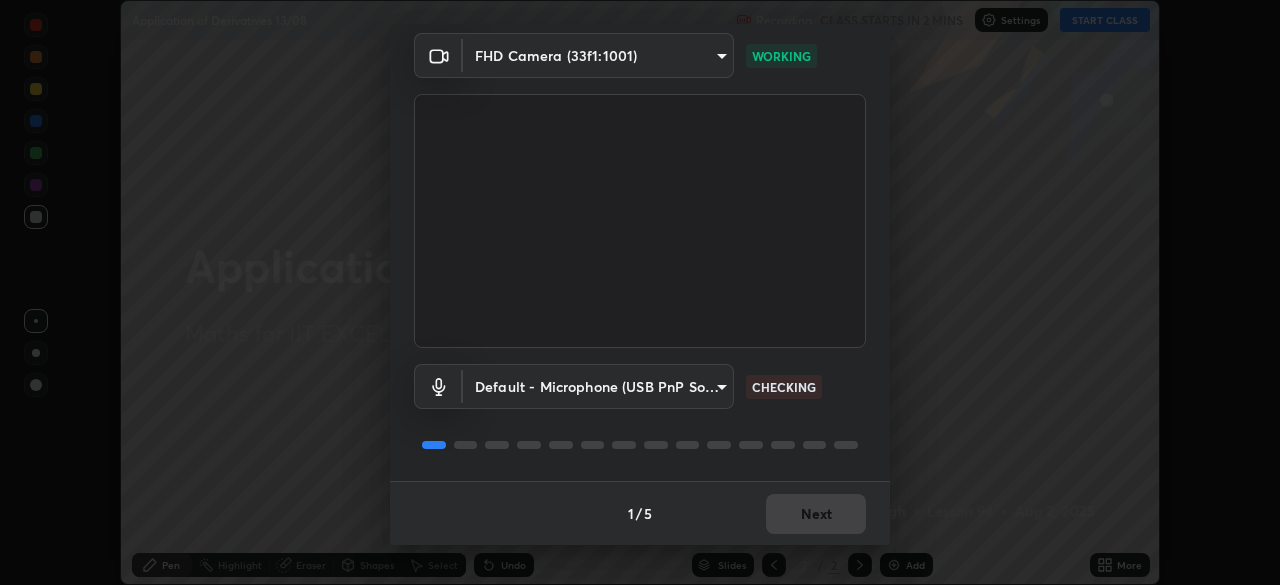 click on "1 / 5 Next" at bounding box center [640, 513] 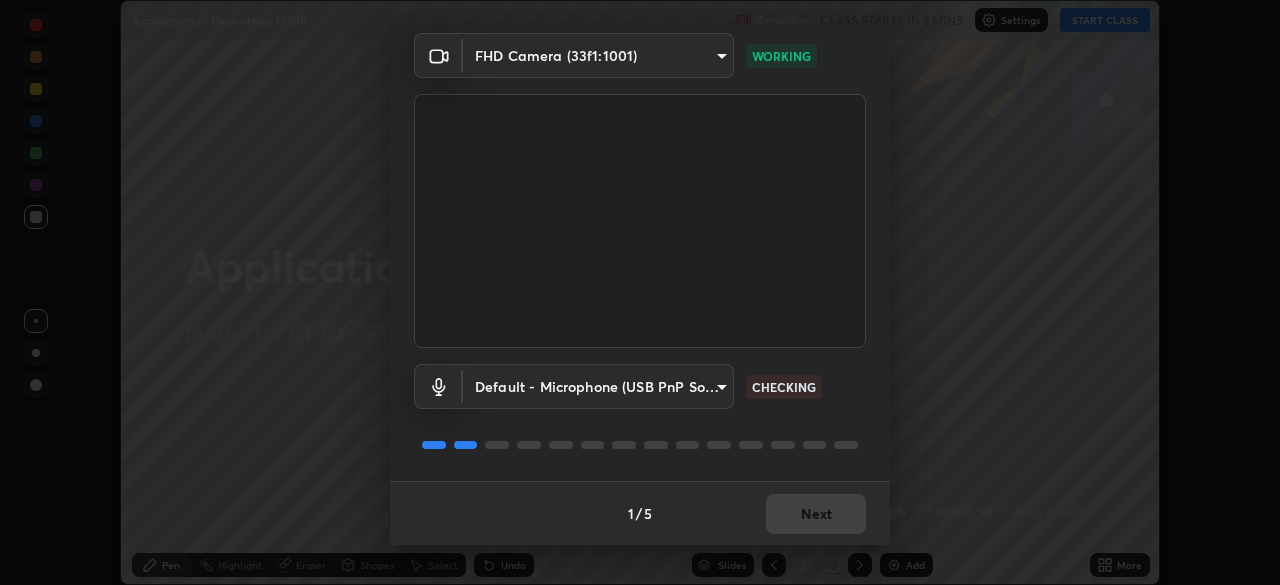 click on "1 / 5 Next" at bounding box center (640, 513) 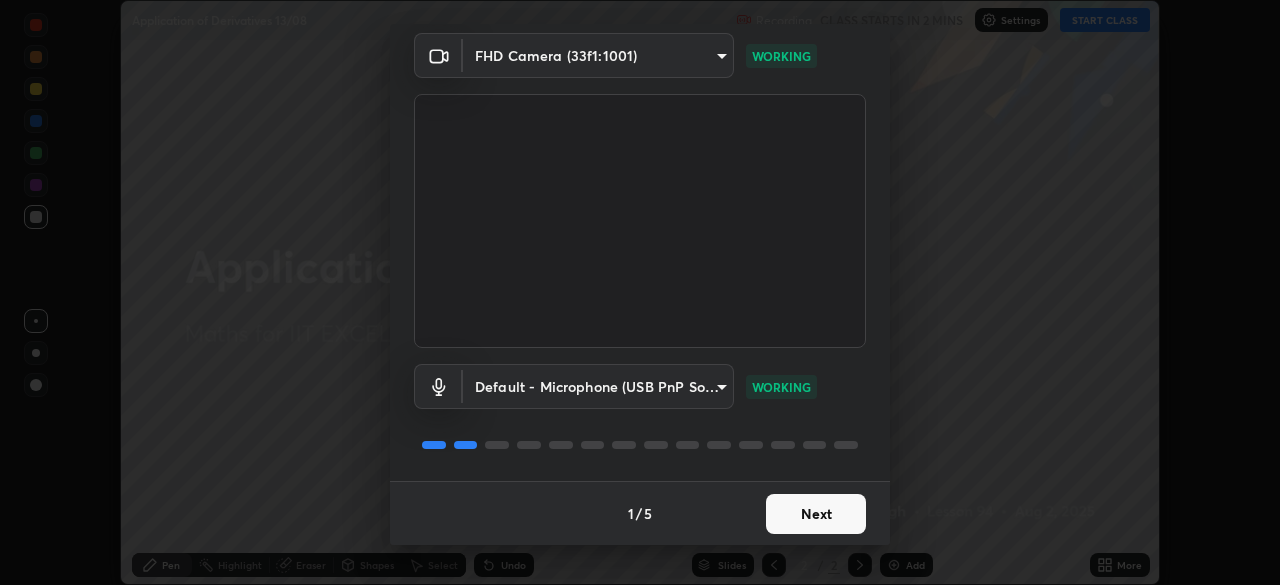 click on "Next" at bounding box center (816, 514) 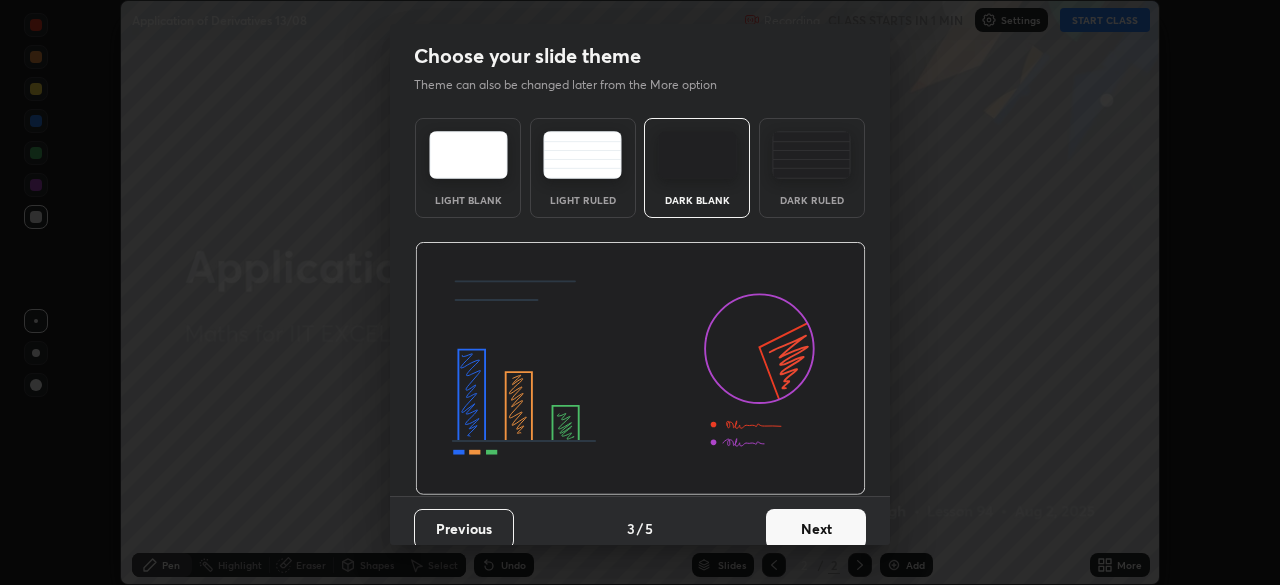 click on "Next" at bounding box center [816, 529] 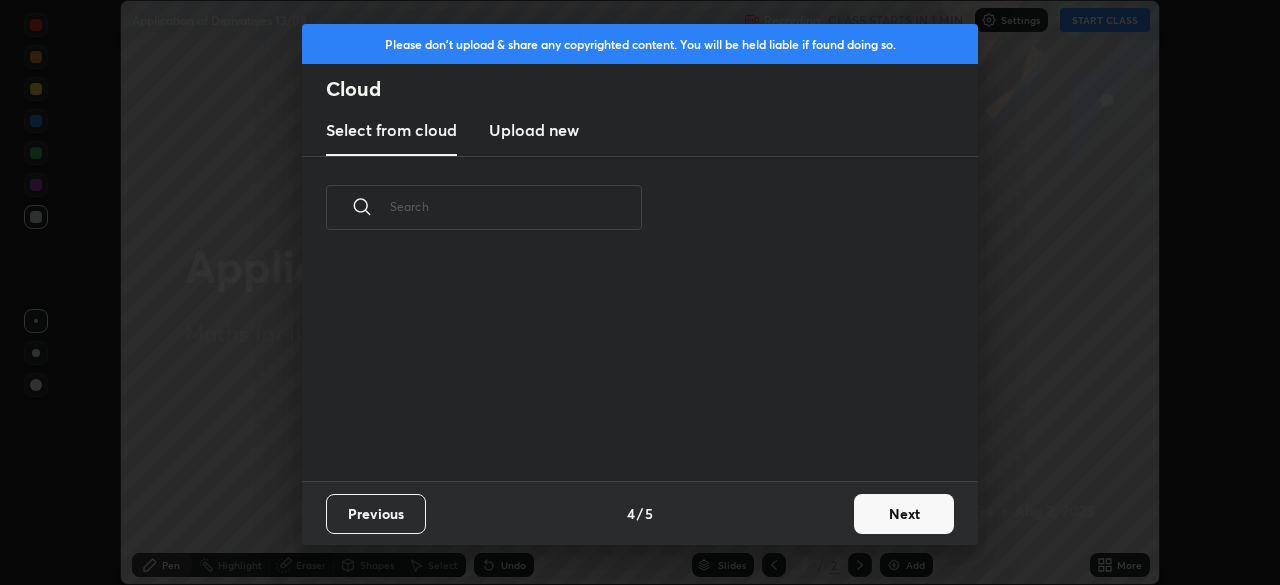 click on "Previous 4 / 5 Next" at bounding box center [640, 513] 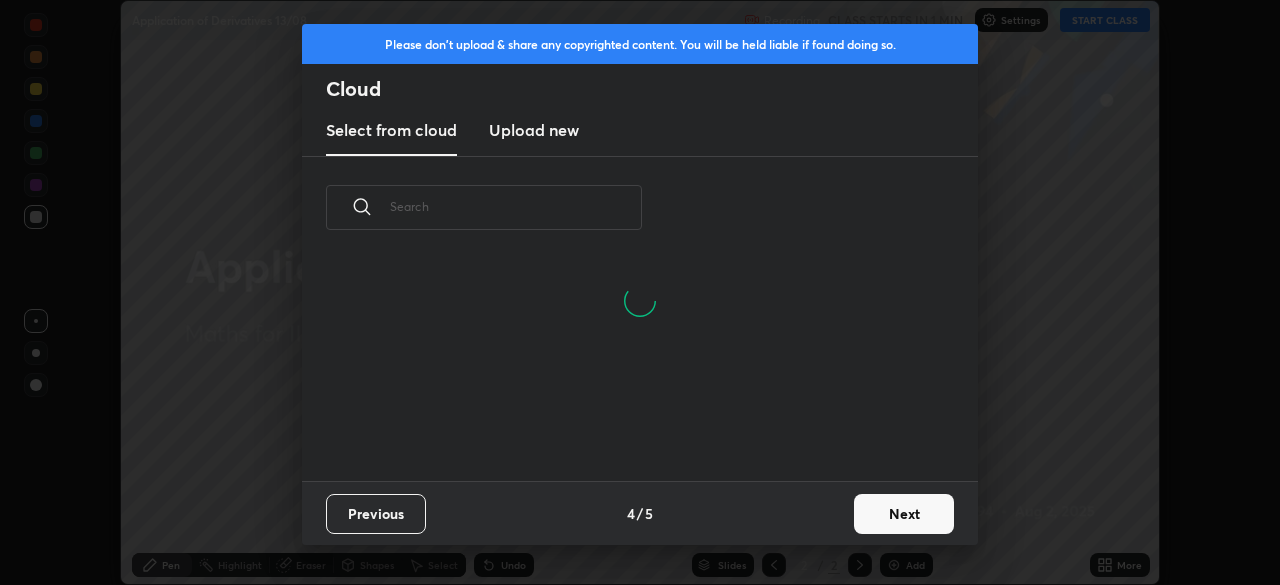 click on "Next" at bounding box center (904, 514) 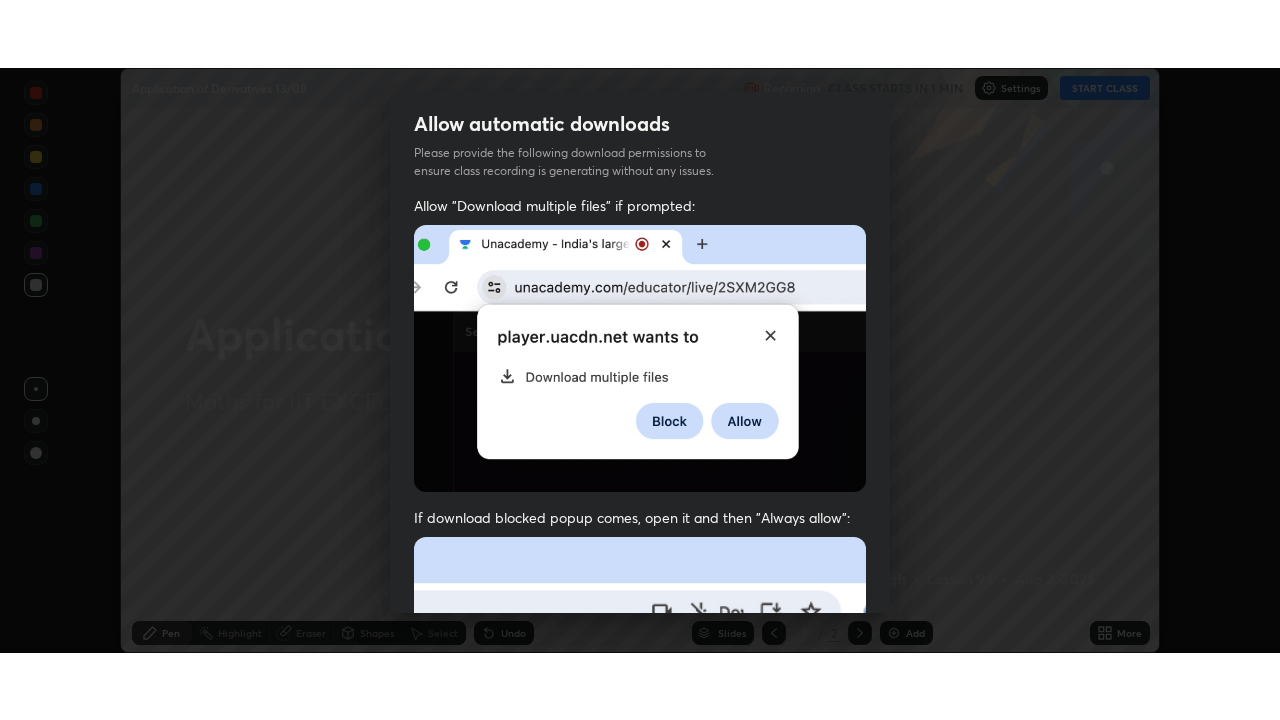 scroll, scrollTop: 479, scrollLeft: 0, axis: vertical 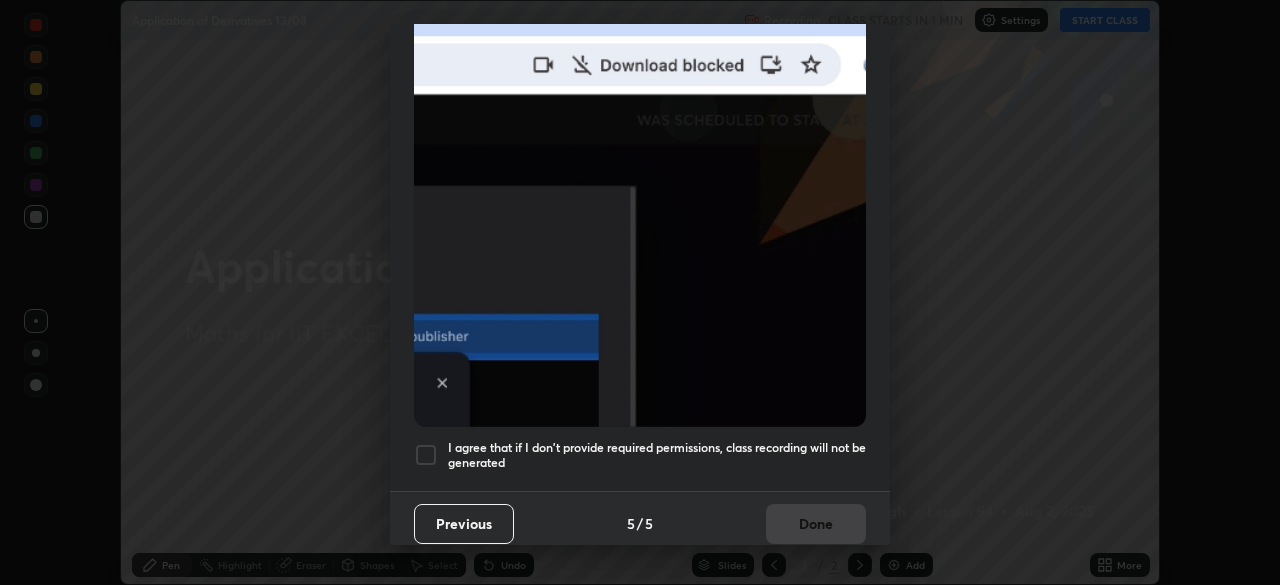 click at bounding box center (426, 455) 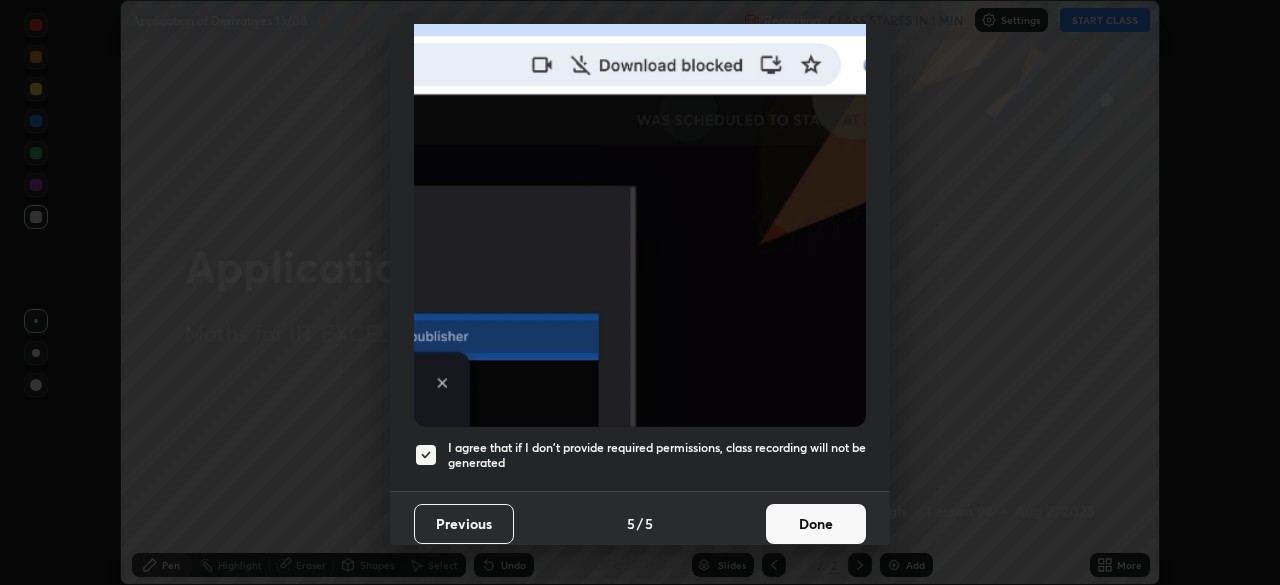 click on "Done" at bounding box center [816, 524] 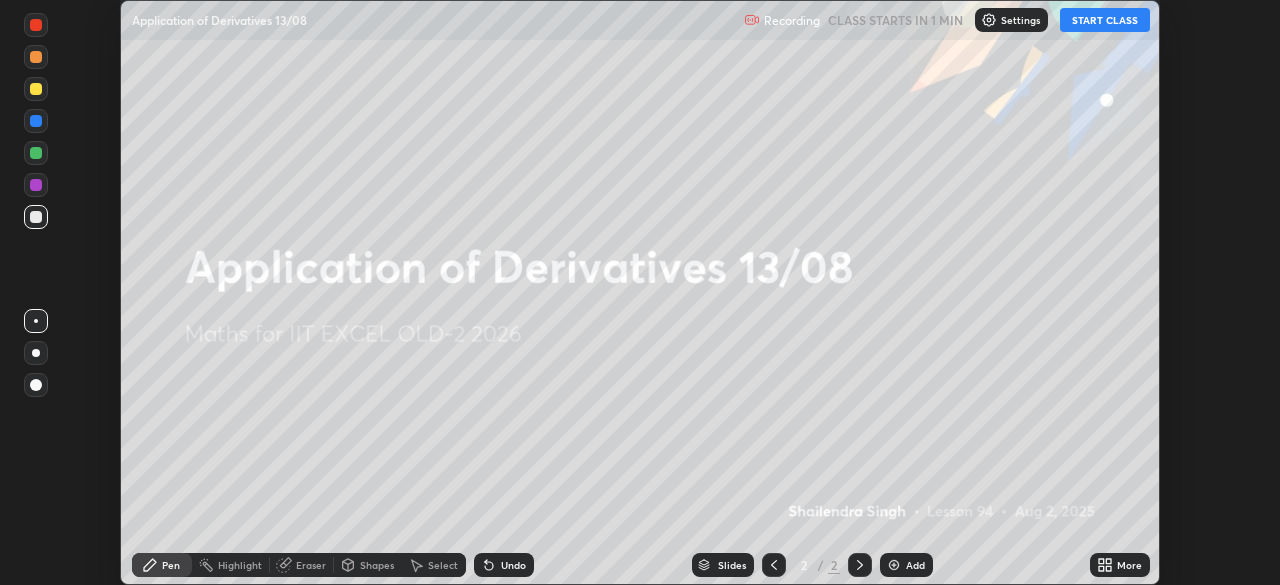 click 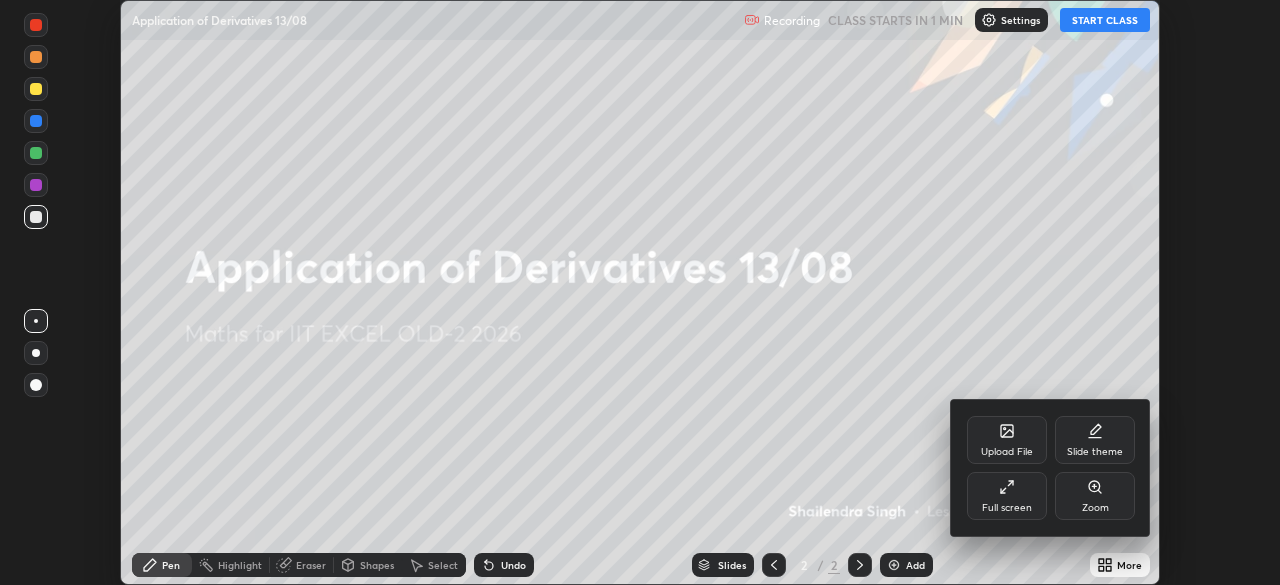 click on "Full screen" at bounding box center (1007, 508) 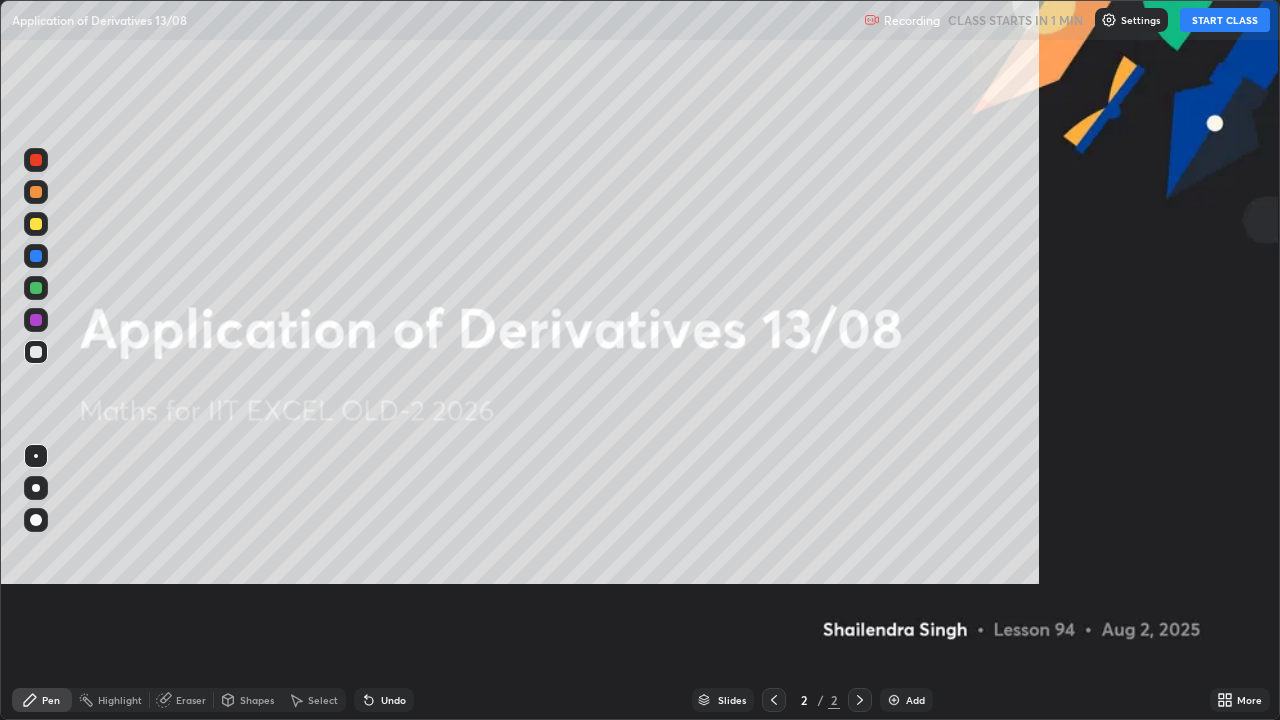 scroll, scrollTop: 99280, scrollLeft: 98720, axis: both 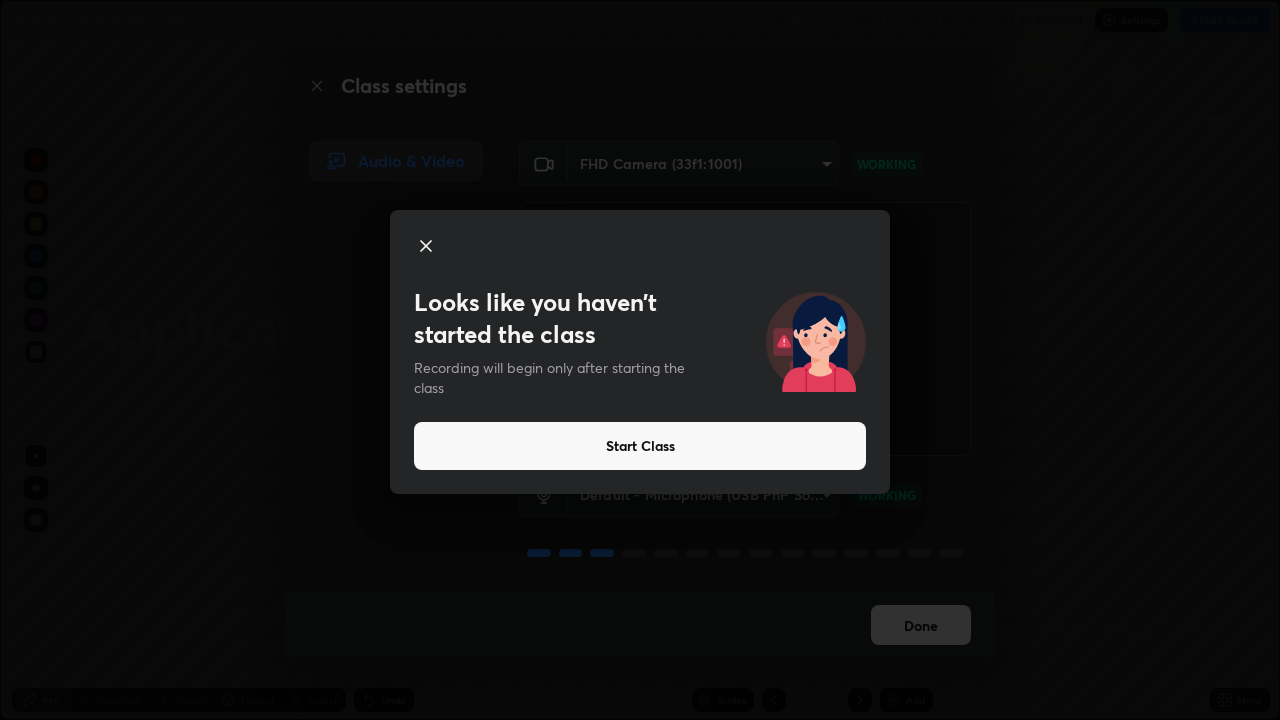 click on "Start Class" at bounding box center (640, 446) 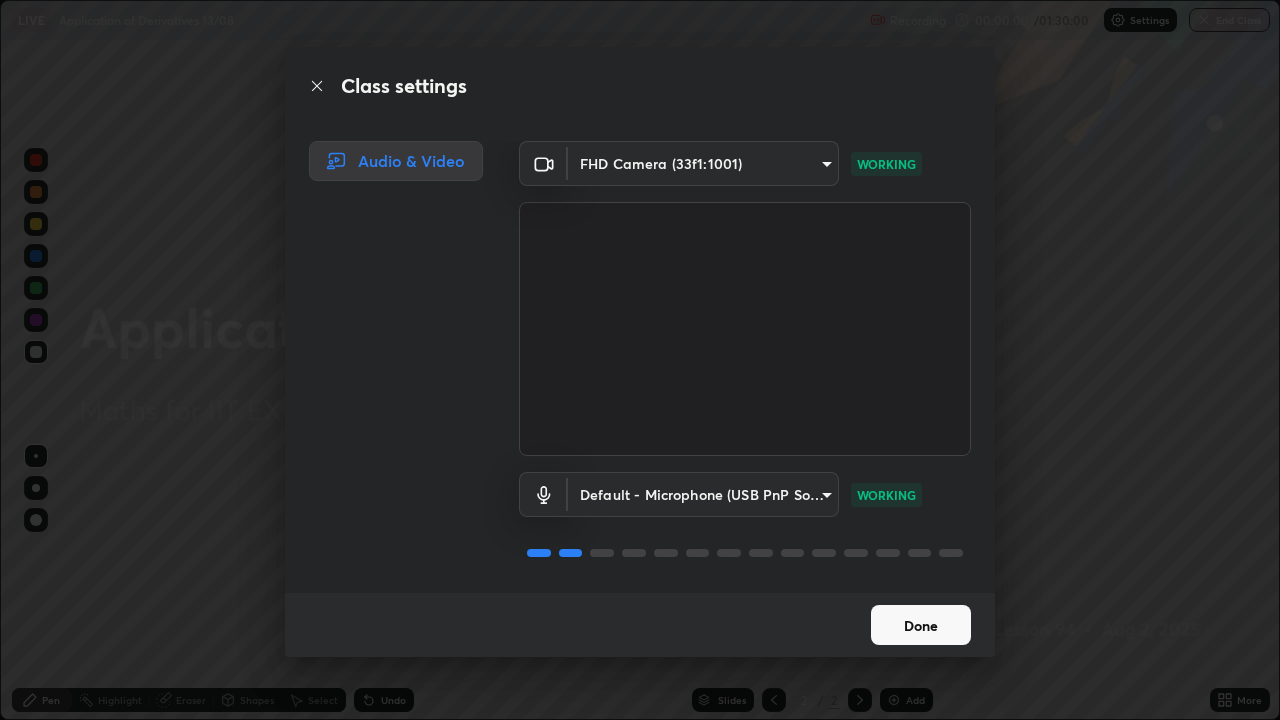 click on "Done" at bounding box center [921, 625] 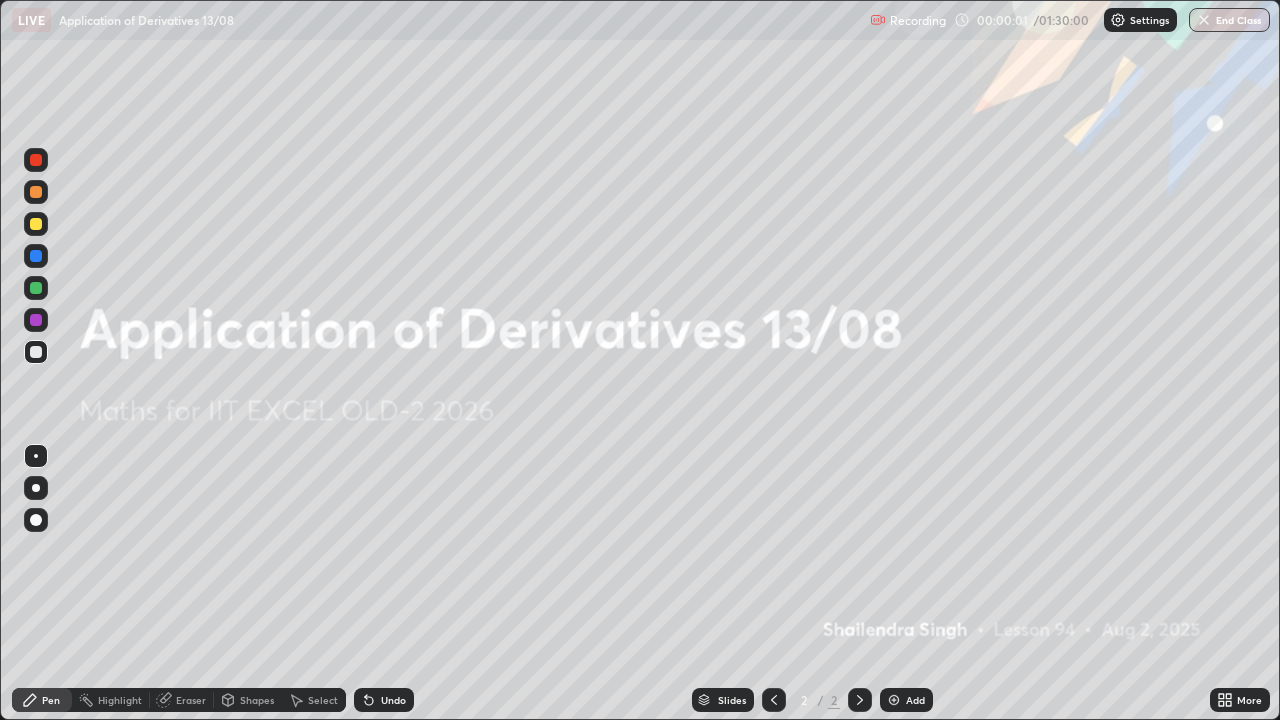click 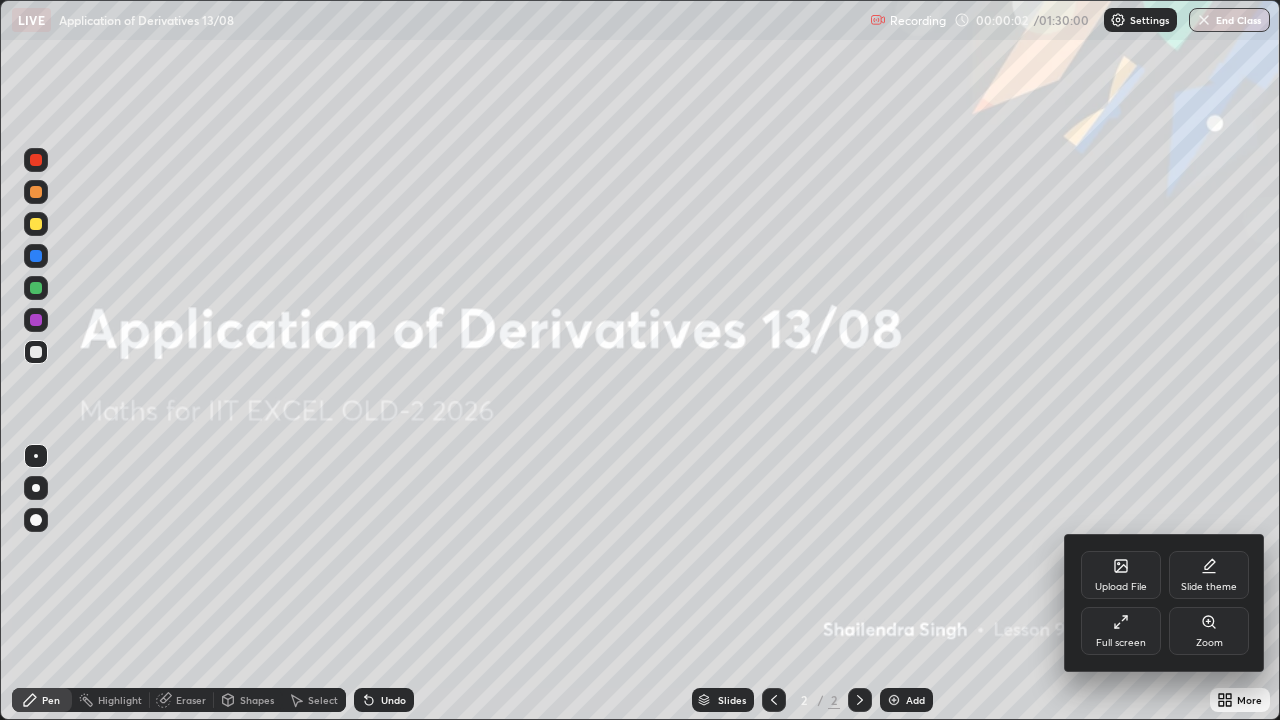 click on "Upload File" at bounding box center [1121, 575] 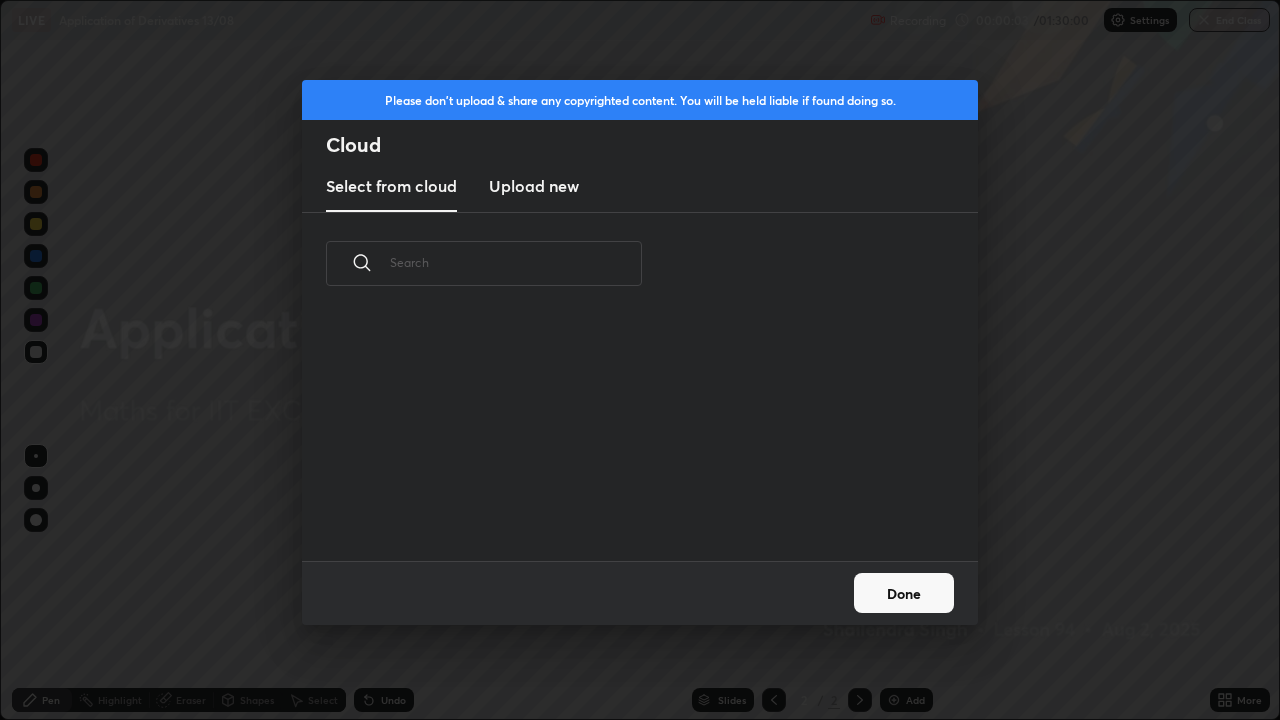 scroll, scrollTop: 7, scrollLeft: 11, axis: both 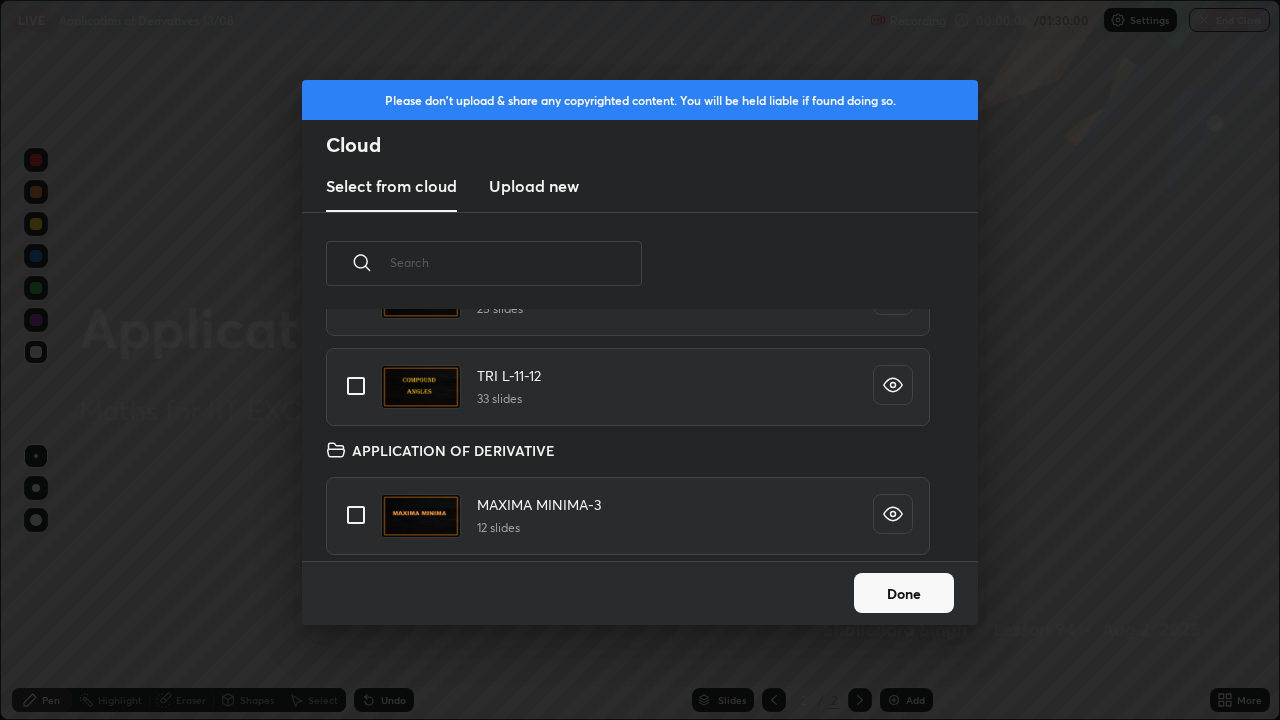 click at bounding box center [356, 515] 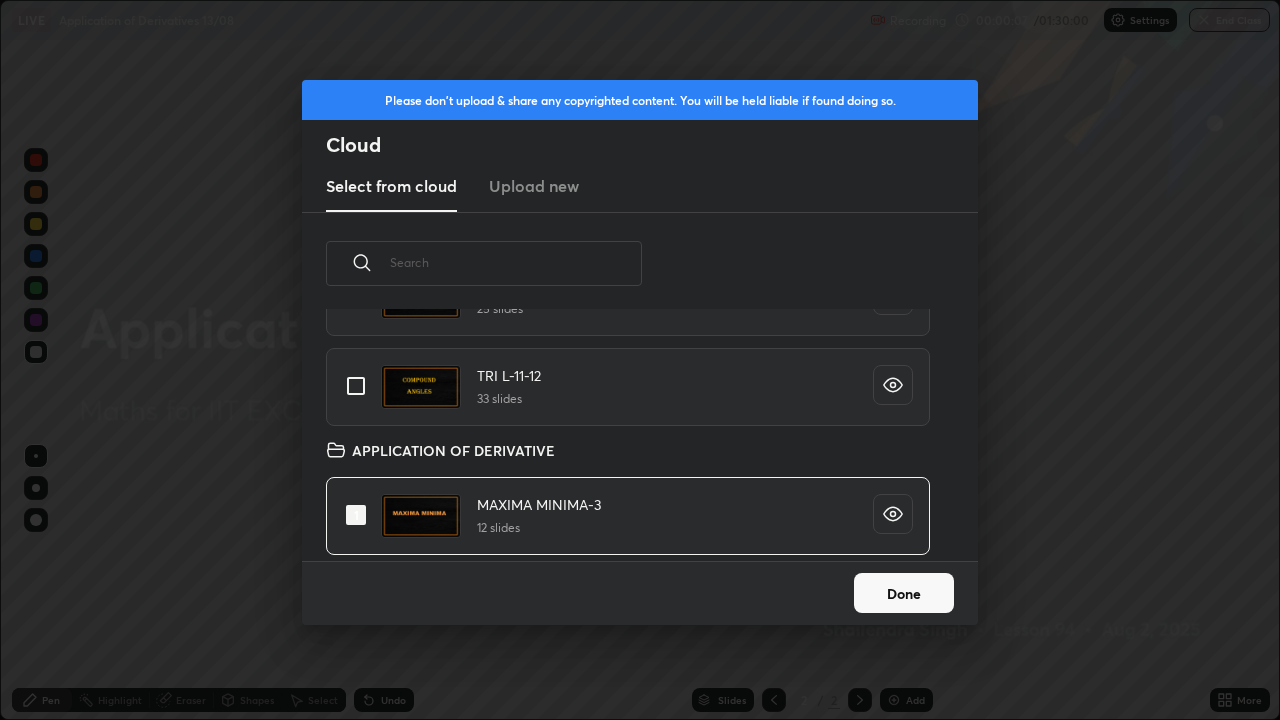 click on "Done" at bounding box center (904, 593) 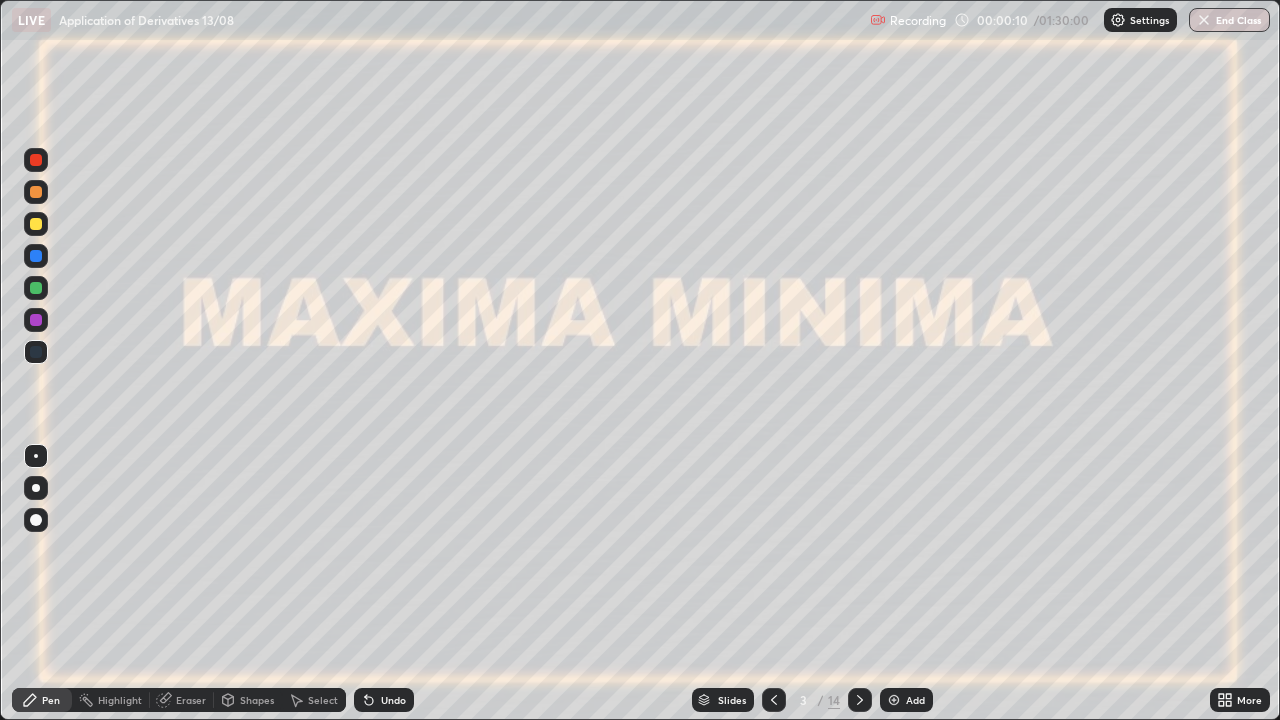 click 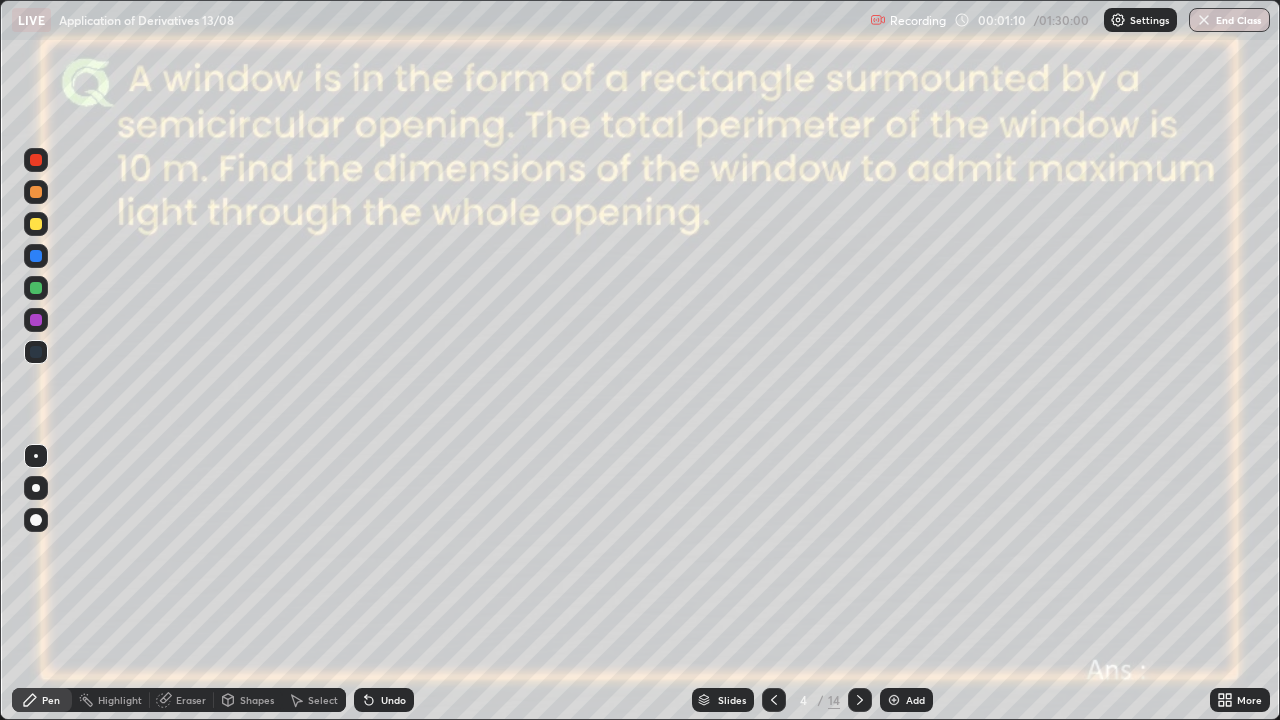 click at bounding box center (36, 320) 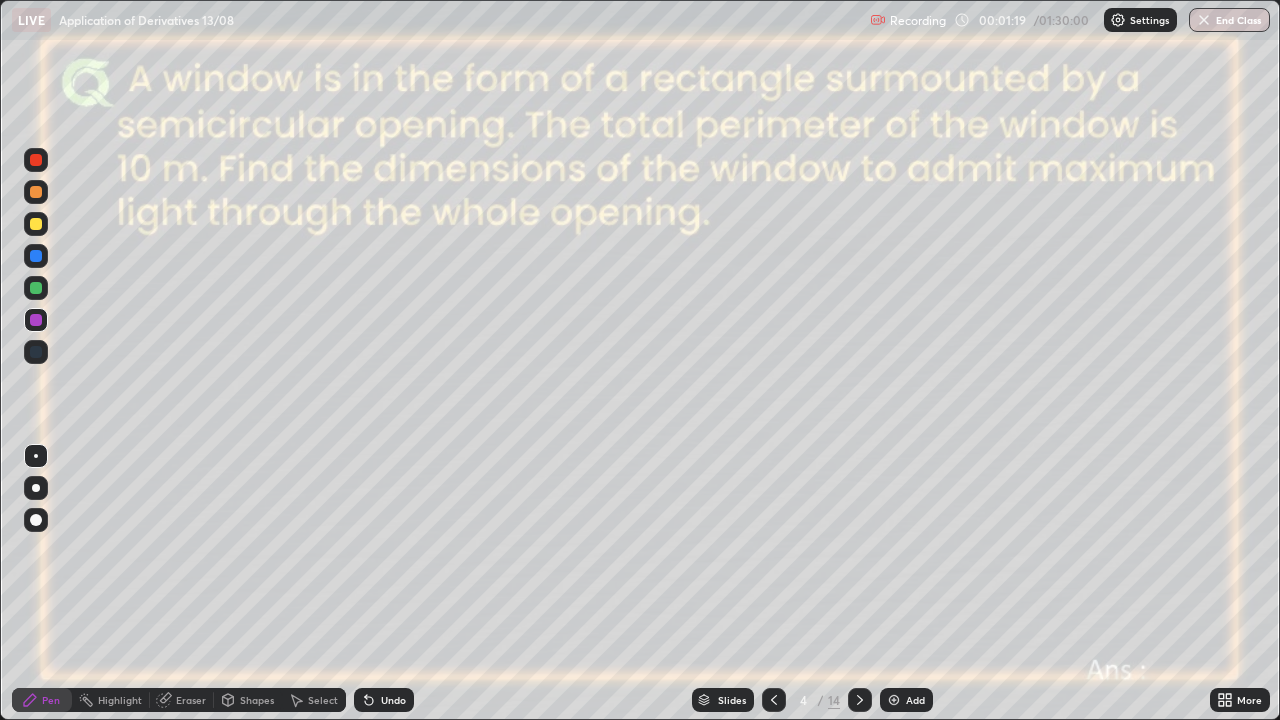 click on "Undo" at bounding box center (393, 700) 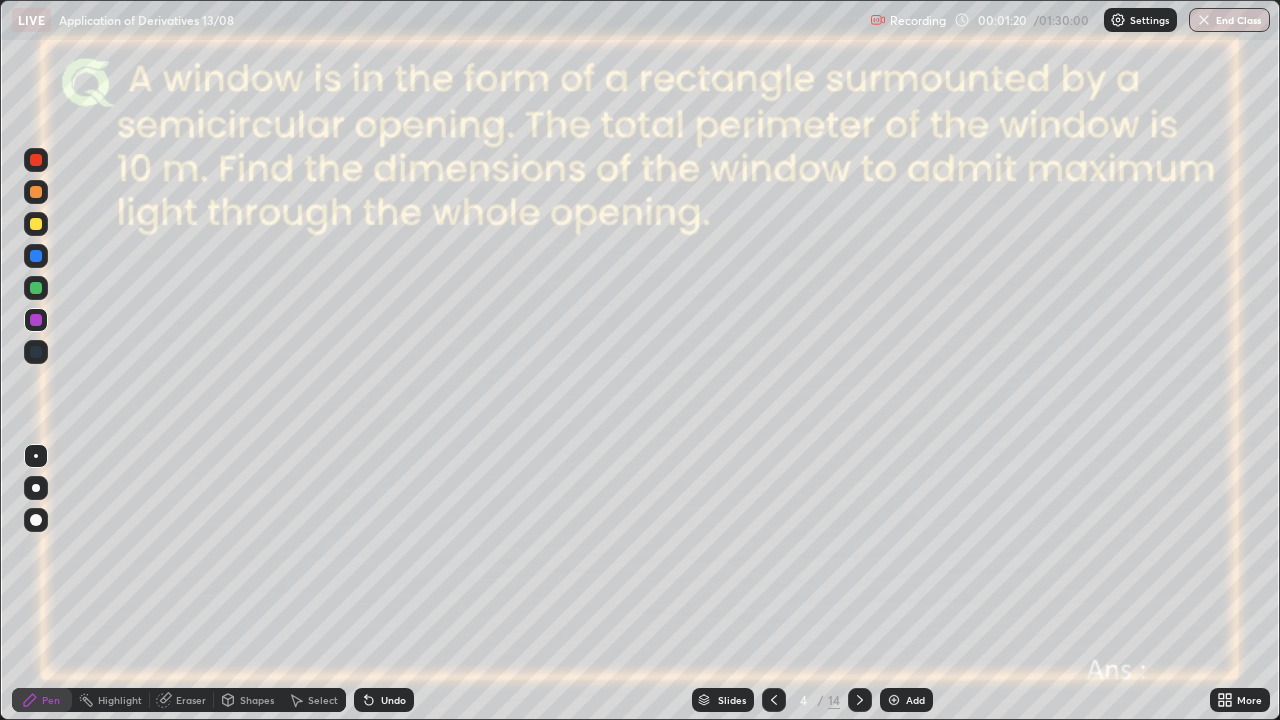 click on "Shapes" at bounding box center [257, 700] 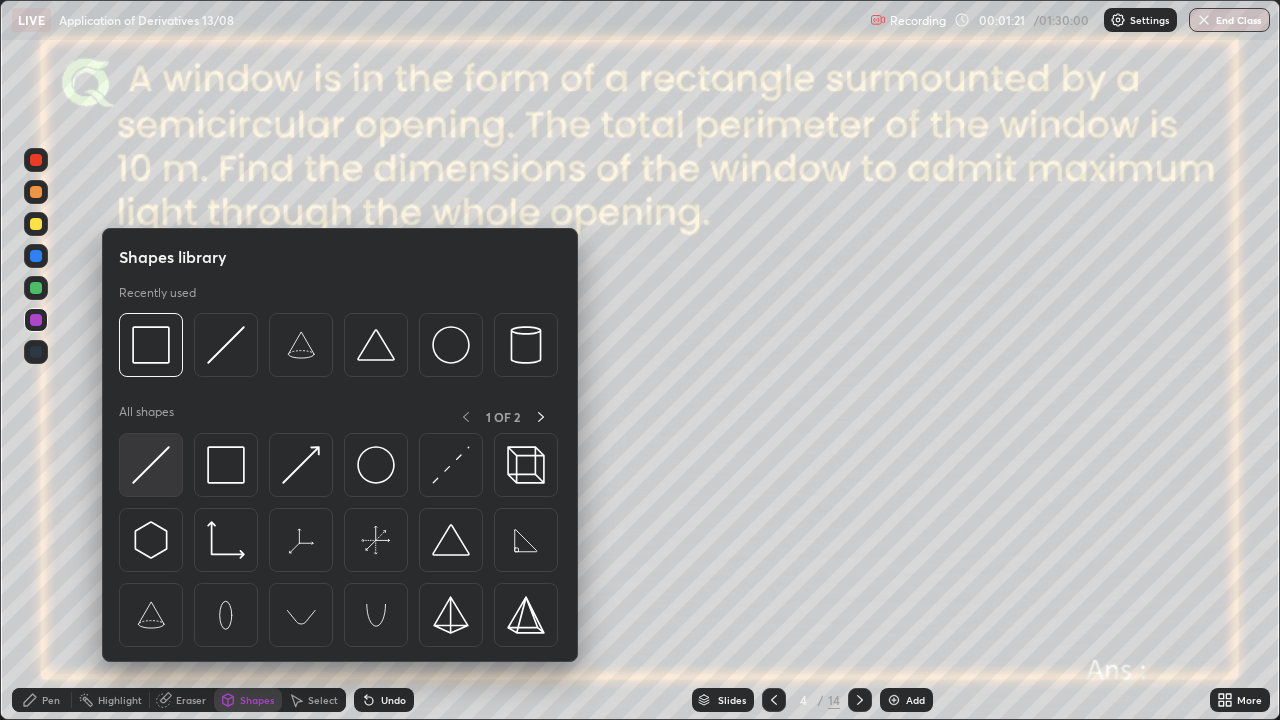 click at bounding box center (151, 465) 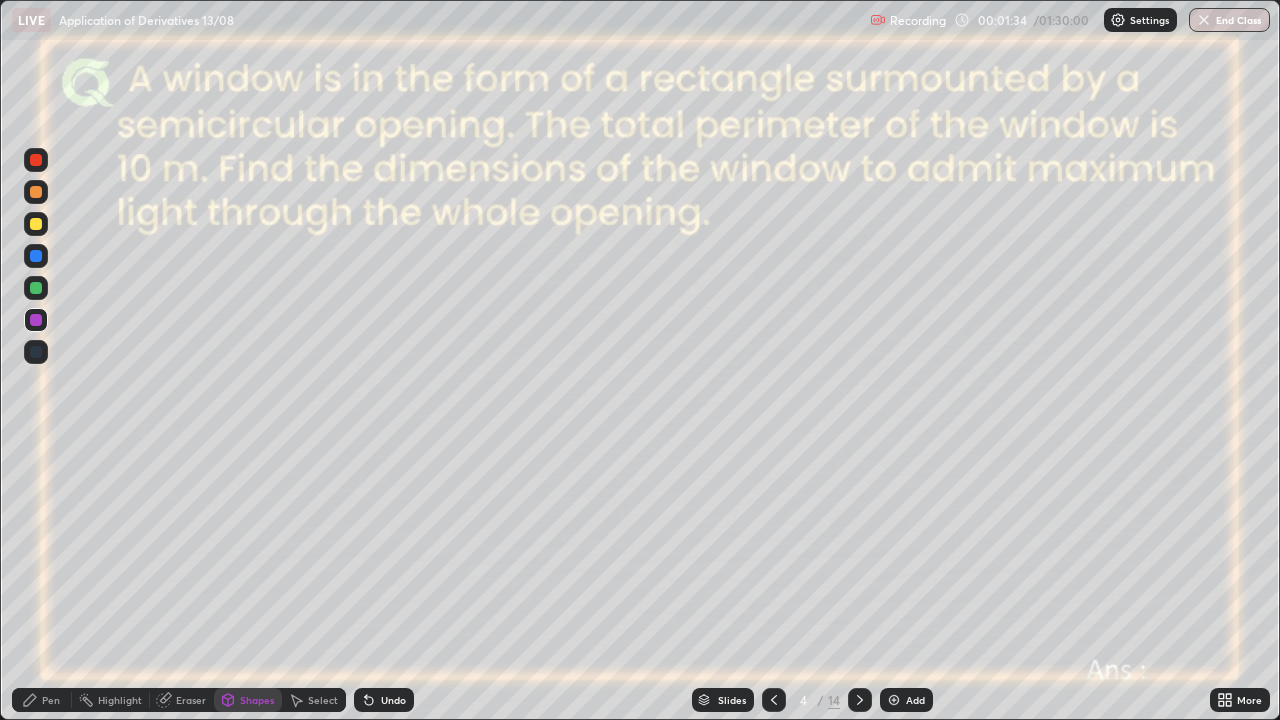 click on "Pen" at bounding box center (42, 700) 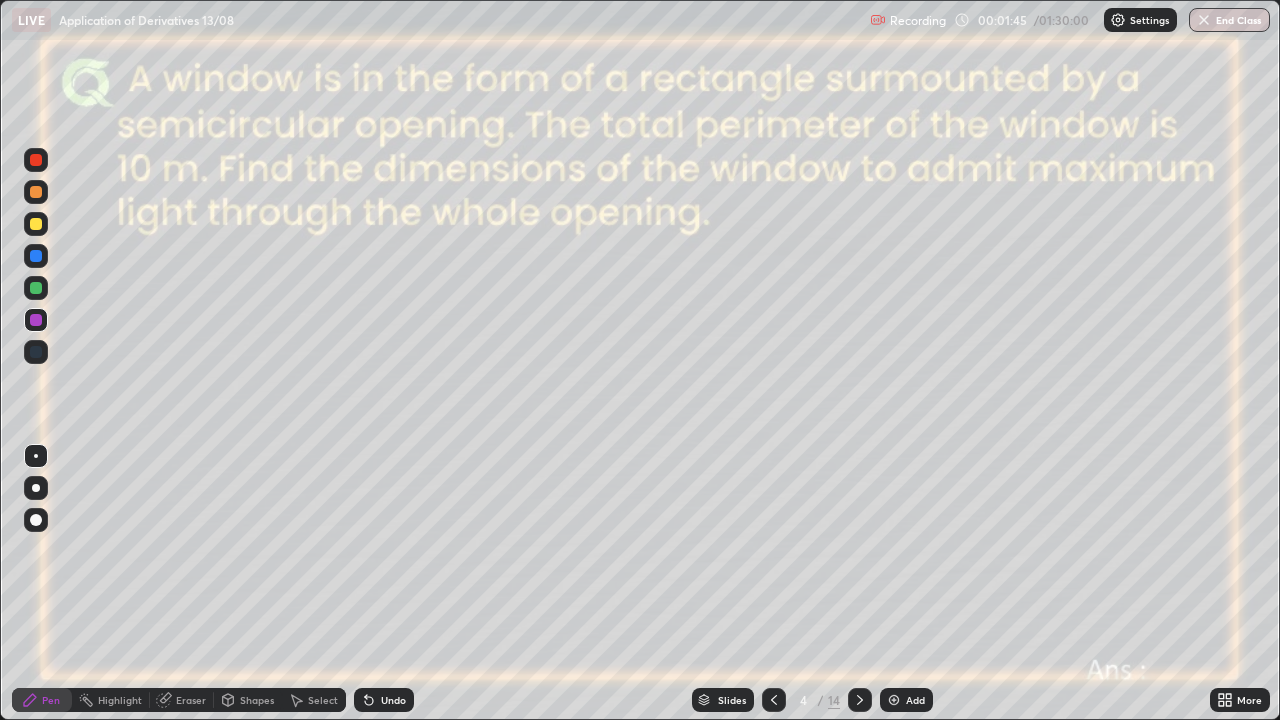 click at bounding box center (36, 288) 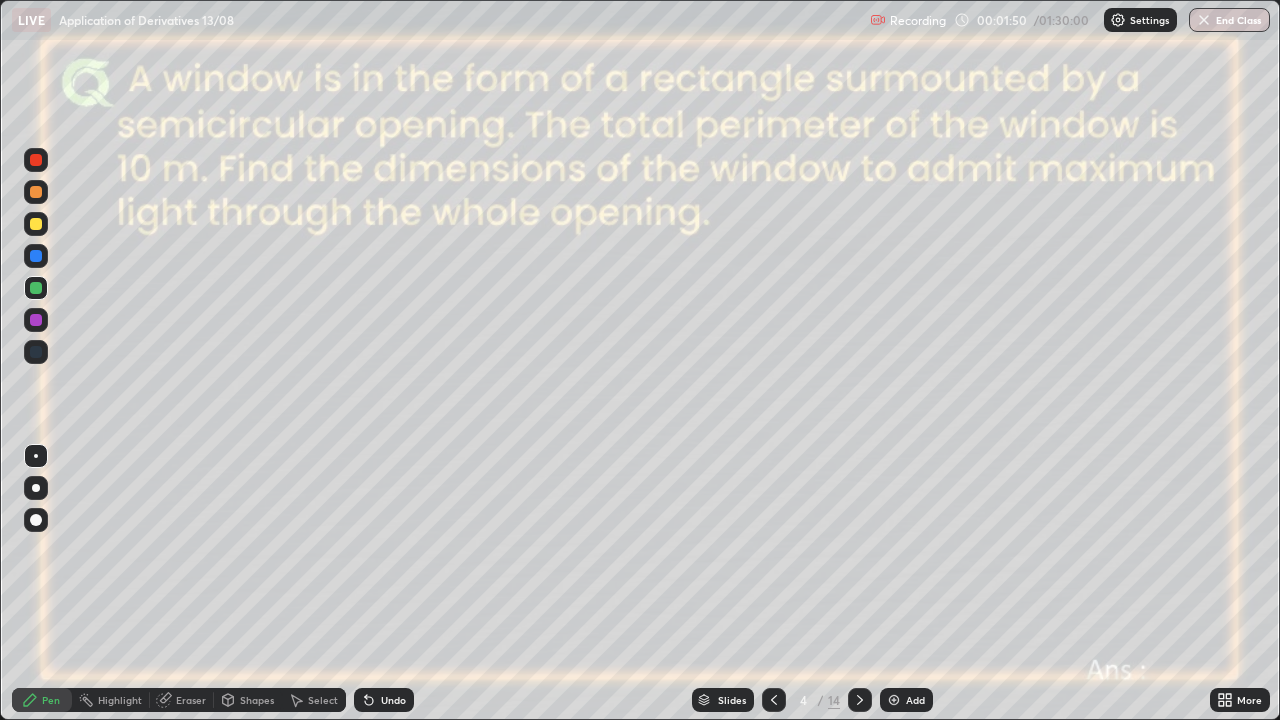 click on "Undo" at bounding box center (393, 700) 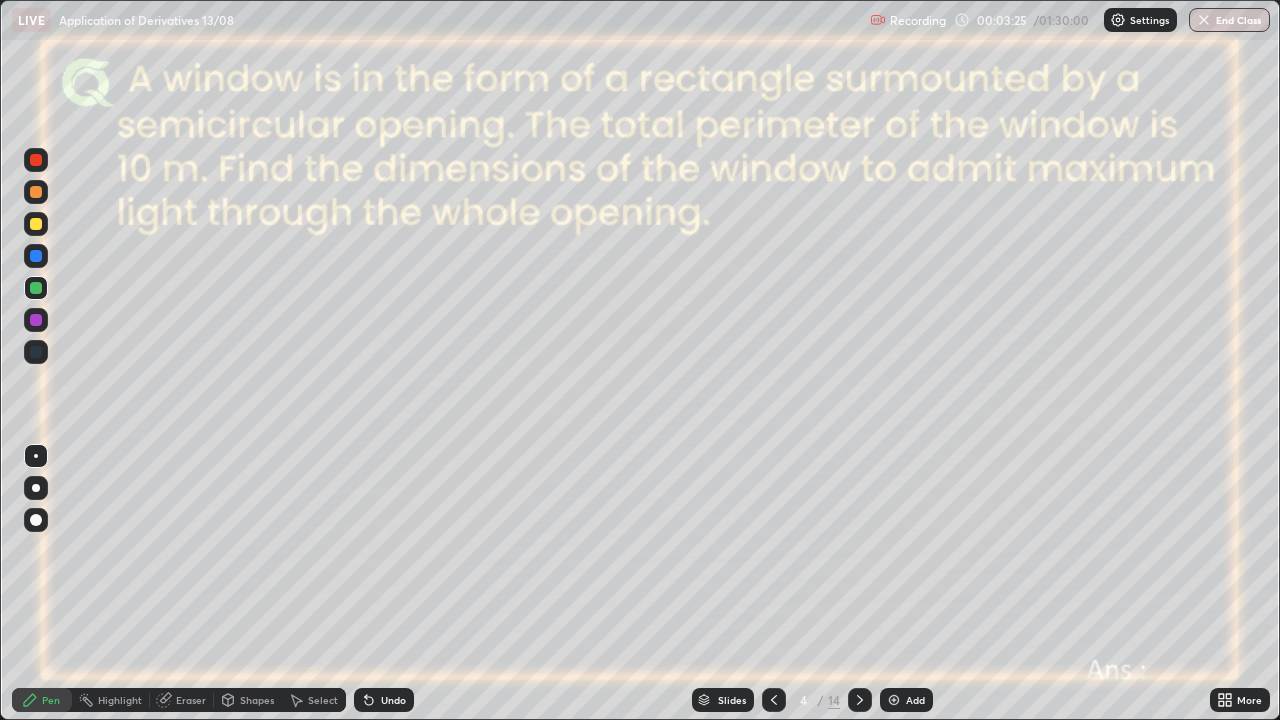 click at bounding box center (36, 320) 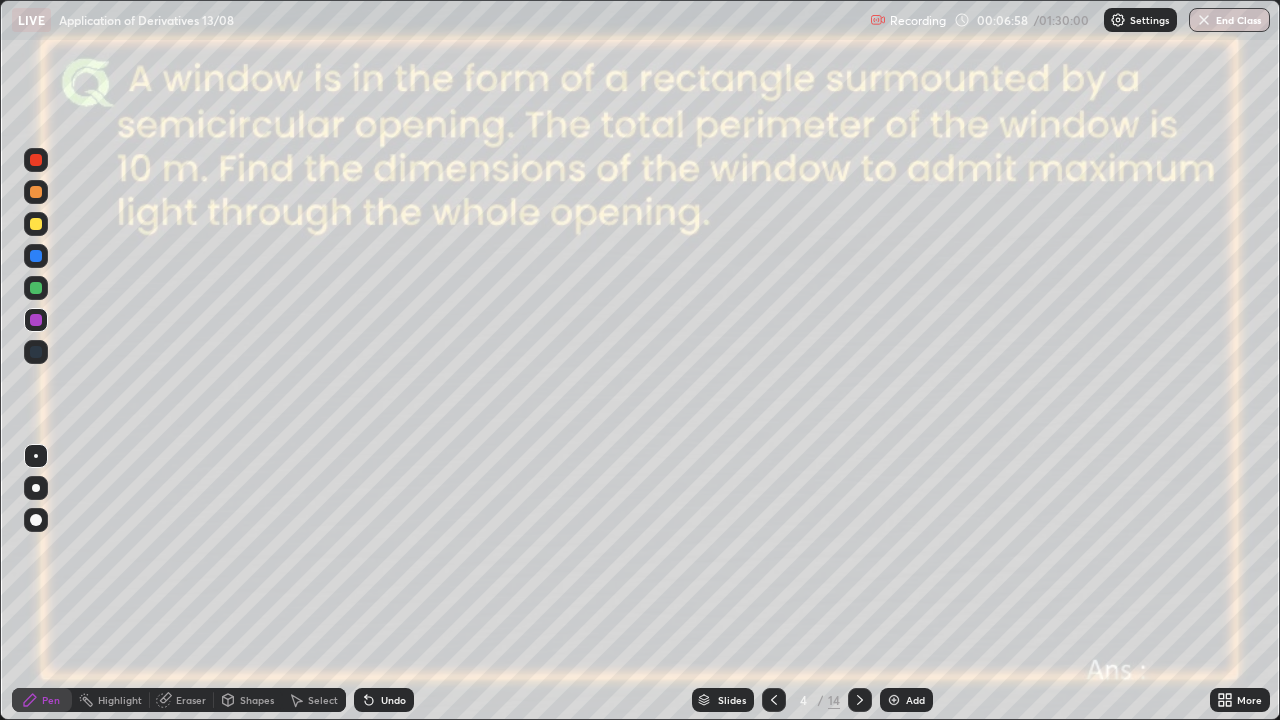 click at bounding box center (36, 256) 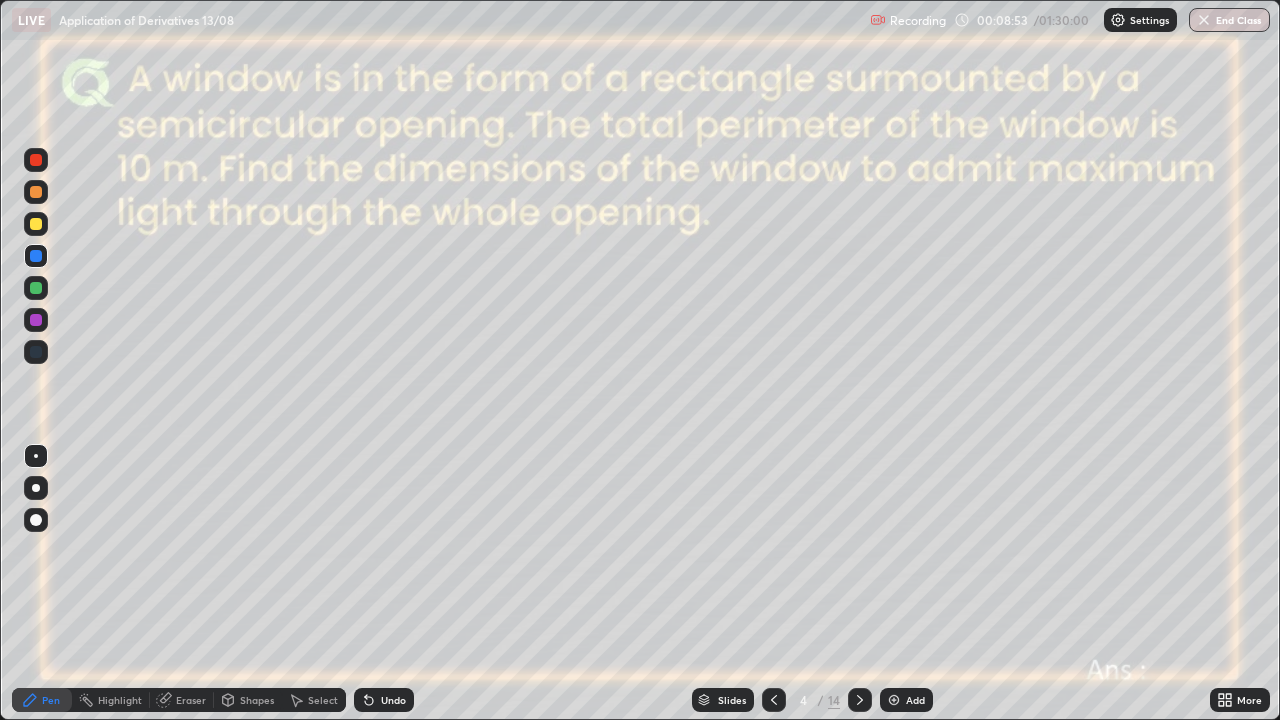 click at bounding box center [36, 320] 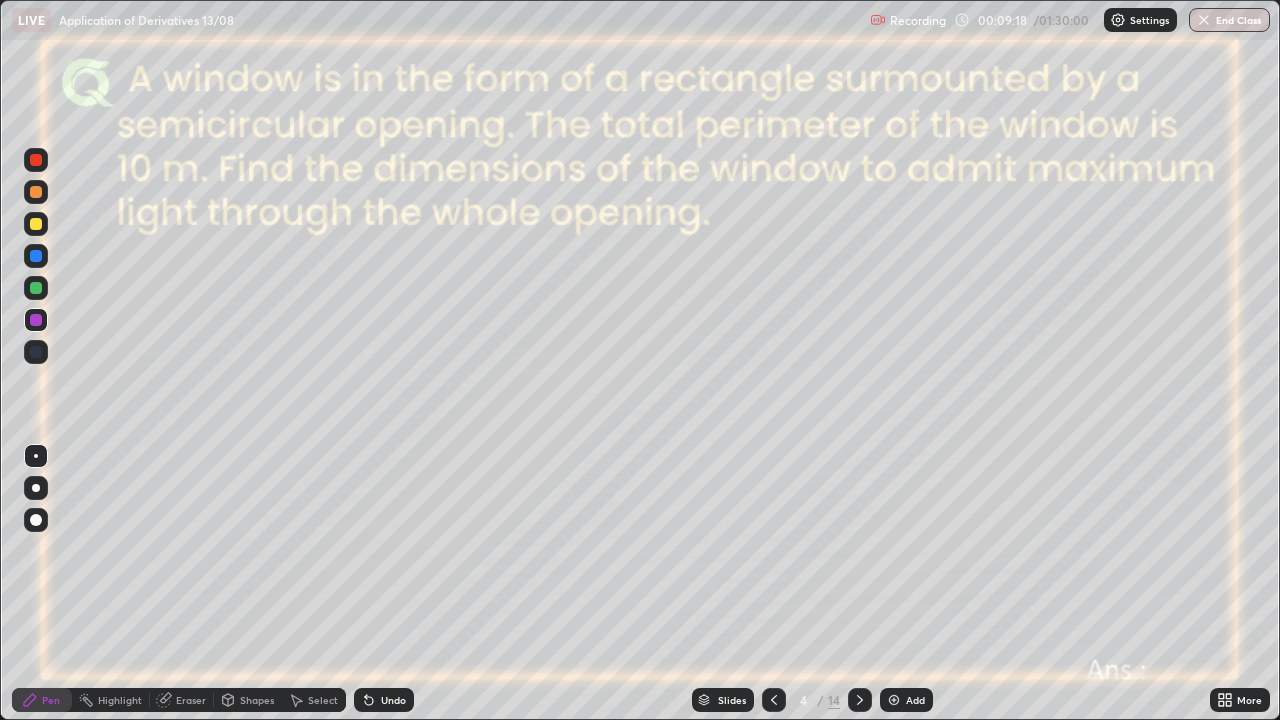 click at bounding box center (894, 700) 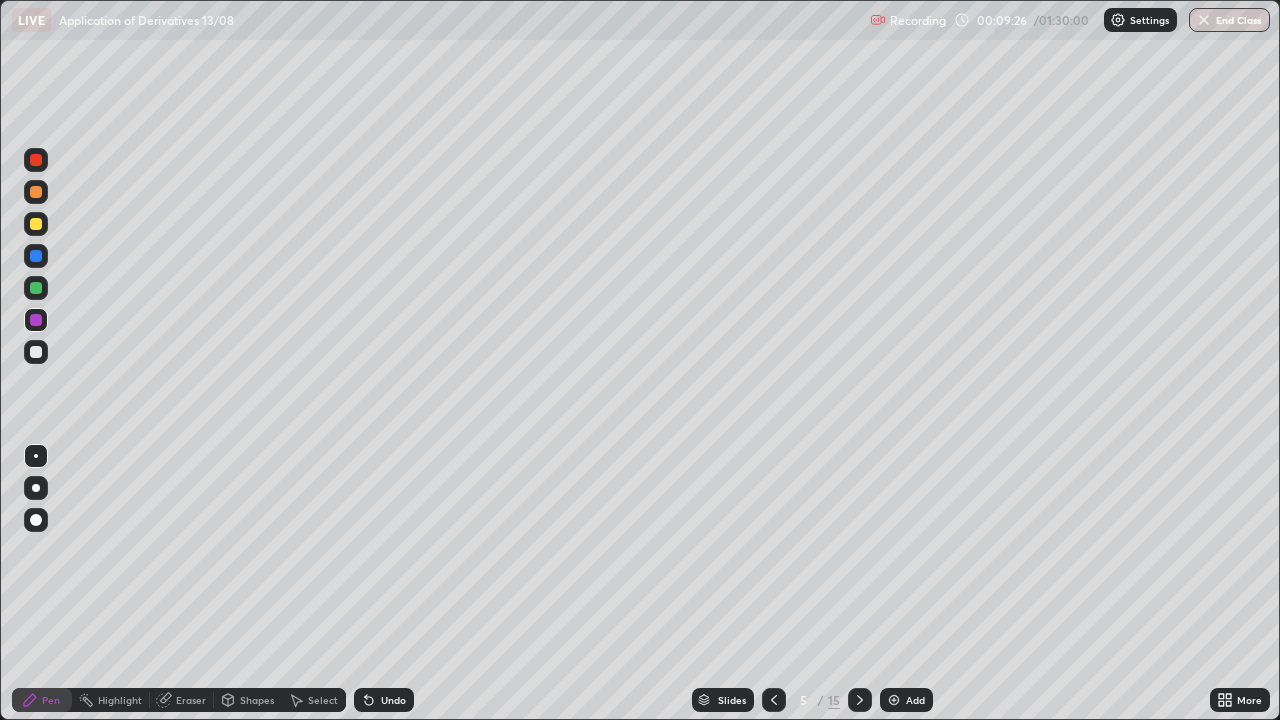 click 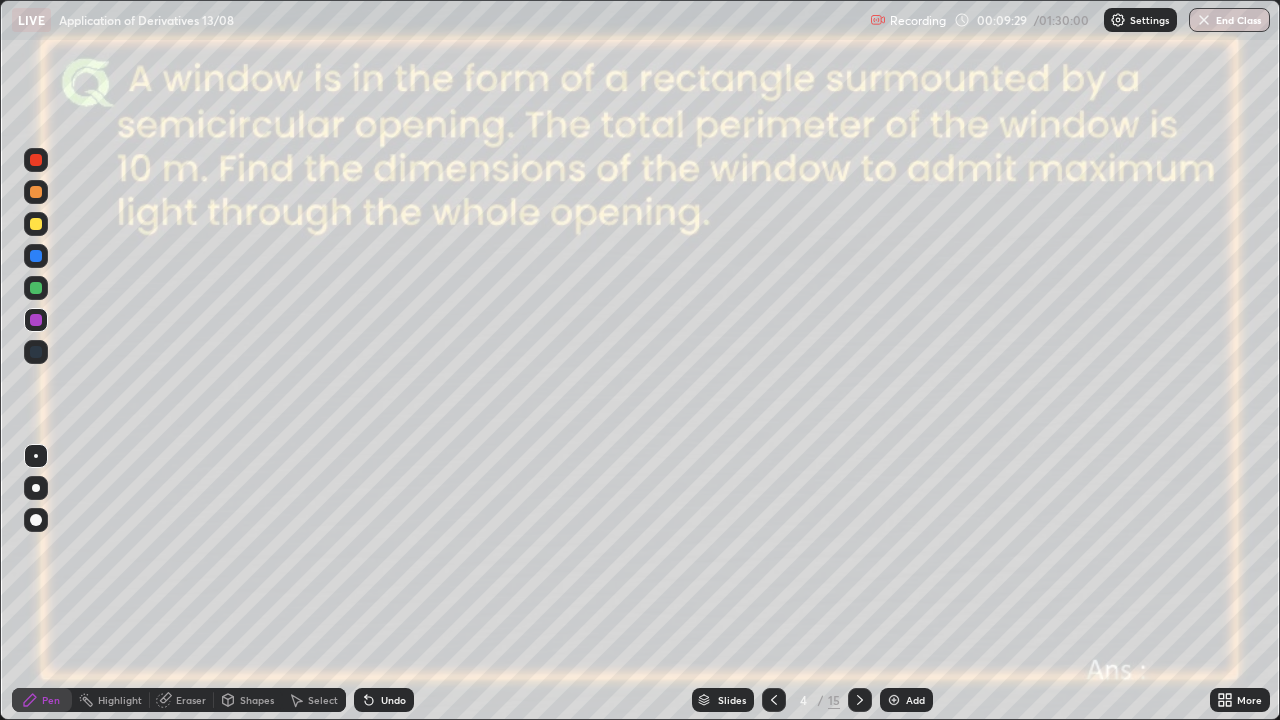 click 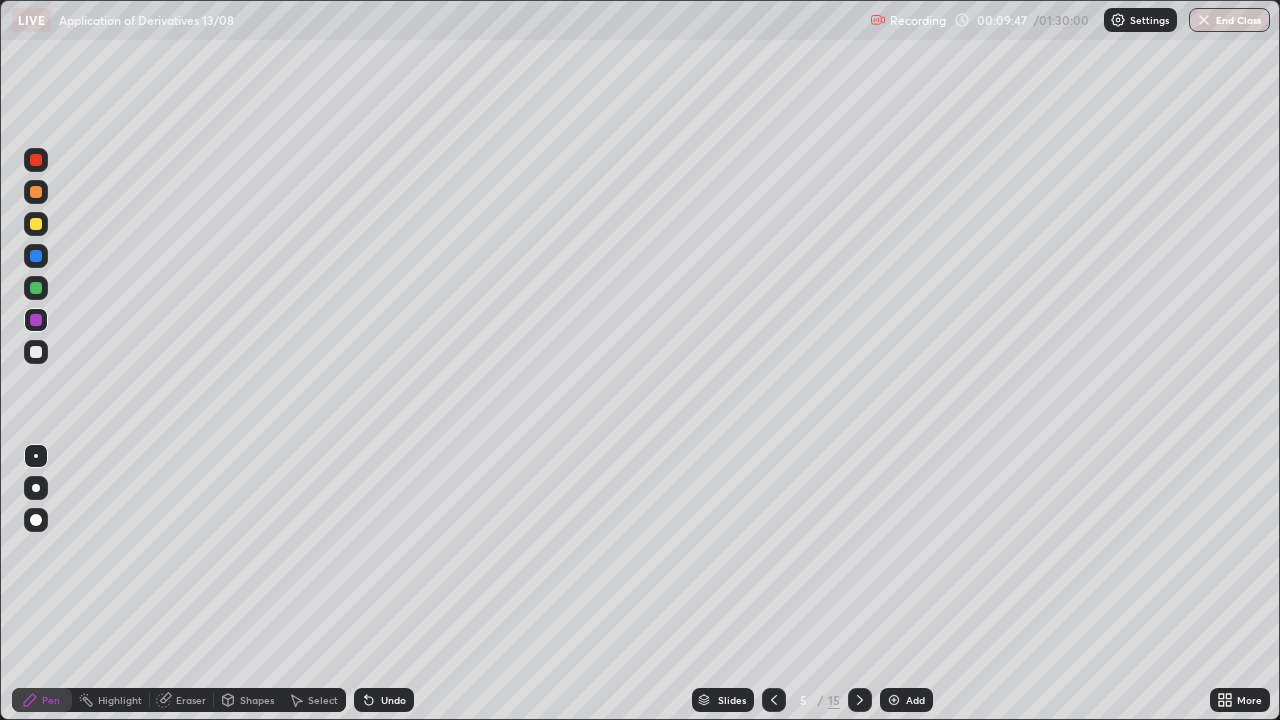 click 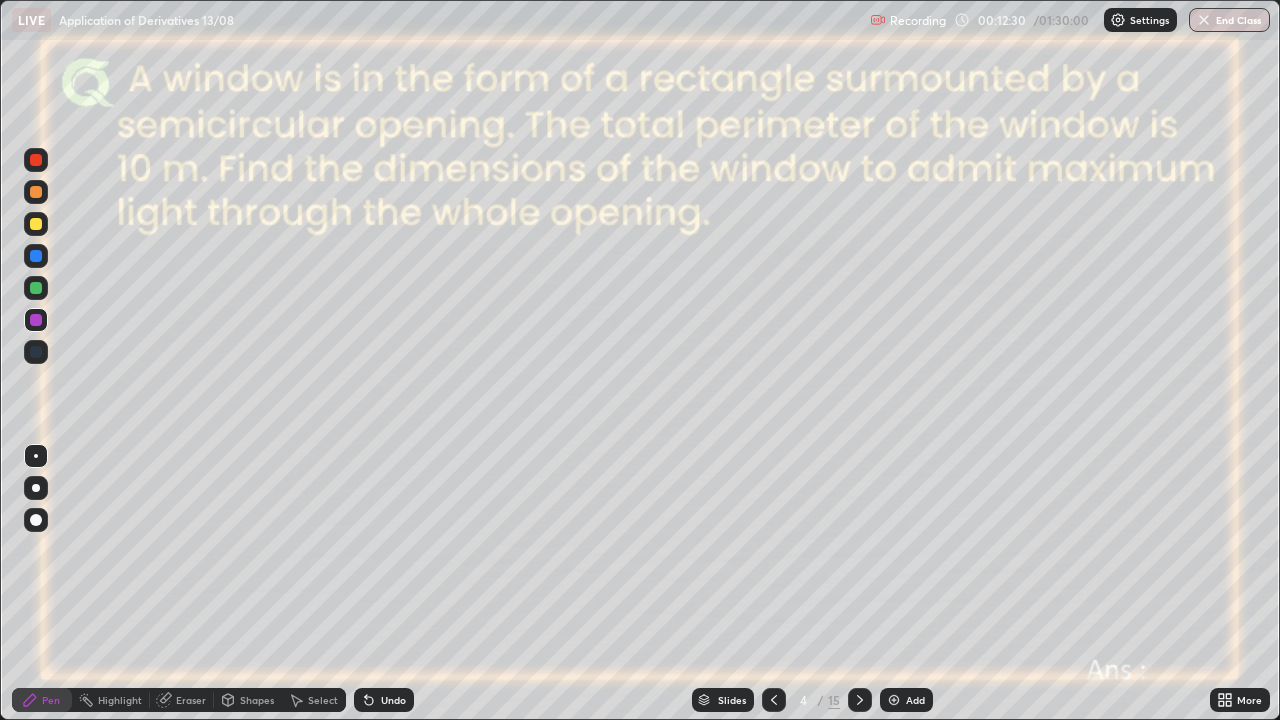 click 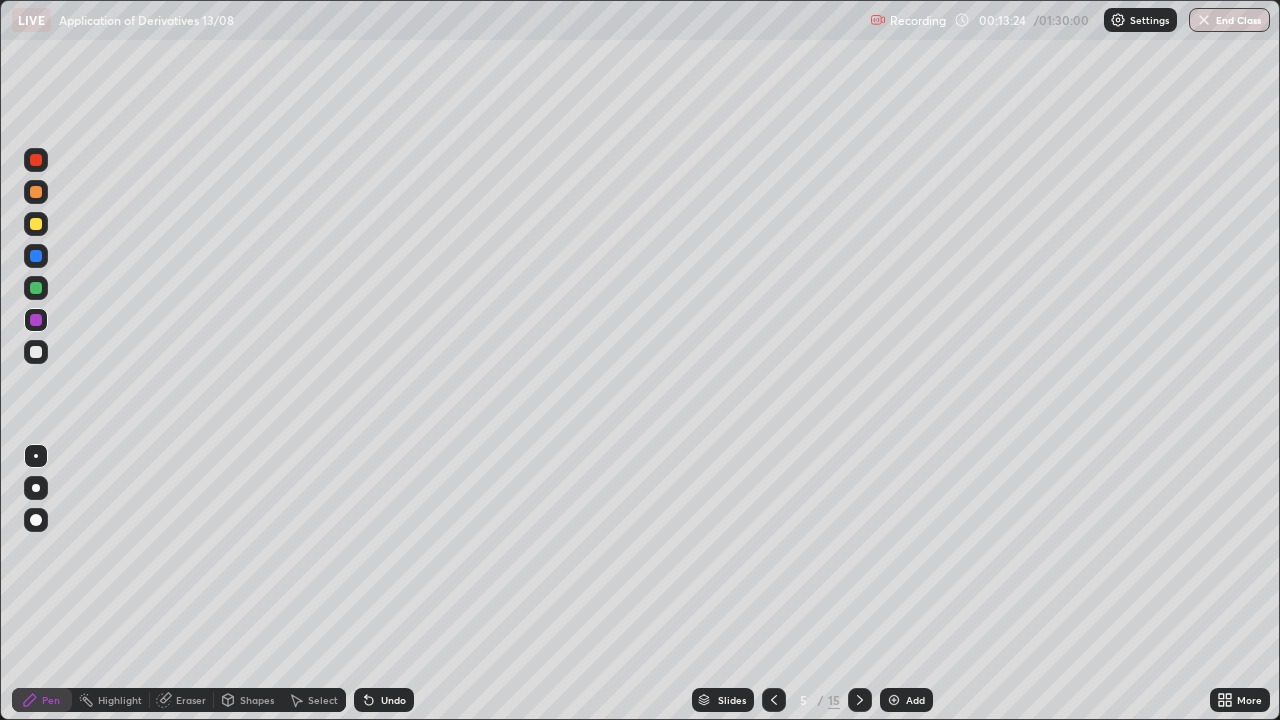 click 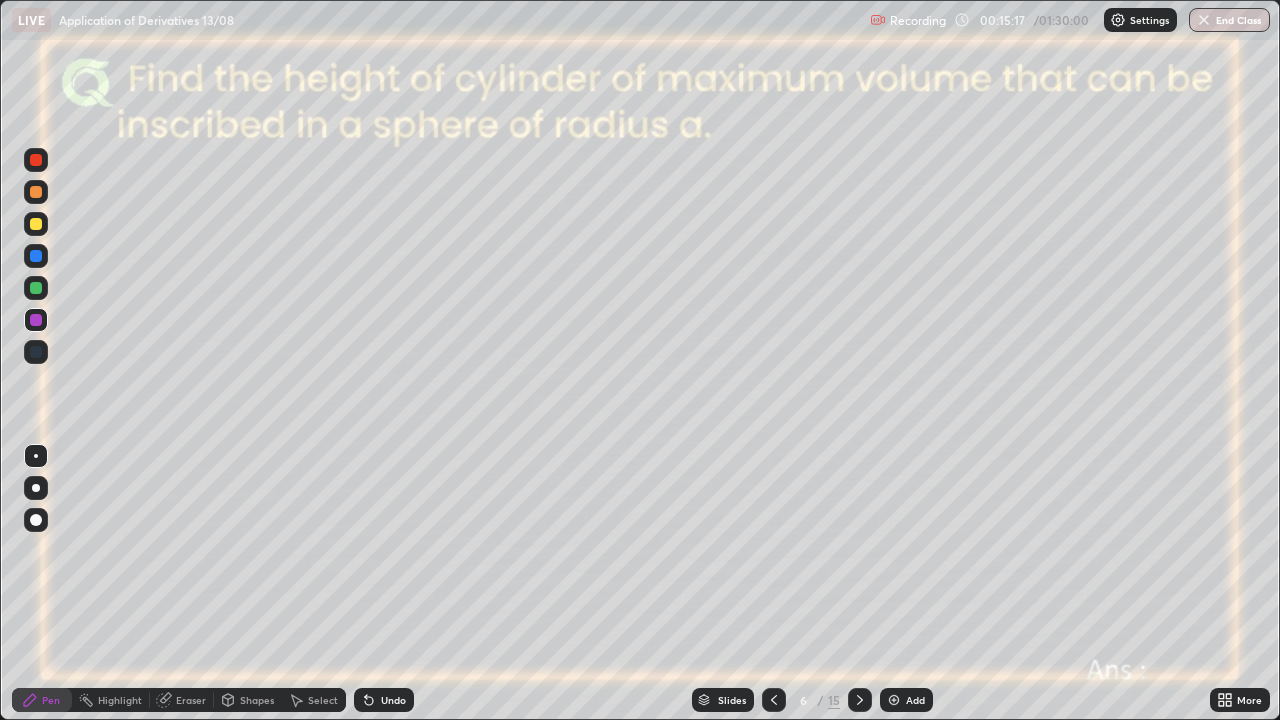 click on "Shapes" at bounding box center [257, 700] 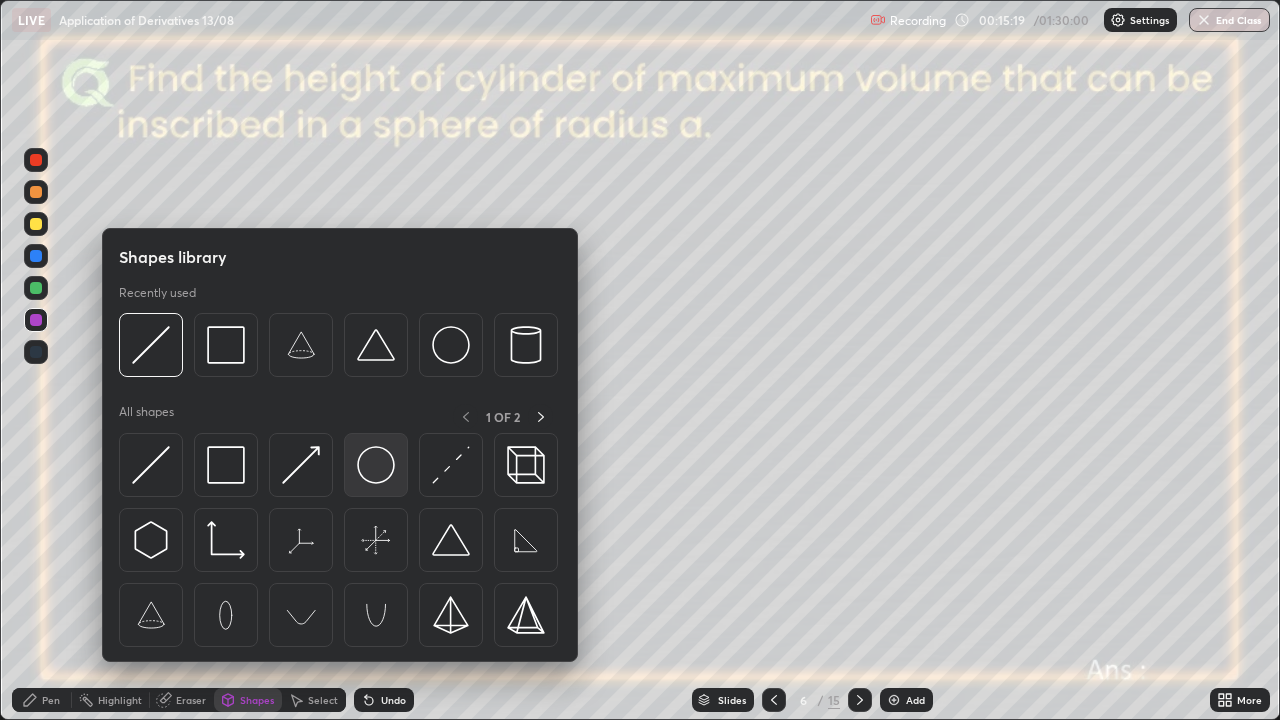 click at bounding box center (376, 465) 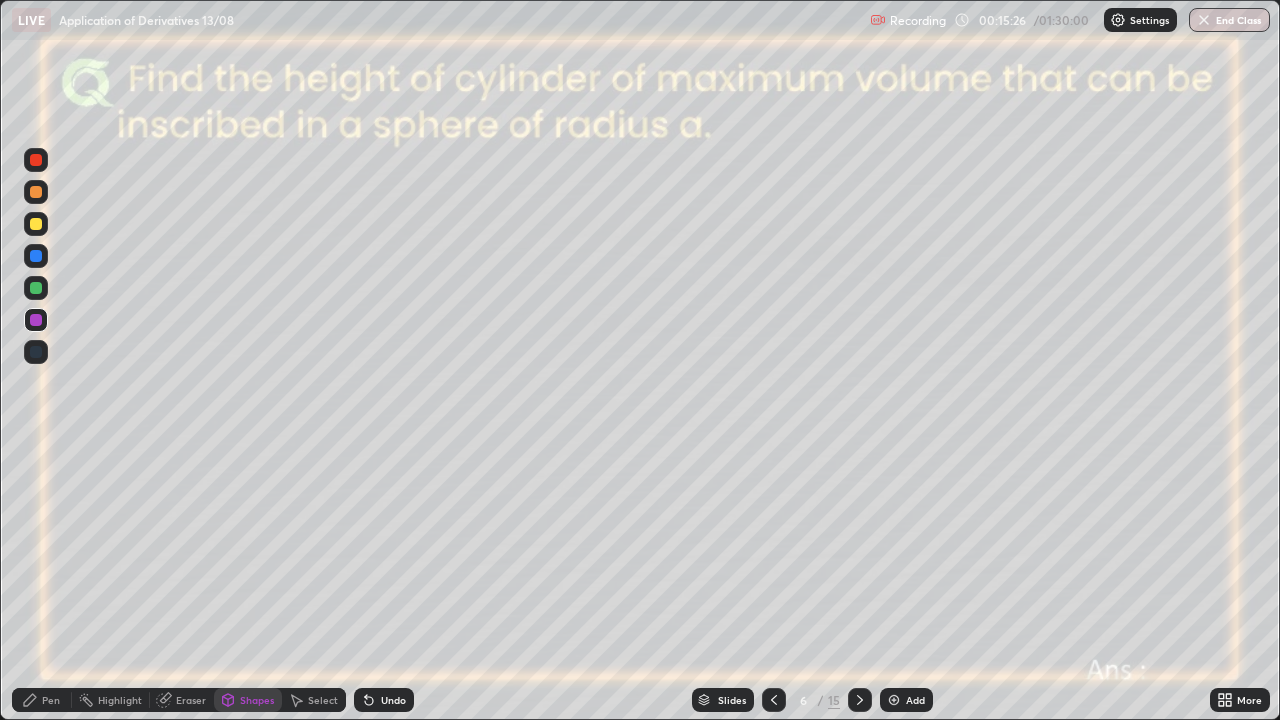 click 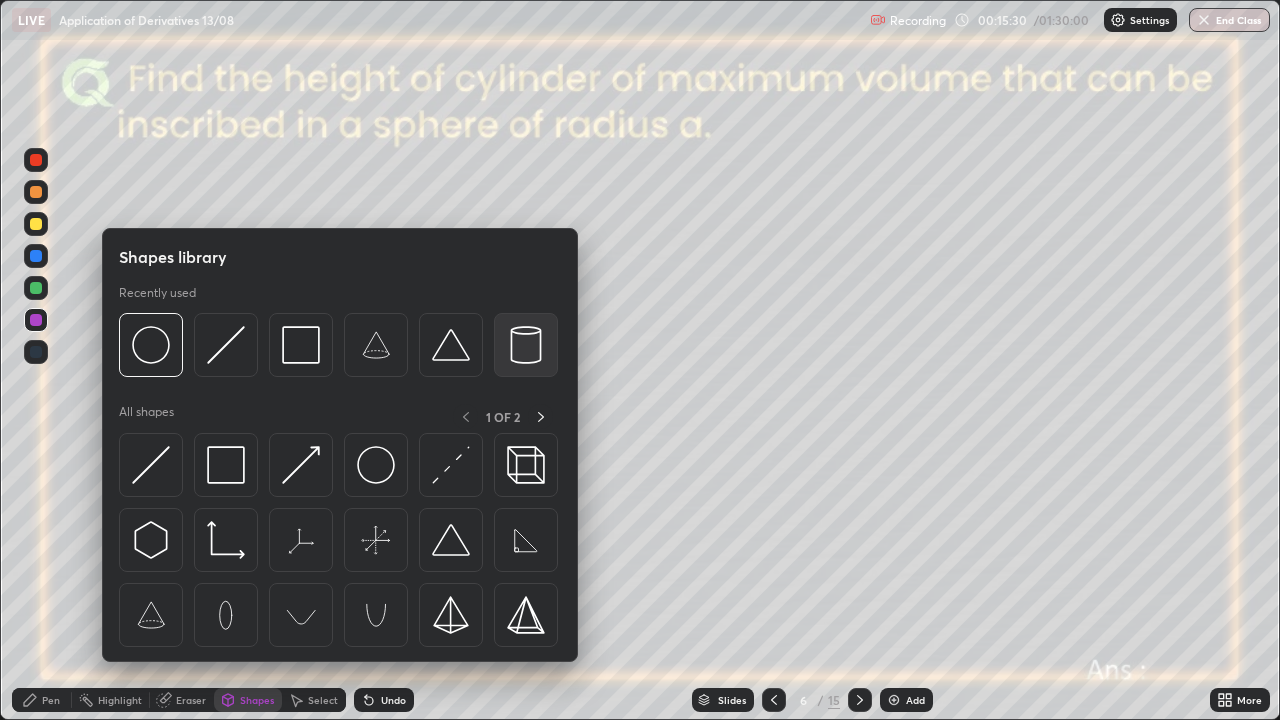 click at bounding box center [526, 345] 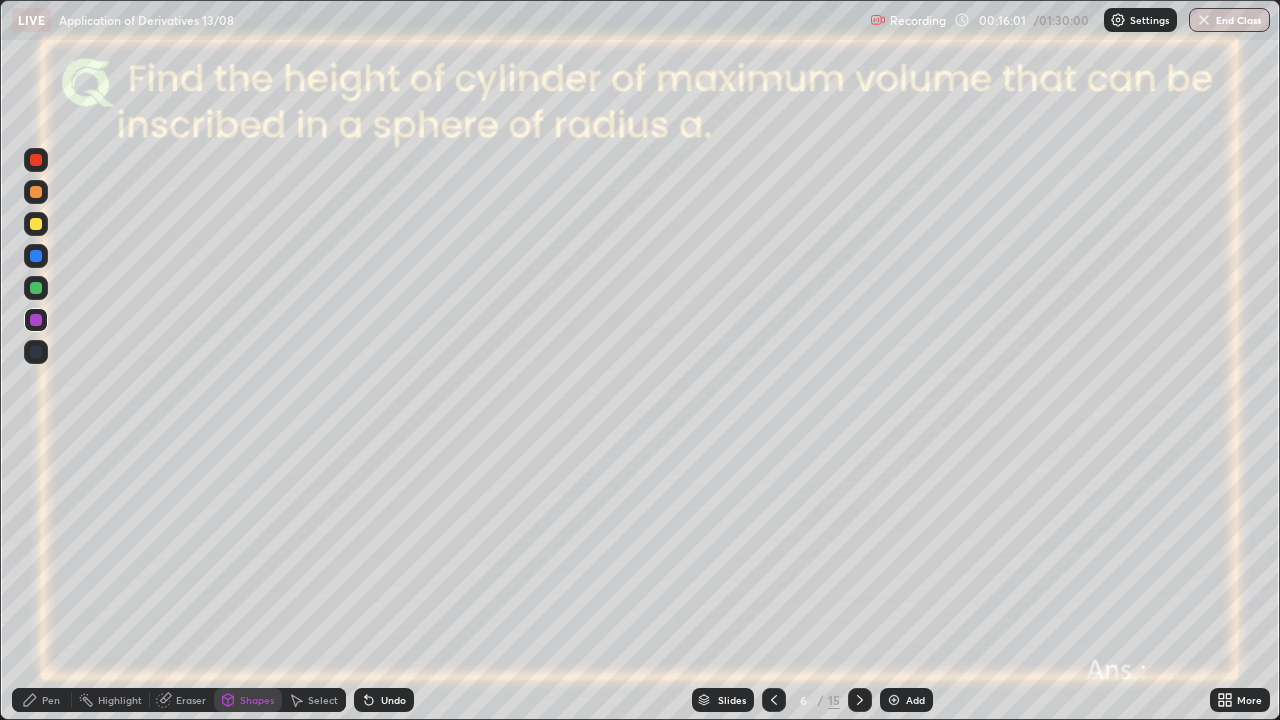 click 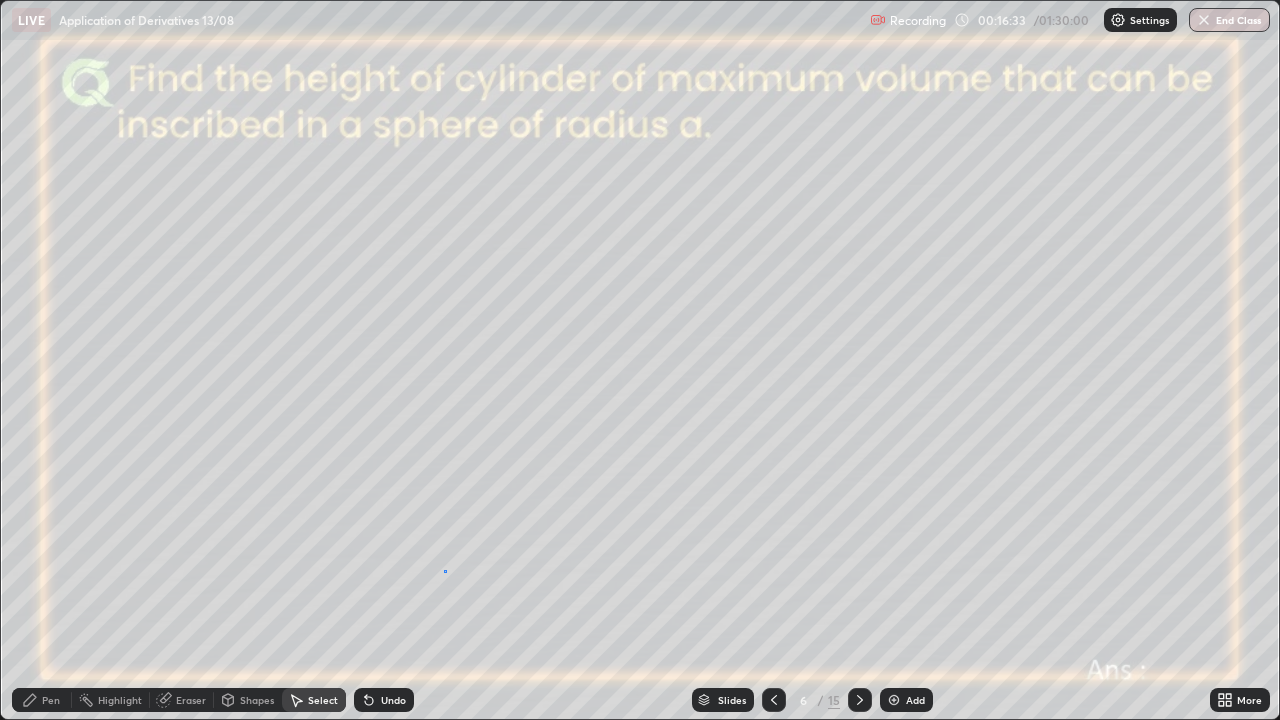 click on "0 ° Undo Copy Duplicate Duplicate to new slide Delete" at bounding box center (640, 360) 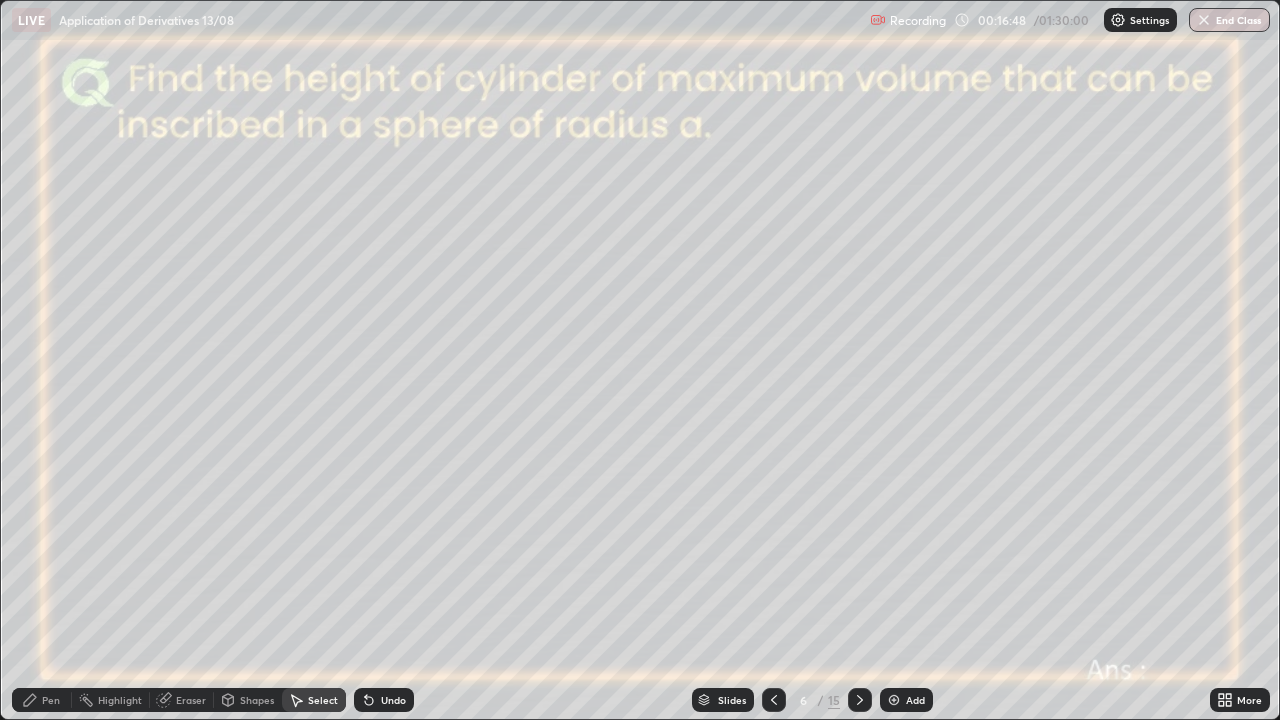 click 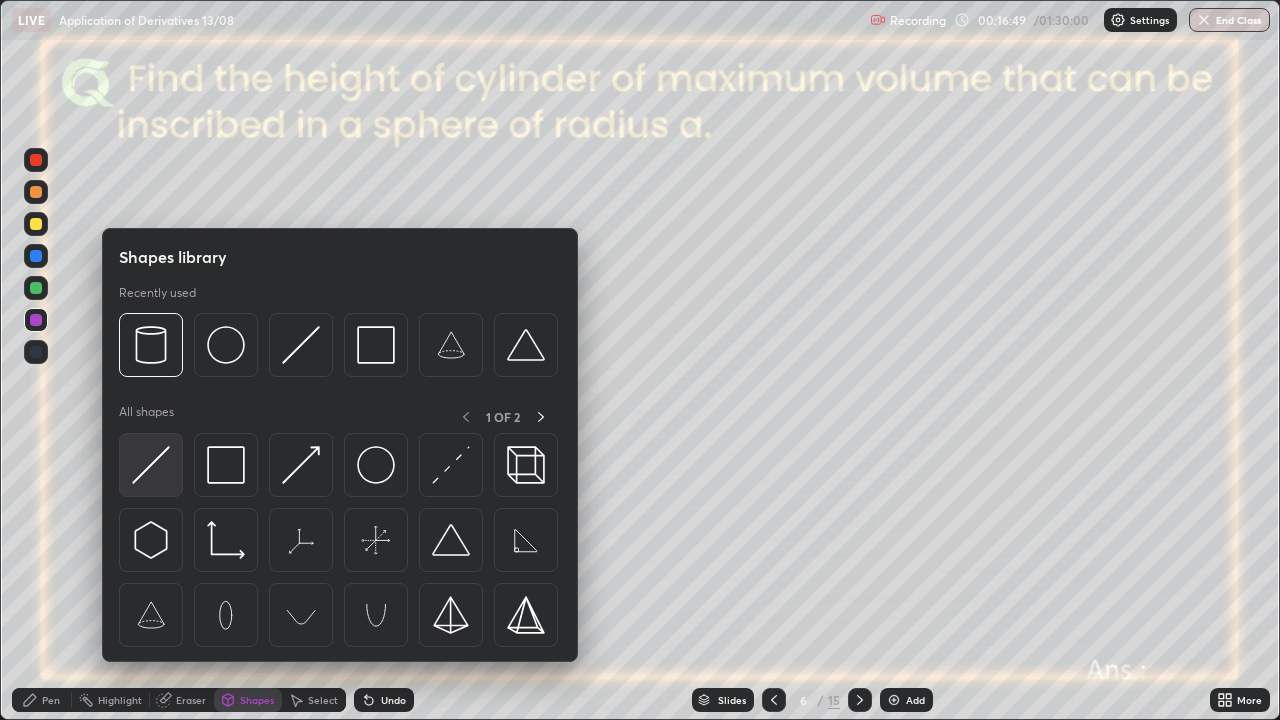 click at bounding box center (151, 465) 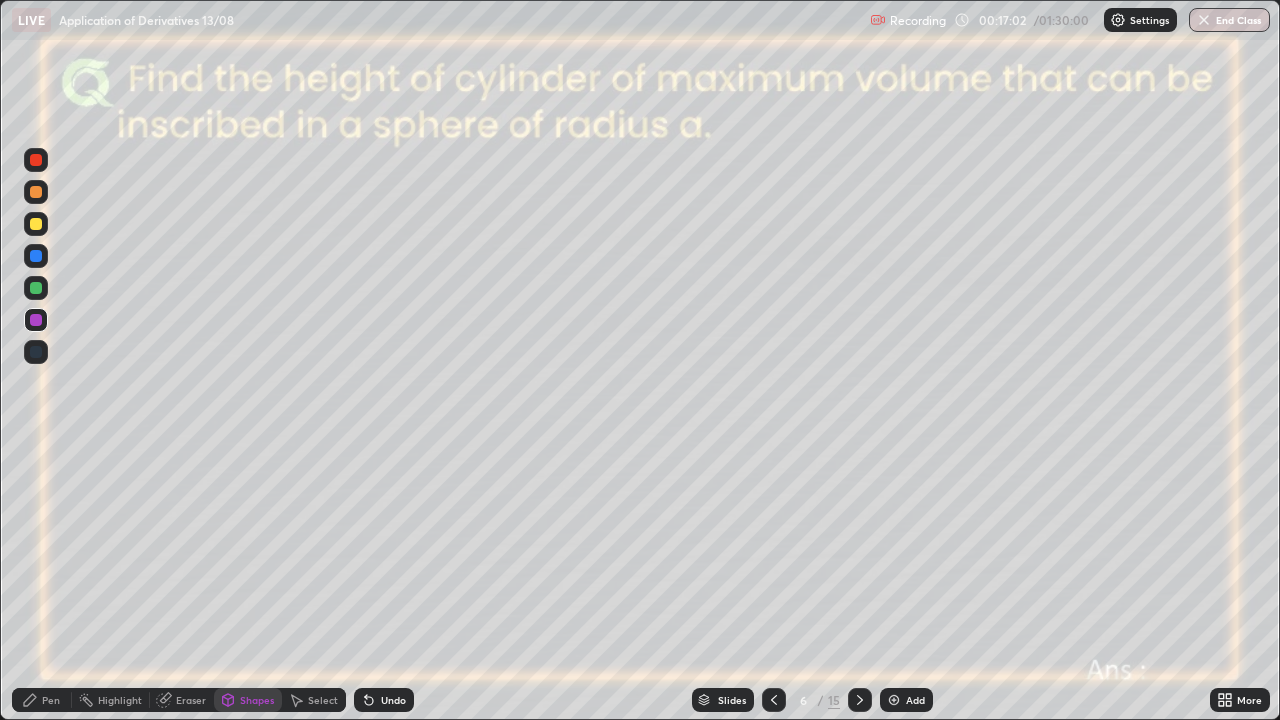 click at bounding box center (36, 224) 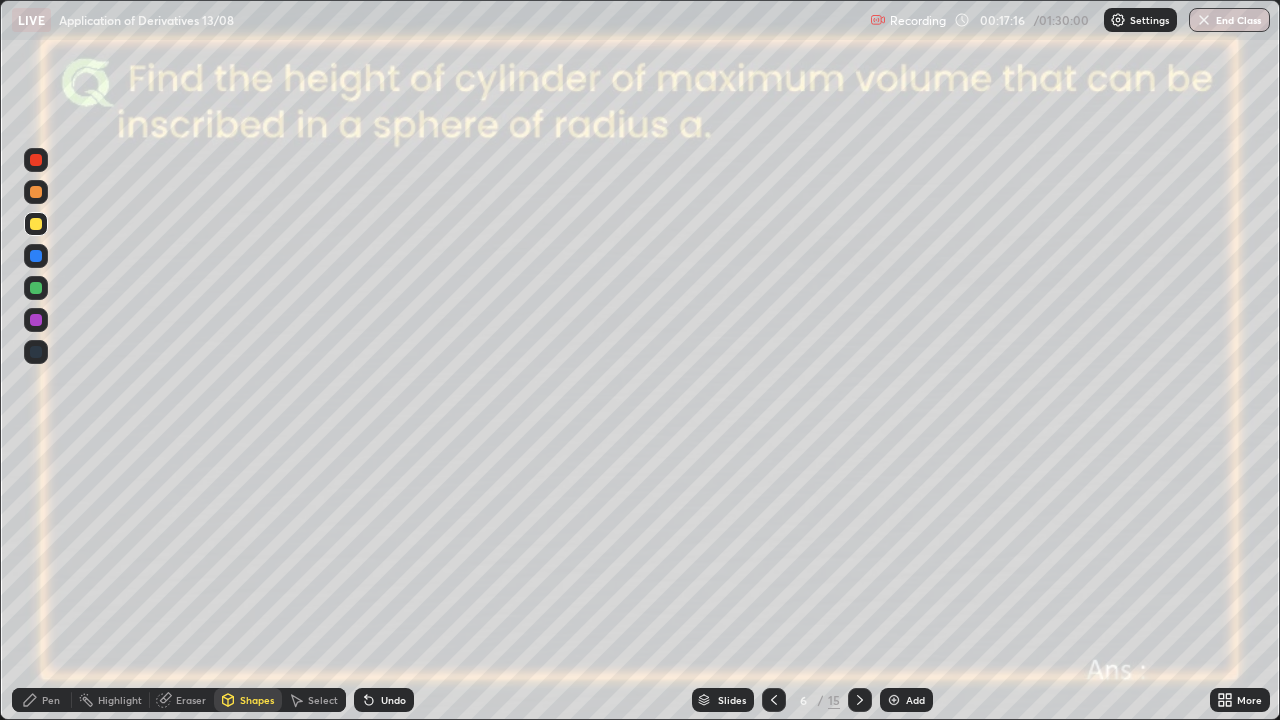 click at bounding box center (36, 288) 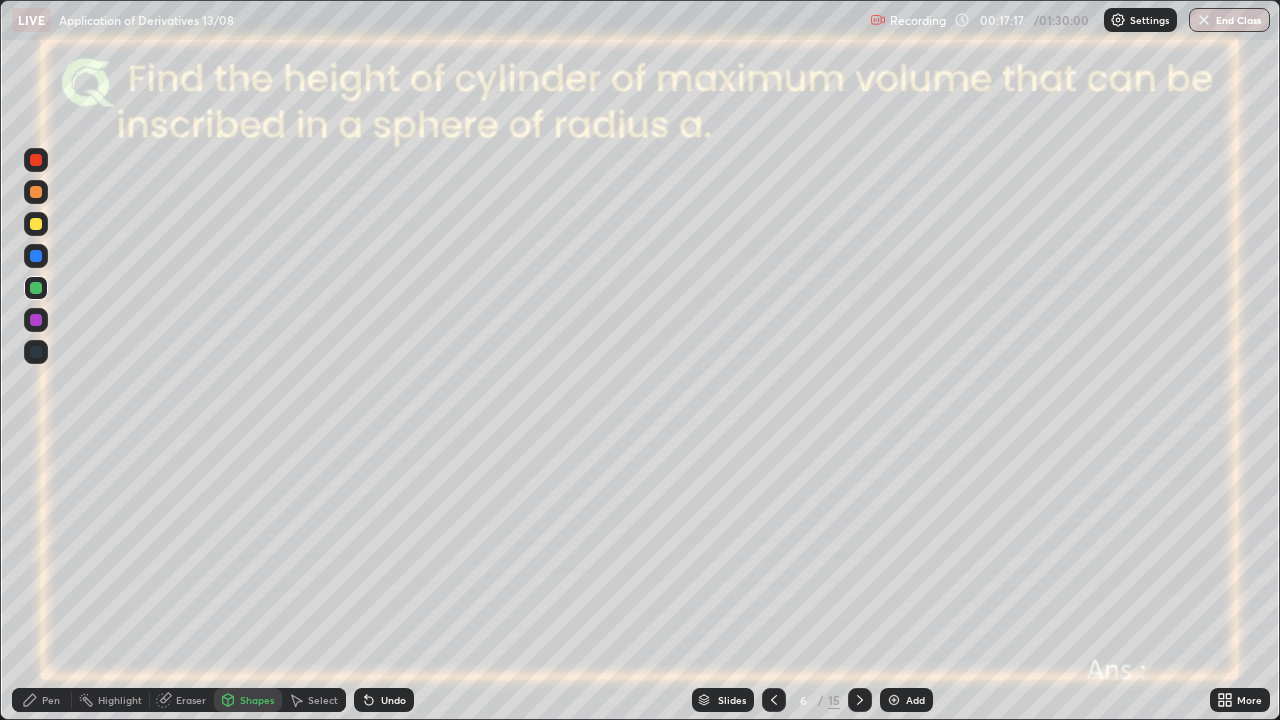 click on "Pen" at bounding box center [51, 700] 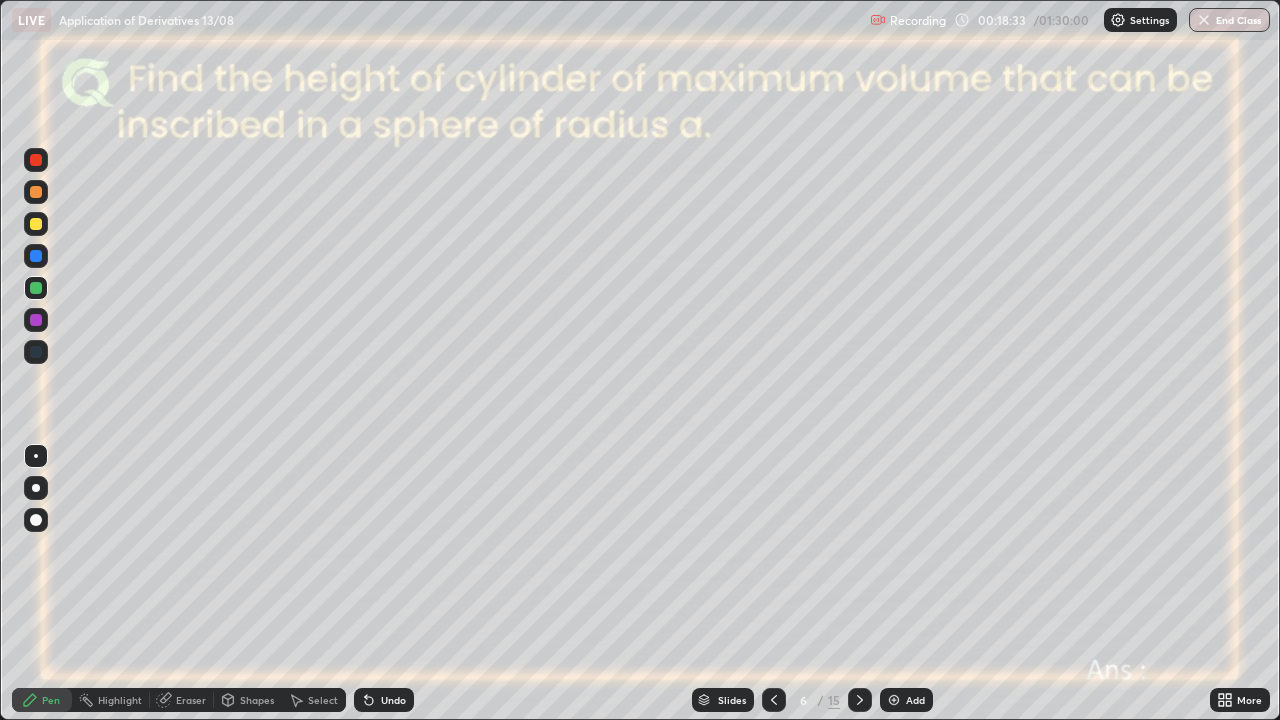 click on "Undo" at bounding box center (393, 700) 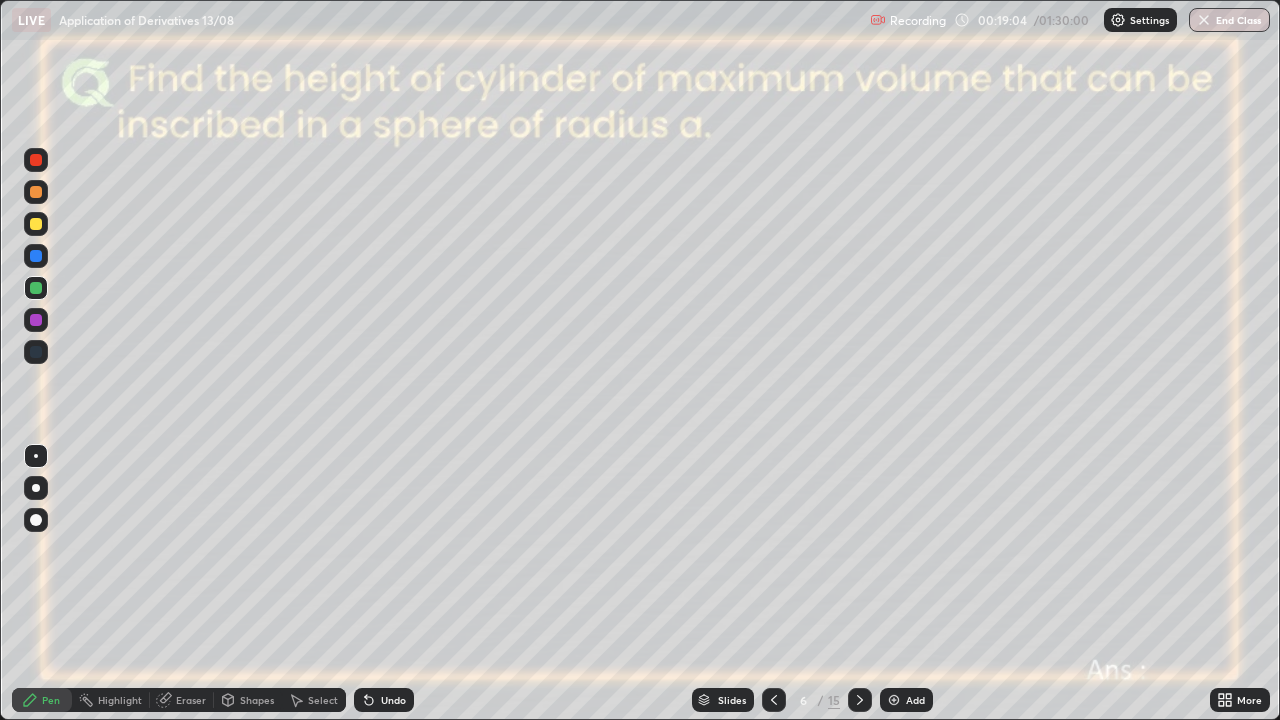click at bounding box center (36, 320) 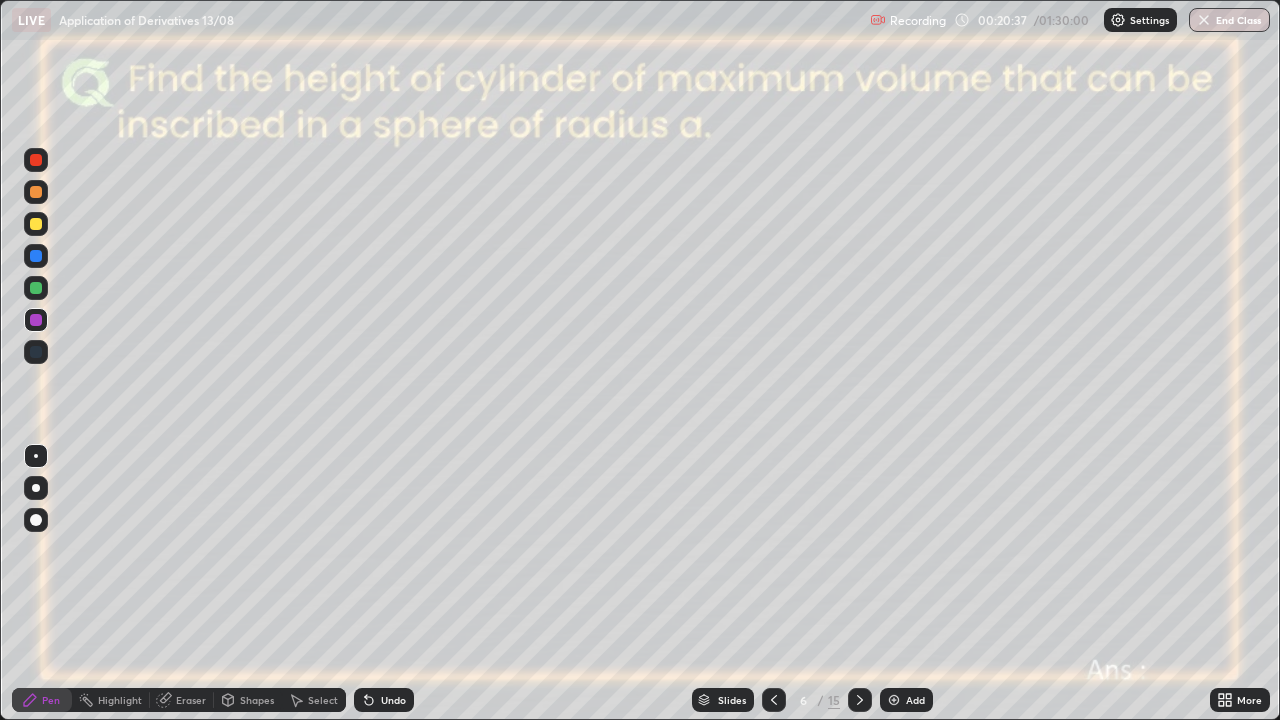 click on "Undo" at bounding box center [384, 700] 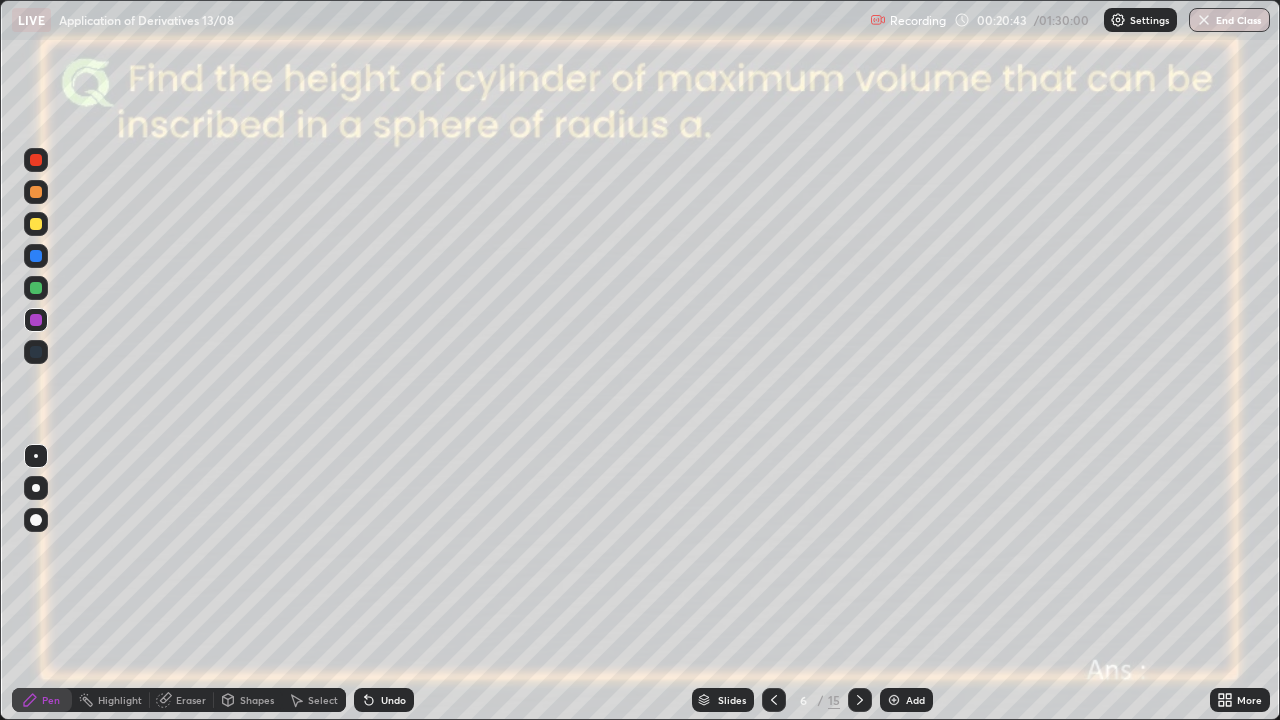 click on "Undo" at bounding box center (384, 700) 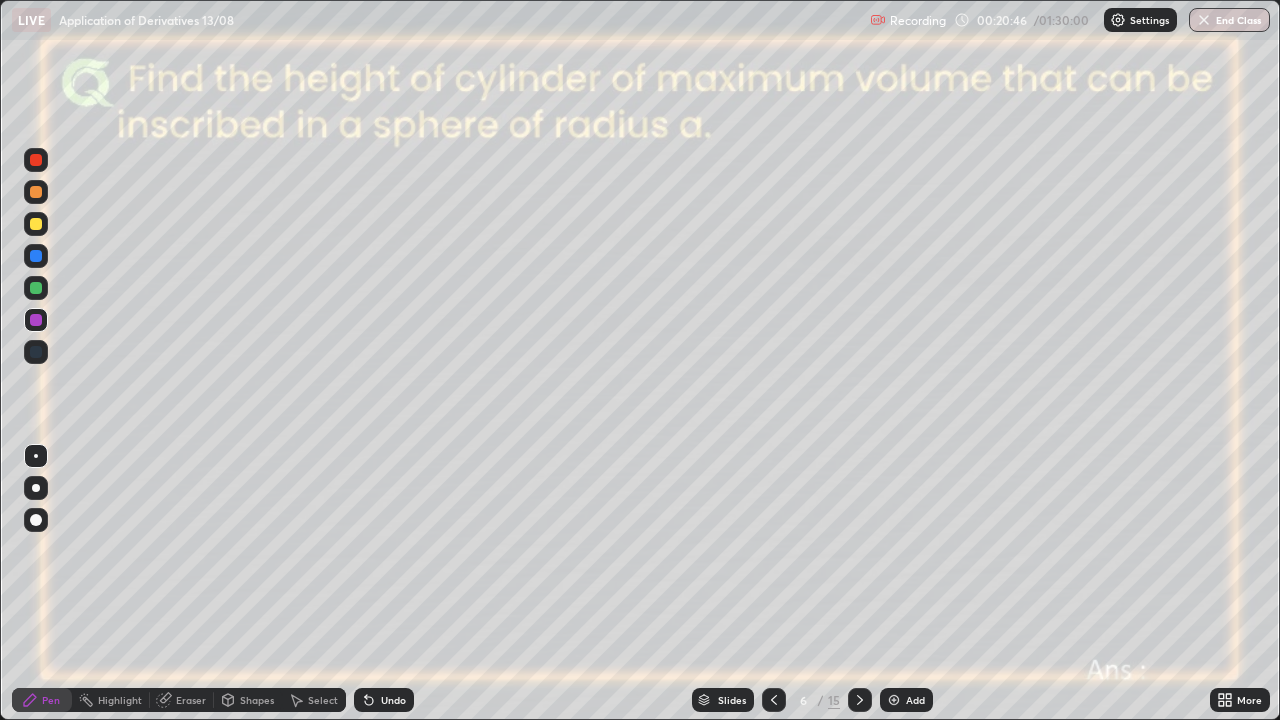 click on "Shapes" at bounding box center (257, 700) 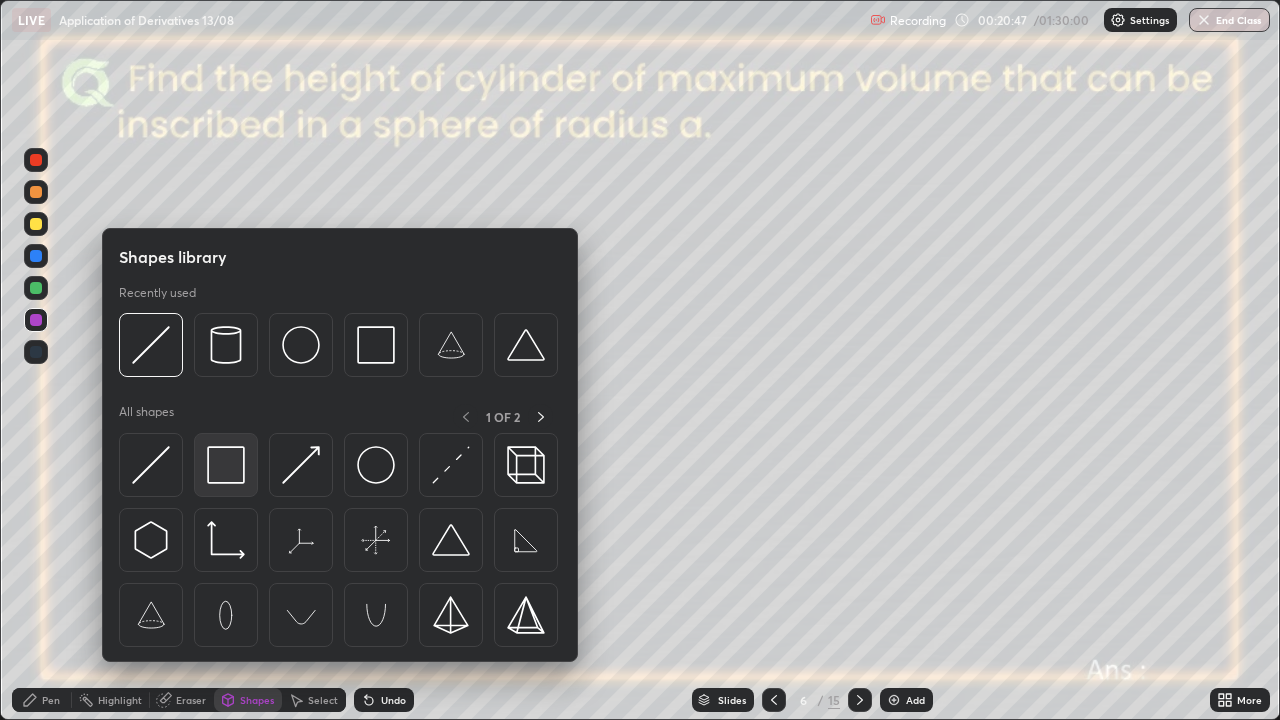 click at bounding box center [226, 465] 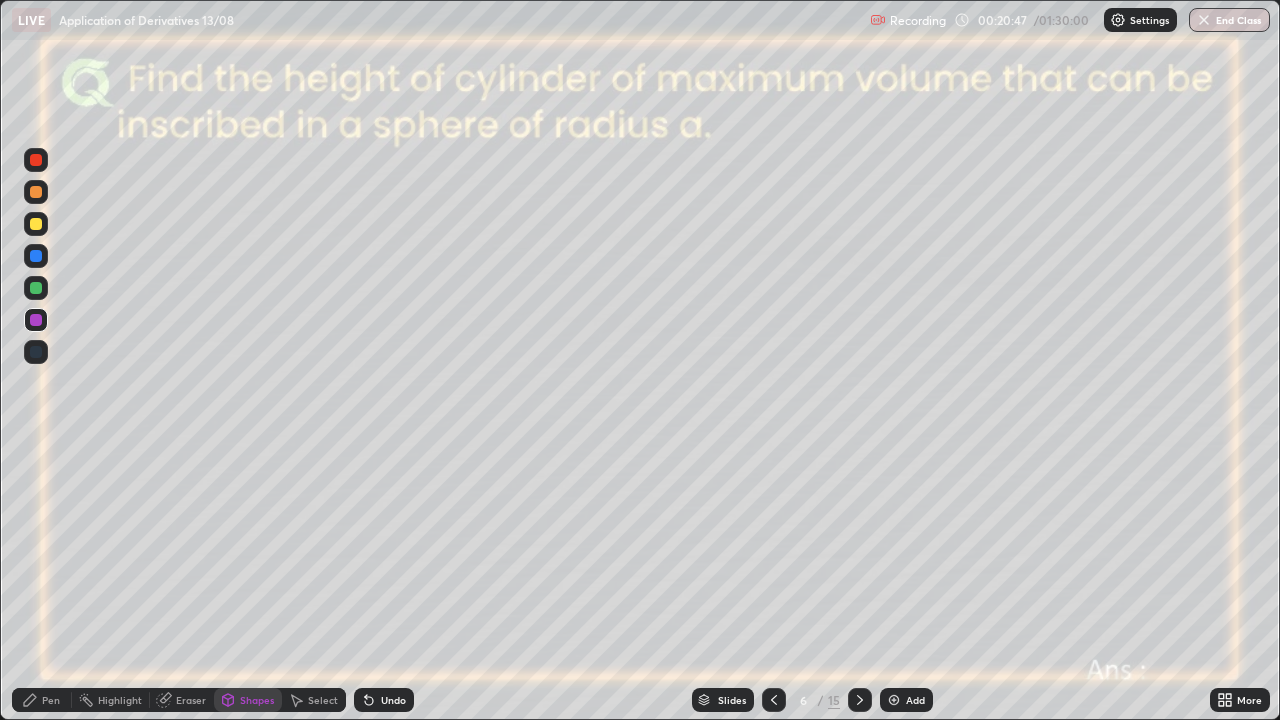 click at bounding box center [36, 288] 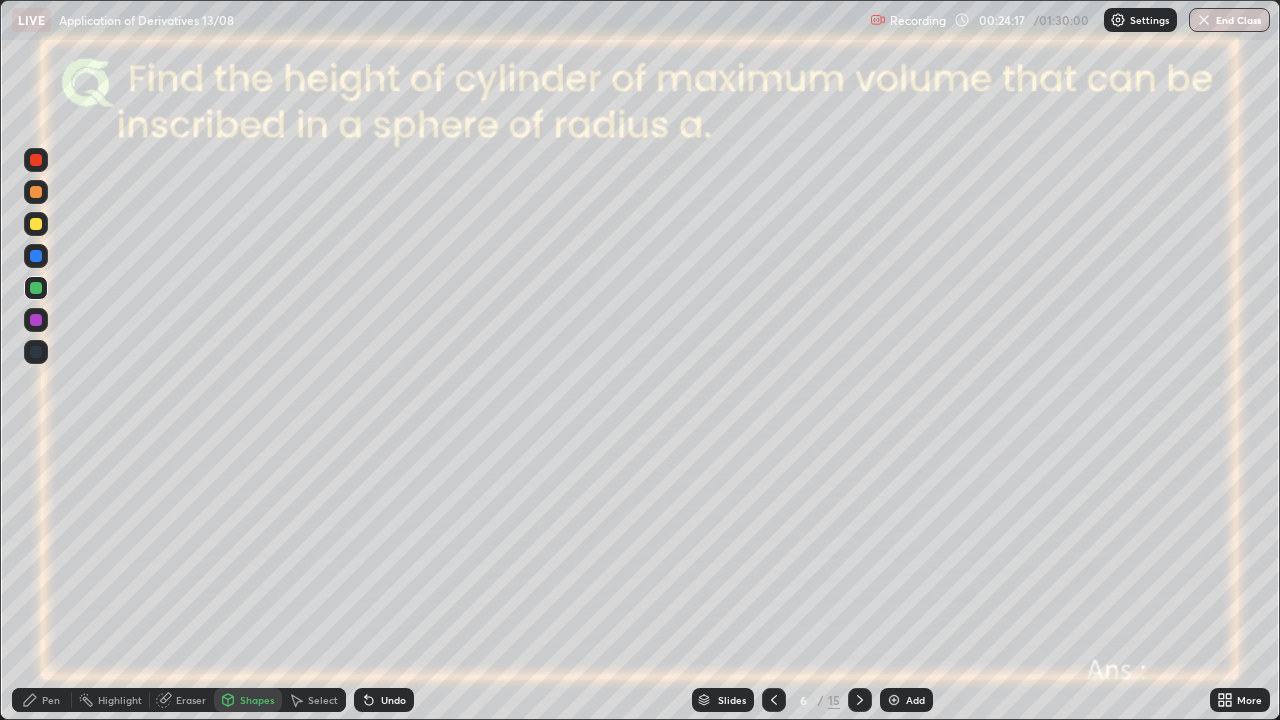 click 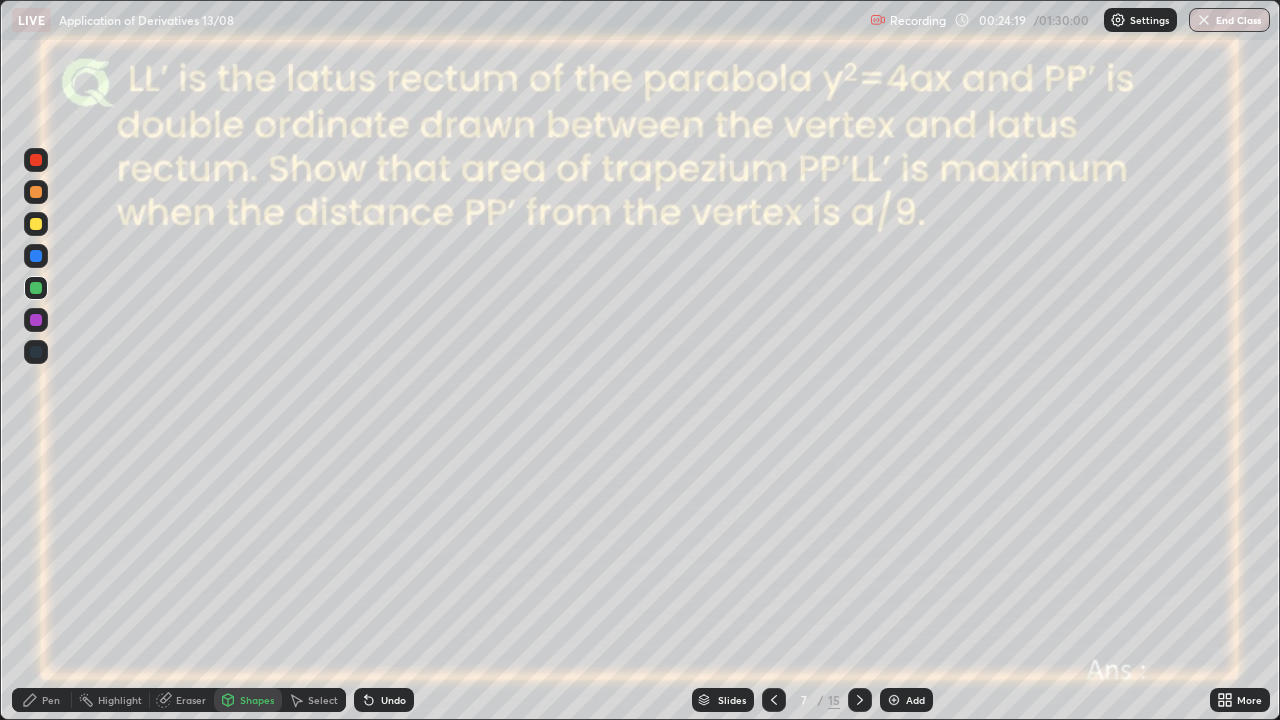 click 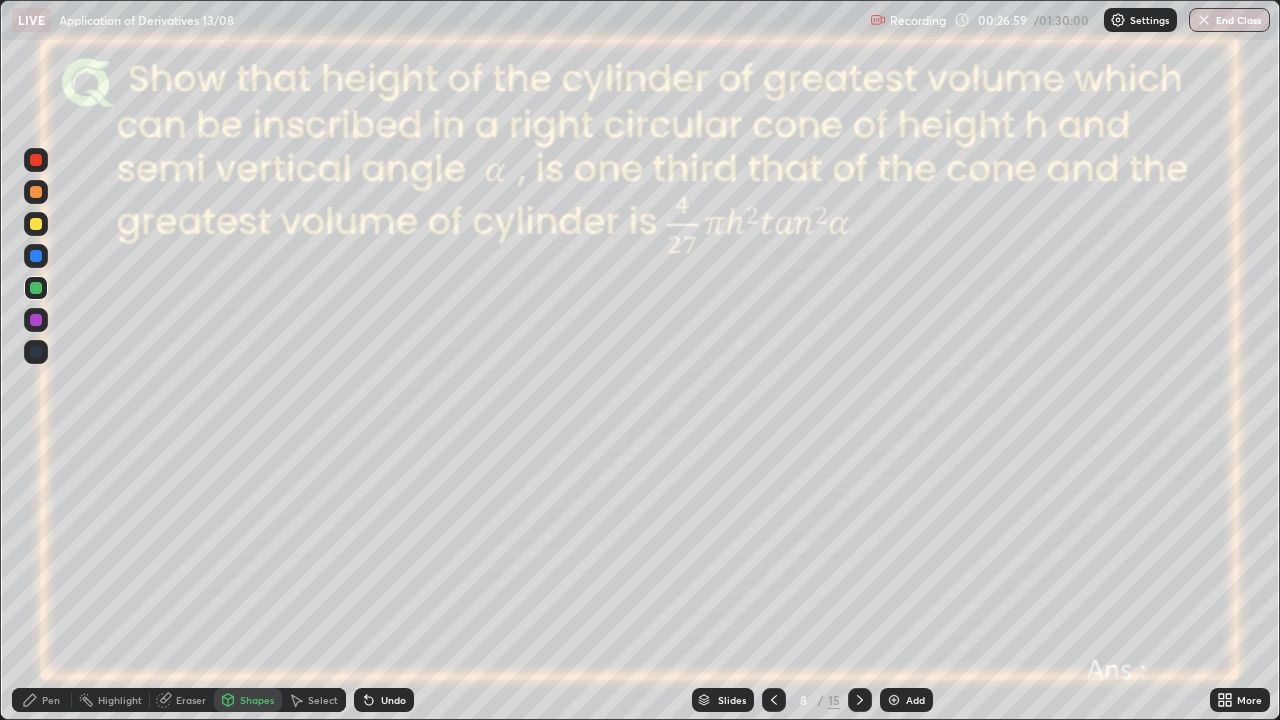 click on "Shapes" at bounding box center [257, 700] 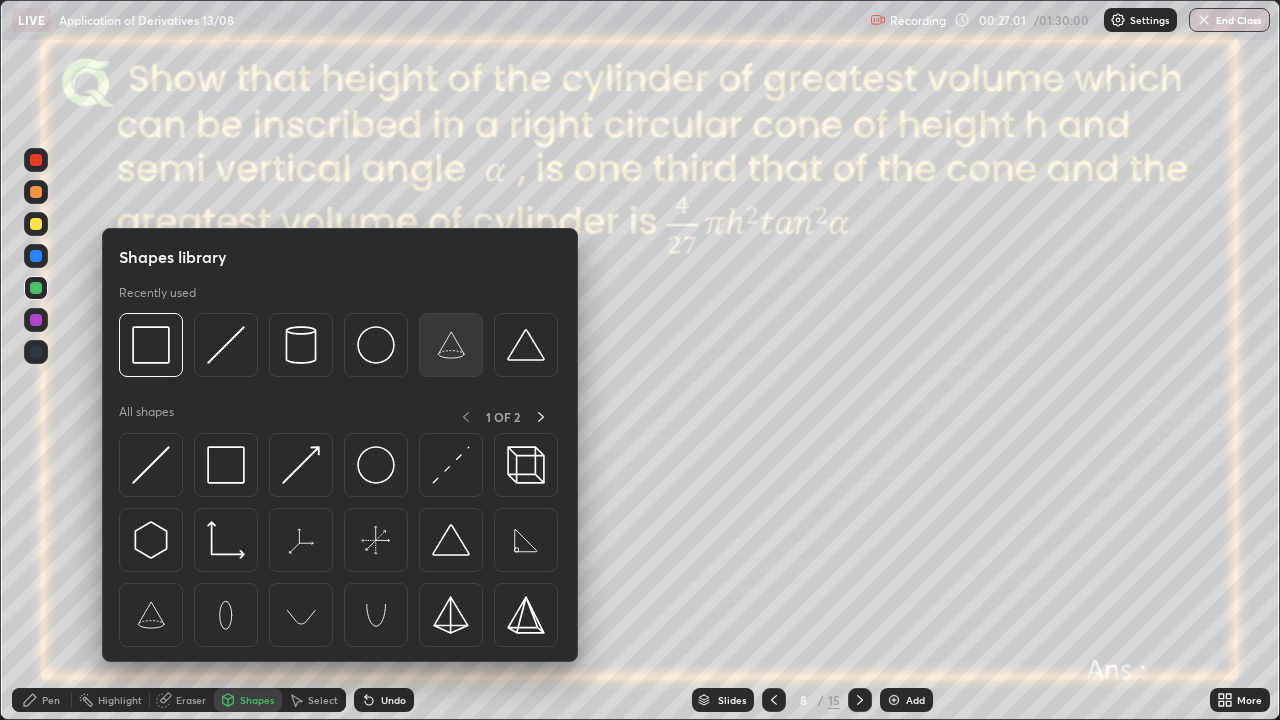 click at bounding box center (451, 345) 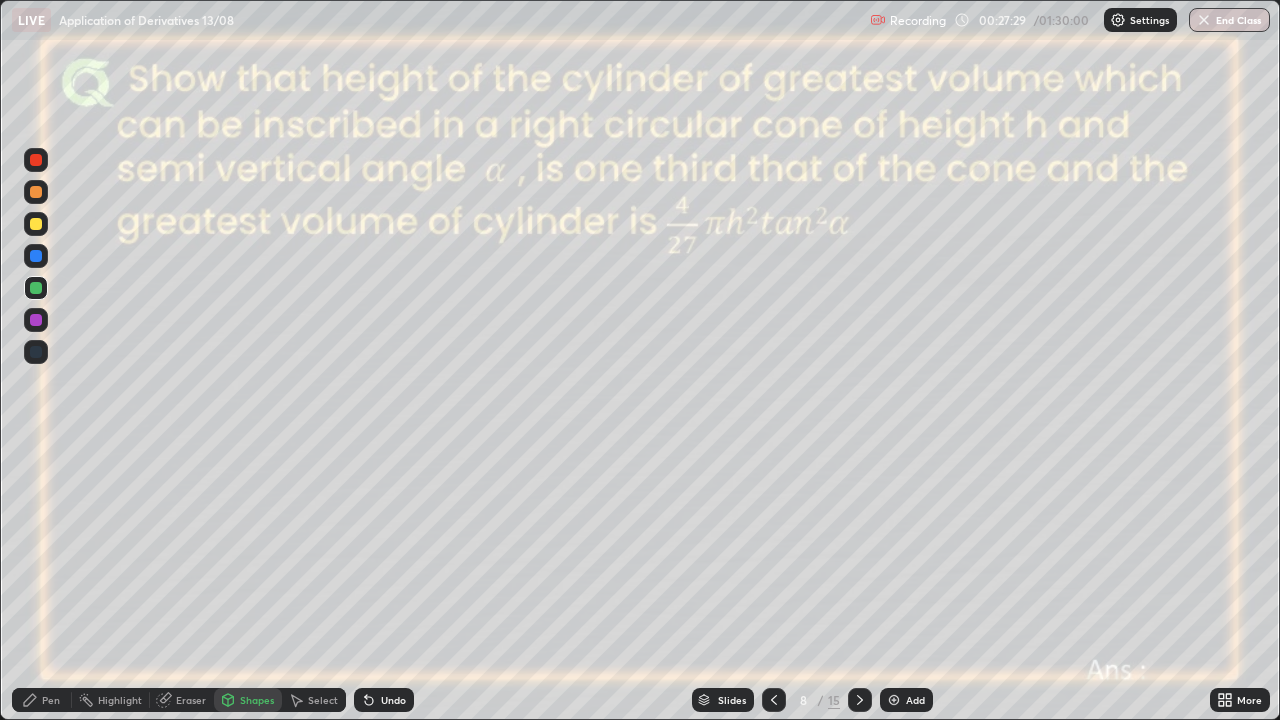 click on "Shapes" at bounding box center [248, 700] 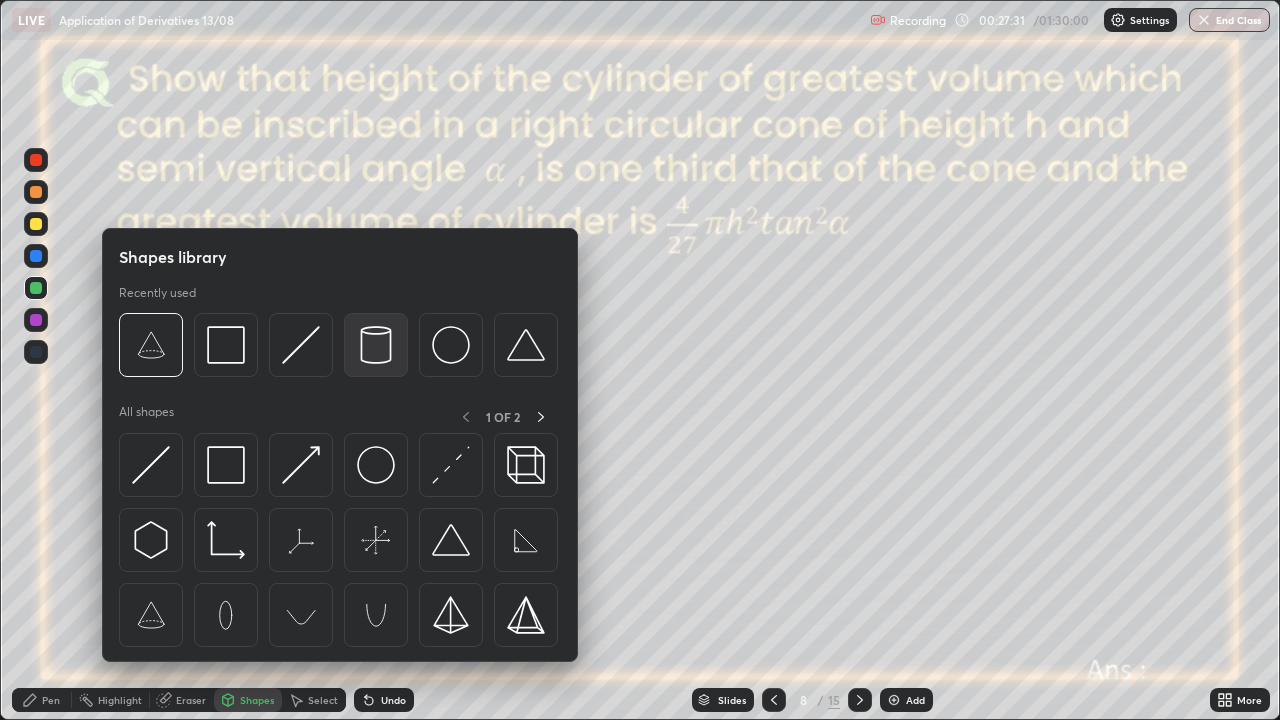 click at bounding box center [376, 345] 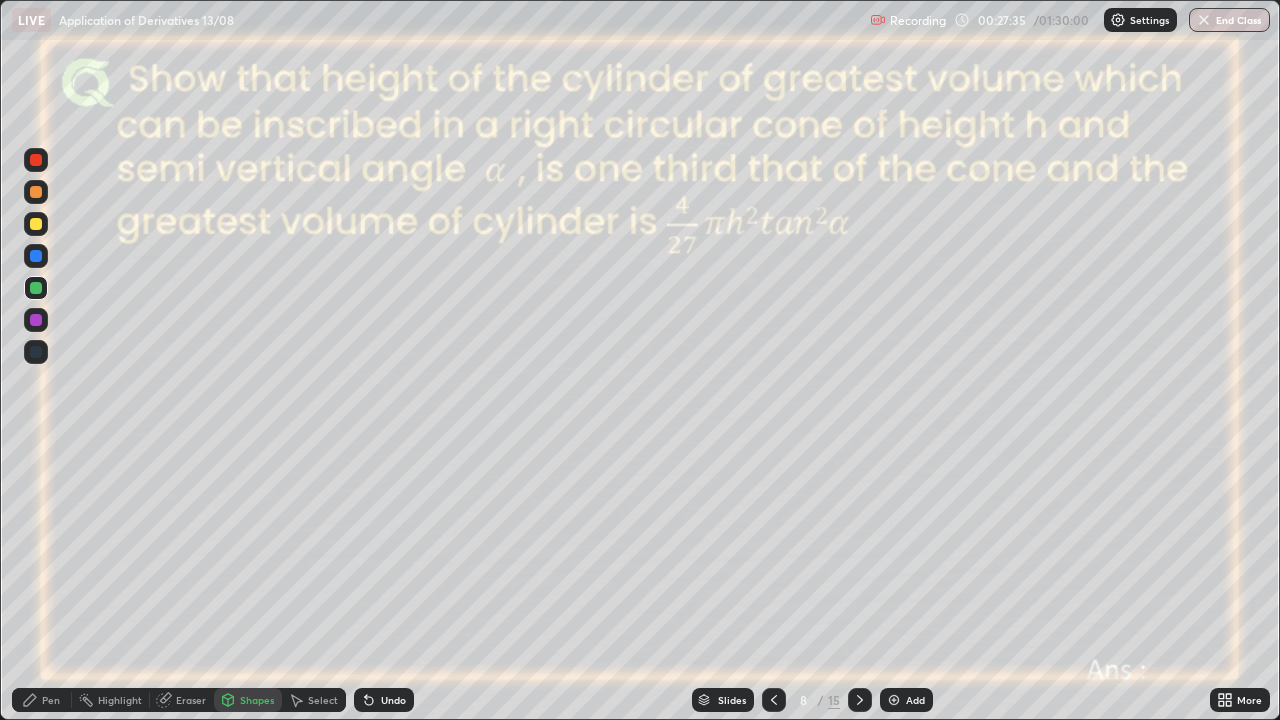 click at bounding box center (36, 320) 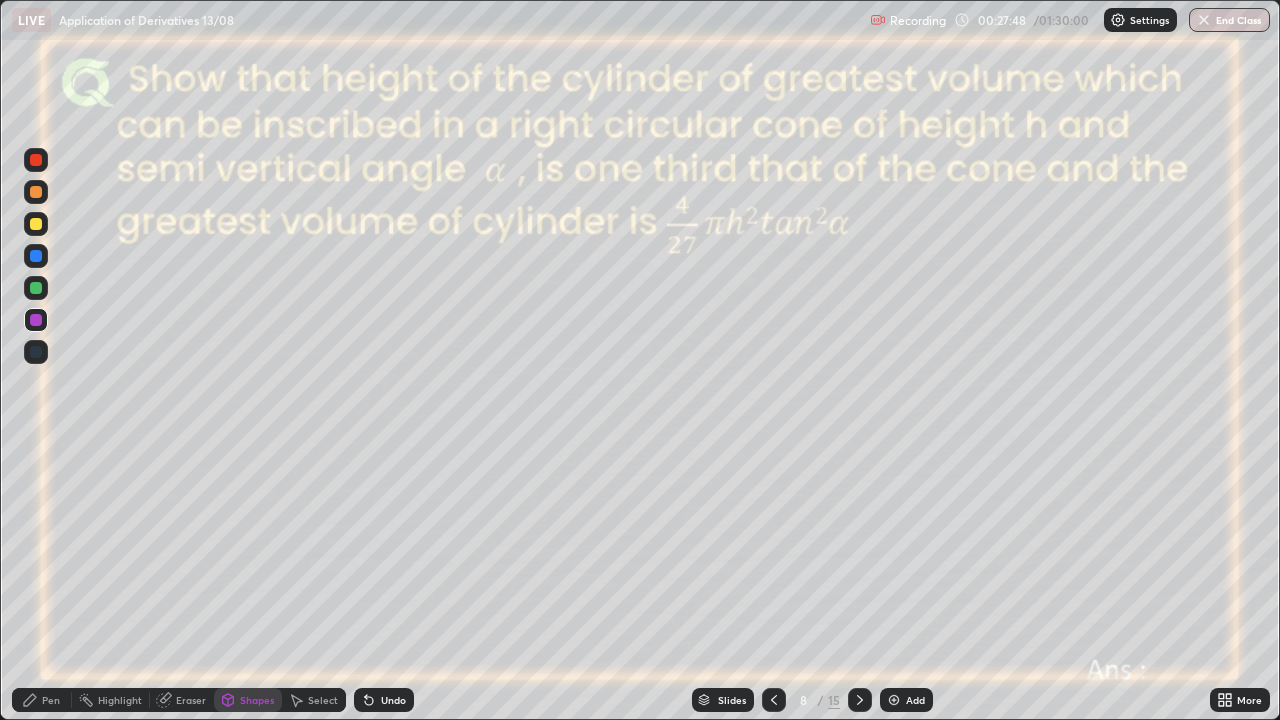 click 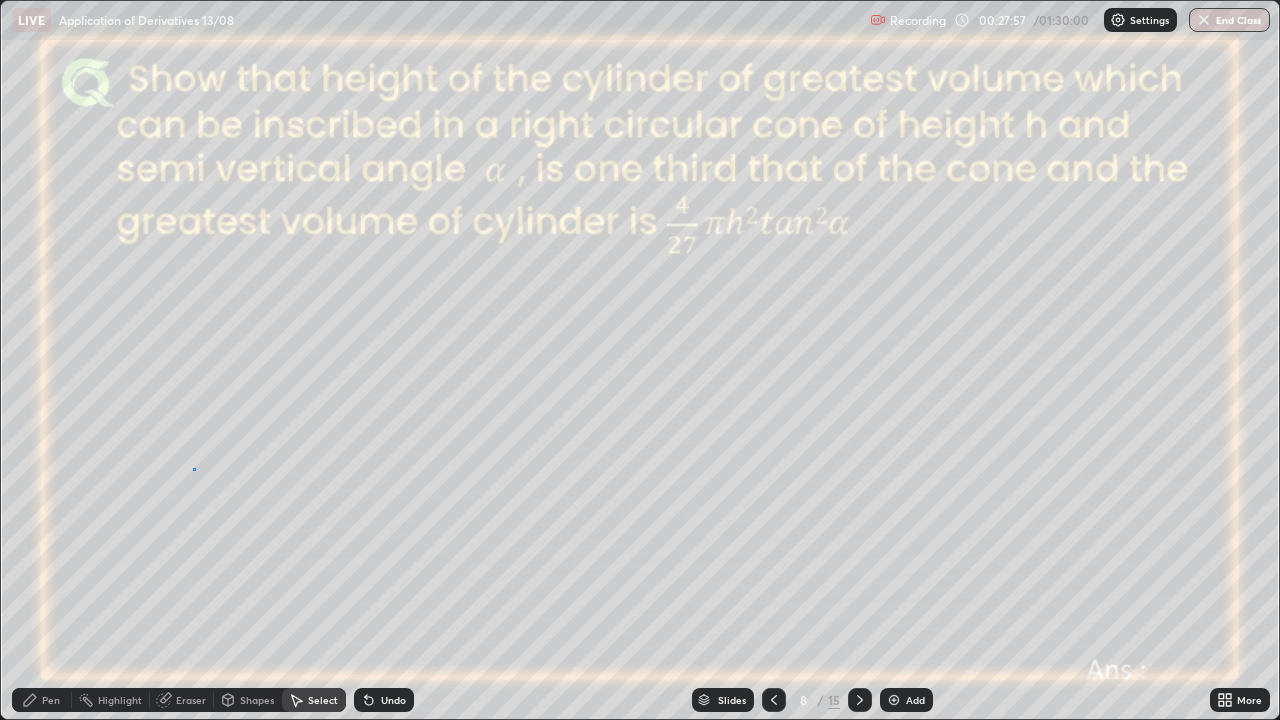 click on "0 ° Undo Copy Duplicate Duplicate to new slide Delete" at bounding box center (640, 360) 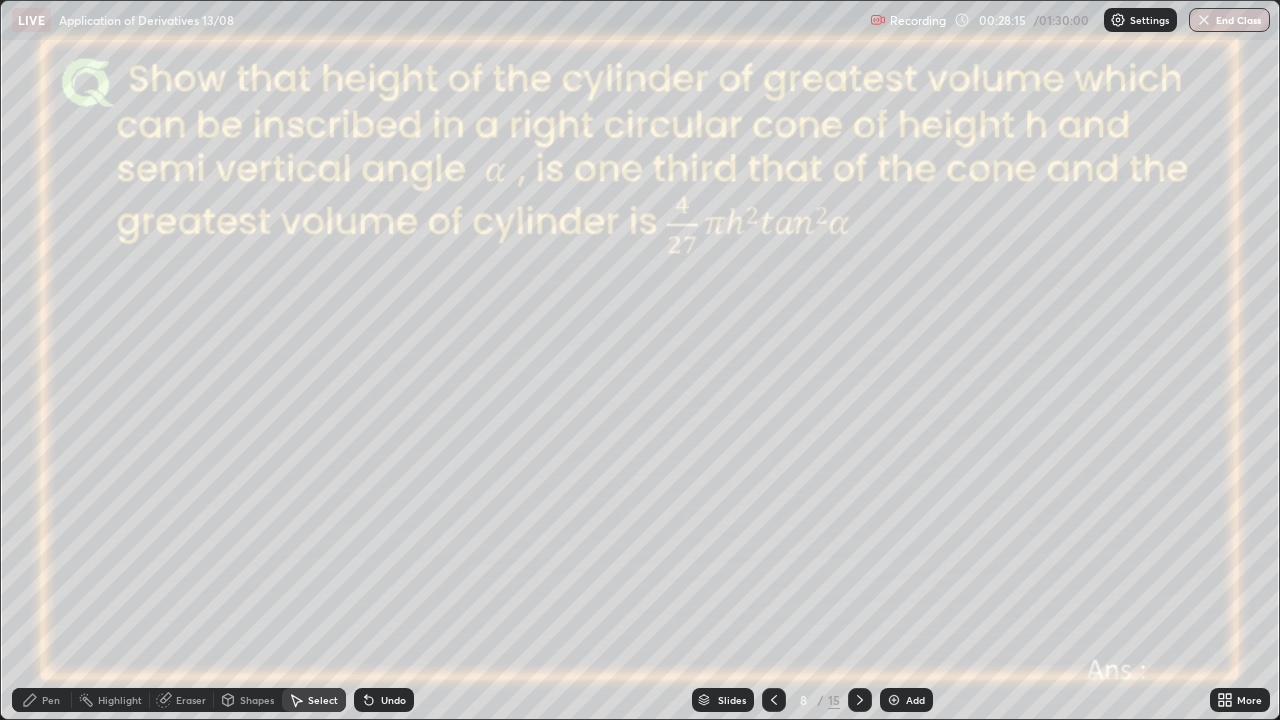 click on "Pen" at bounding box center (51, 700) 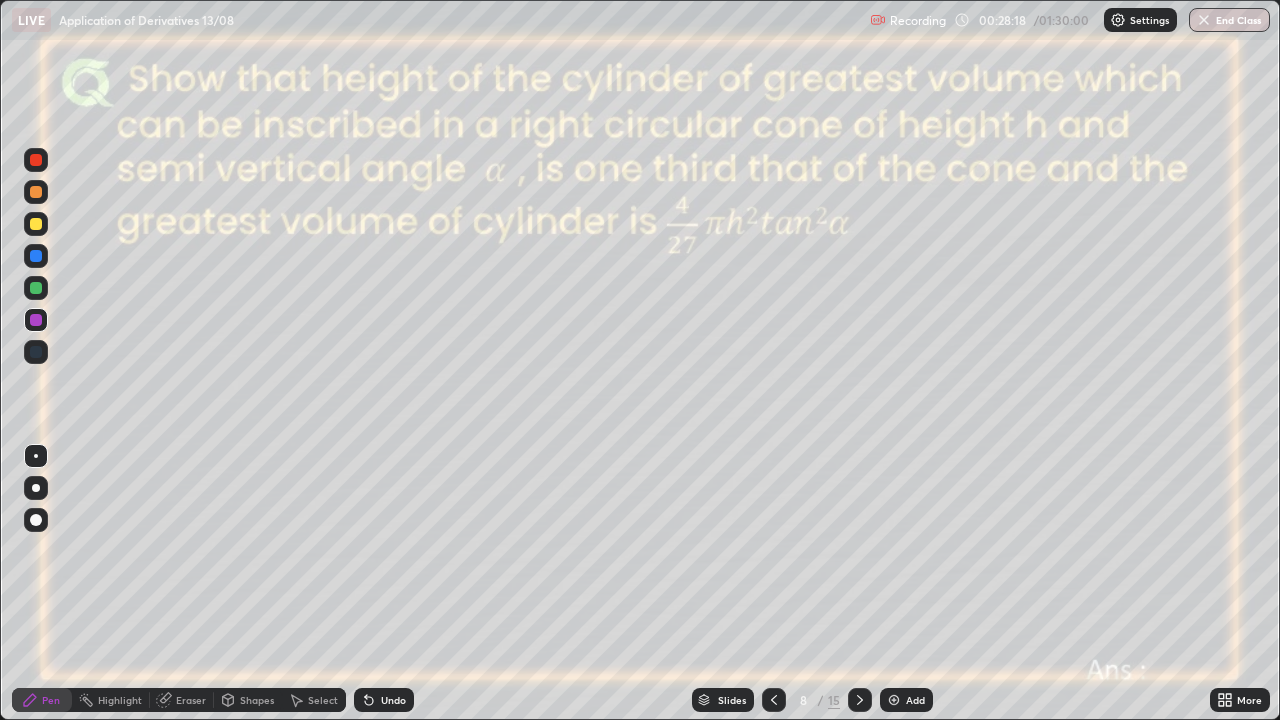 click at bounding box center [36, 224] 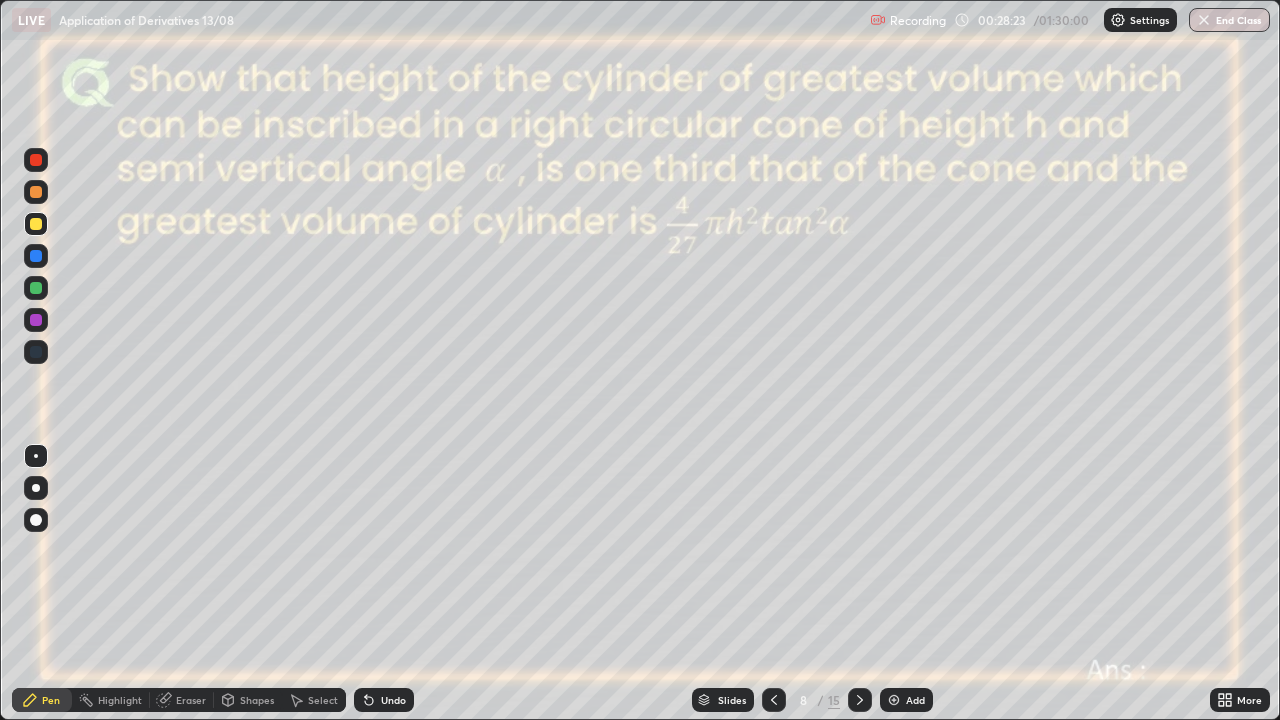click on "Shapes" at bounding box center [257, 700] 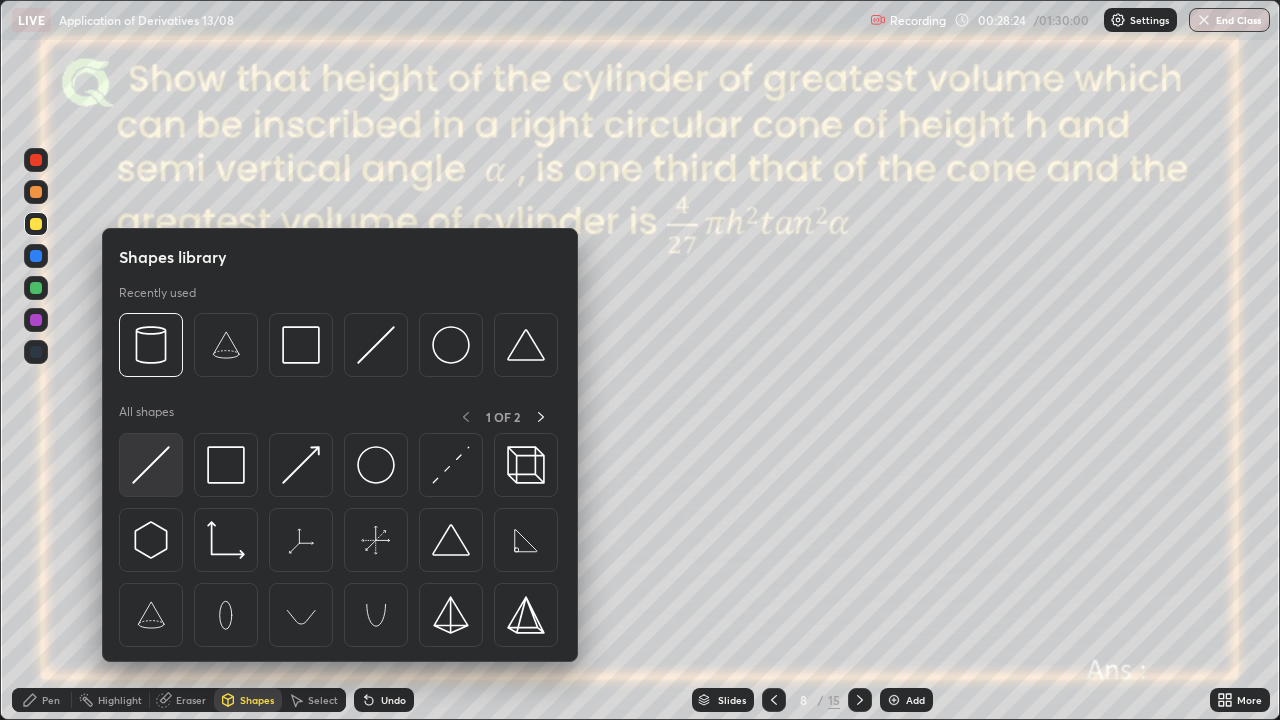 click at bounding box center [151, 465] 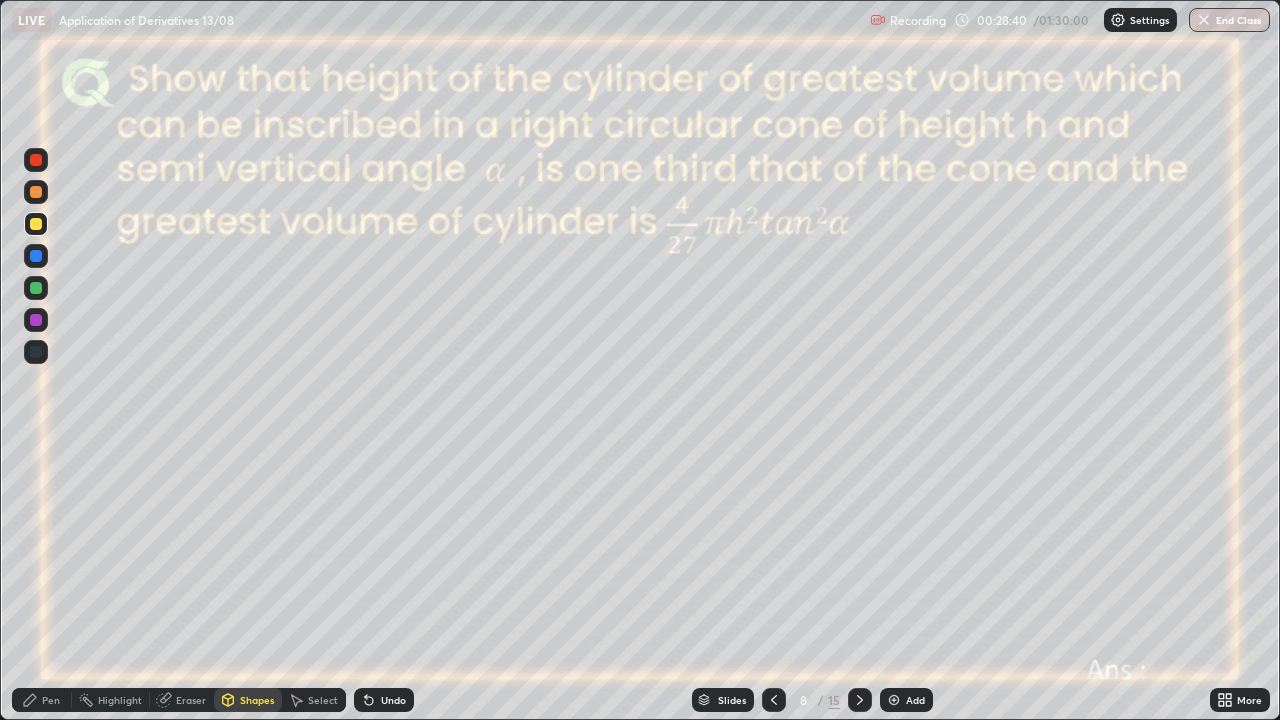 click at bounding box center [36, 320] 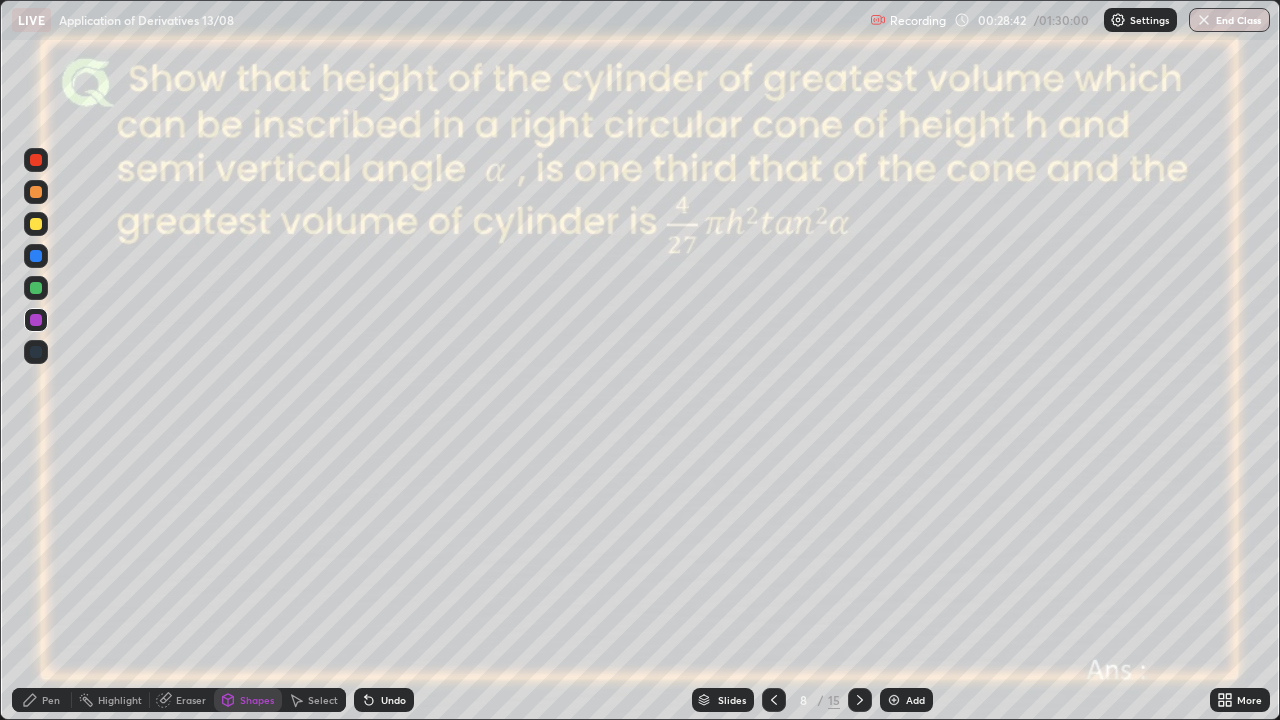 click at bounding box center [36, 160] 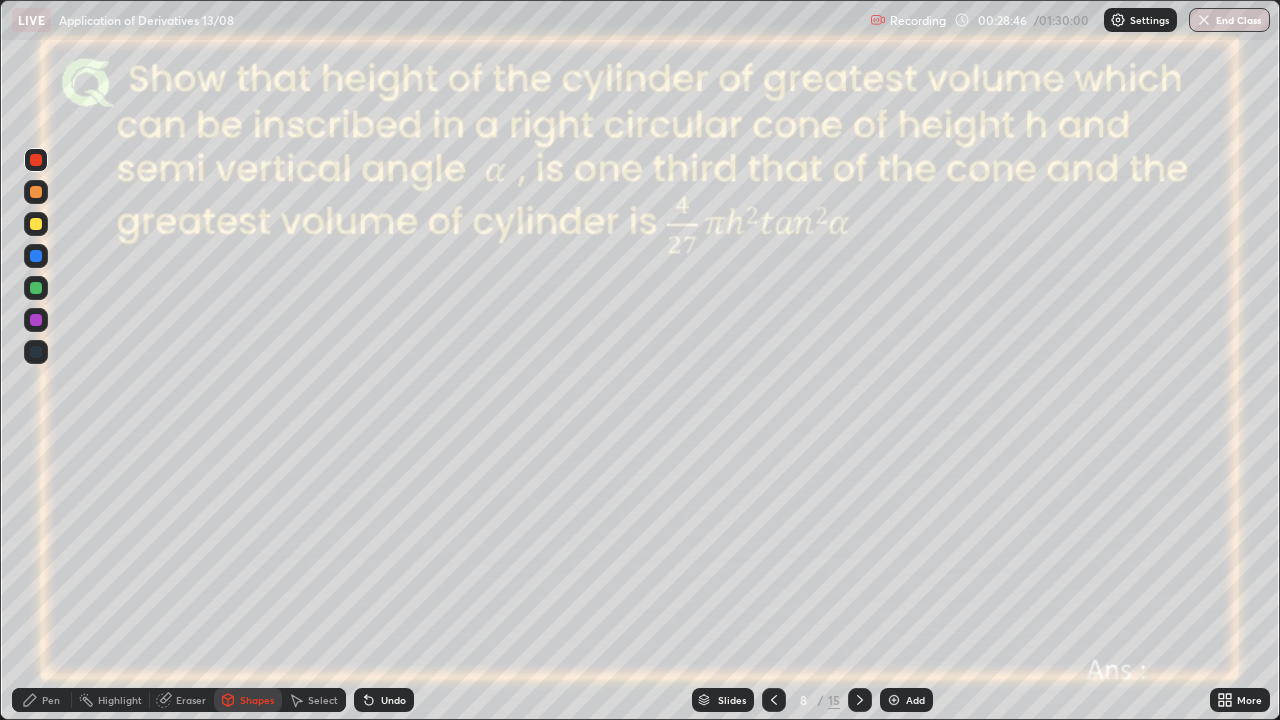 click 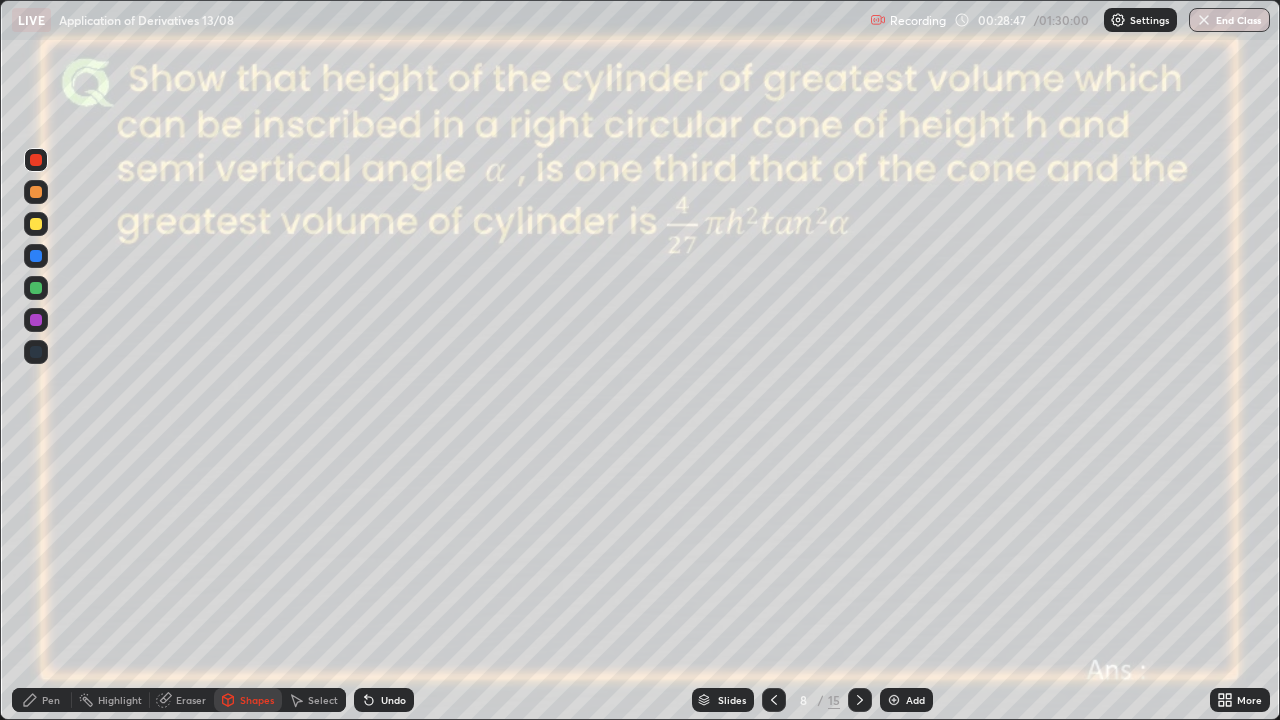 click on "Pen" at bounding box center [42, 700] 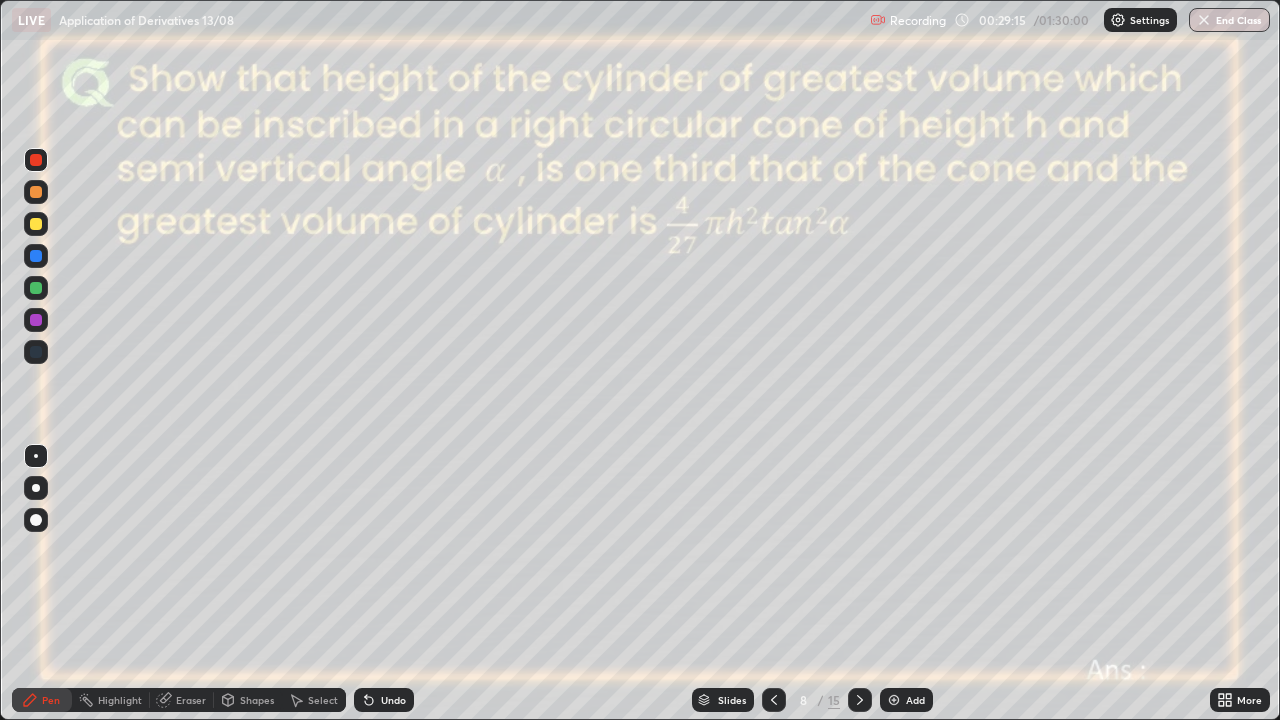 click at bounding box center (36, 320) 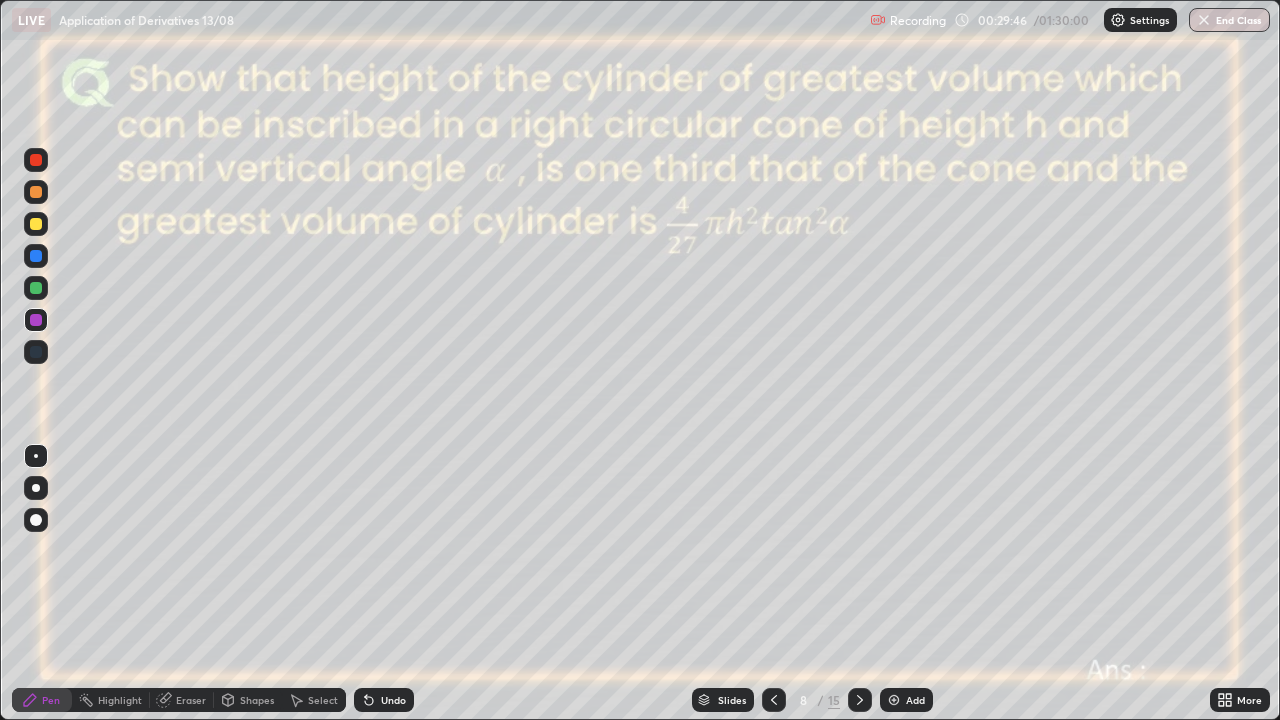 click at bounding box center (36, 288) 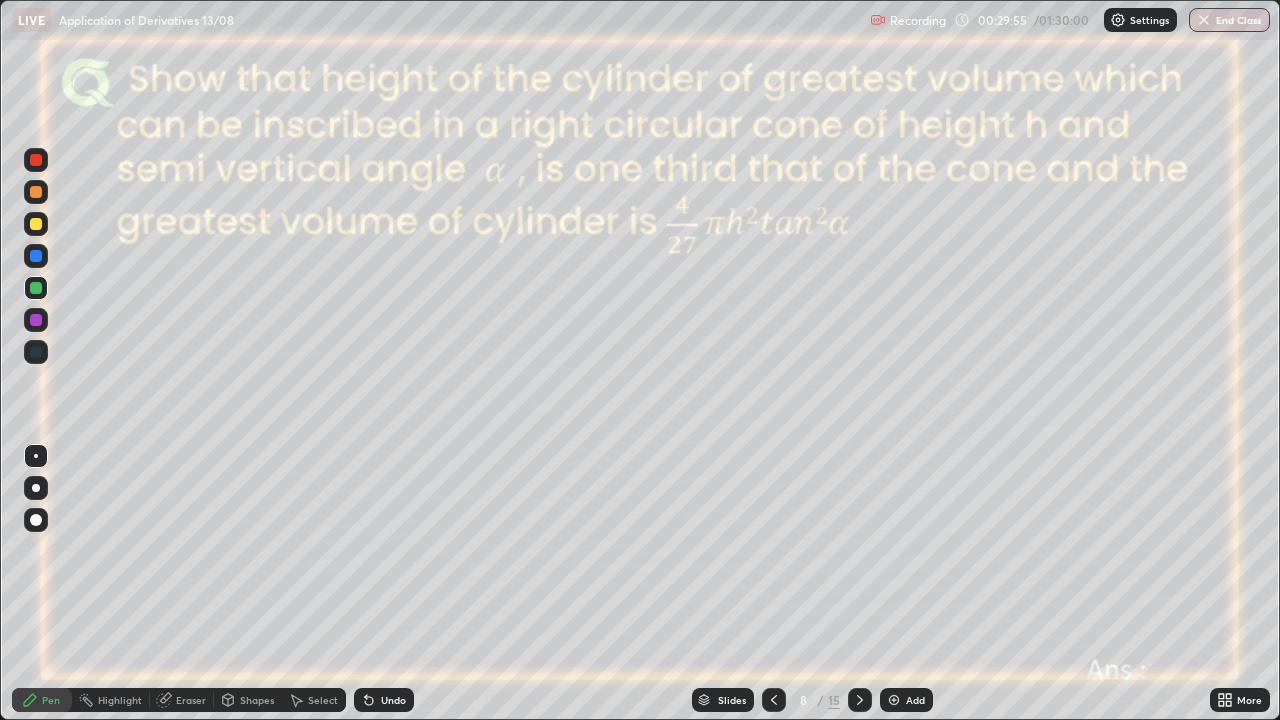 click on "Undo" at bounding box center (393, 700) 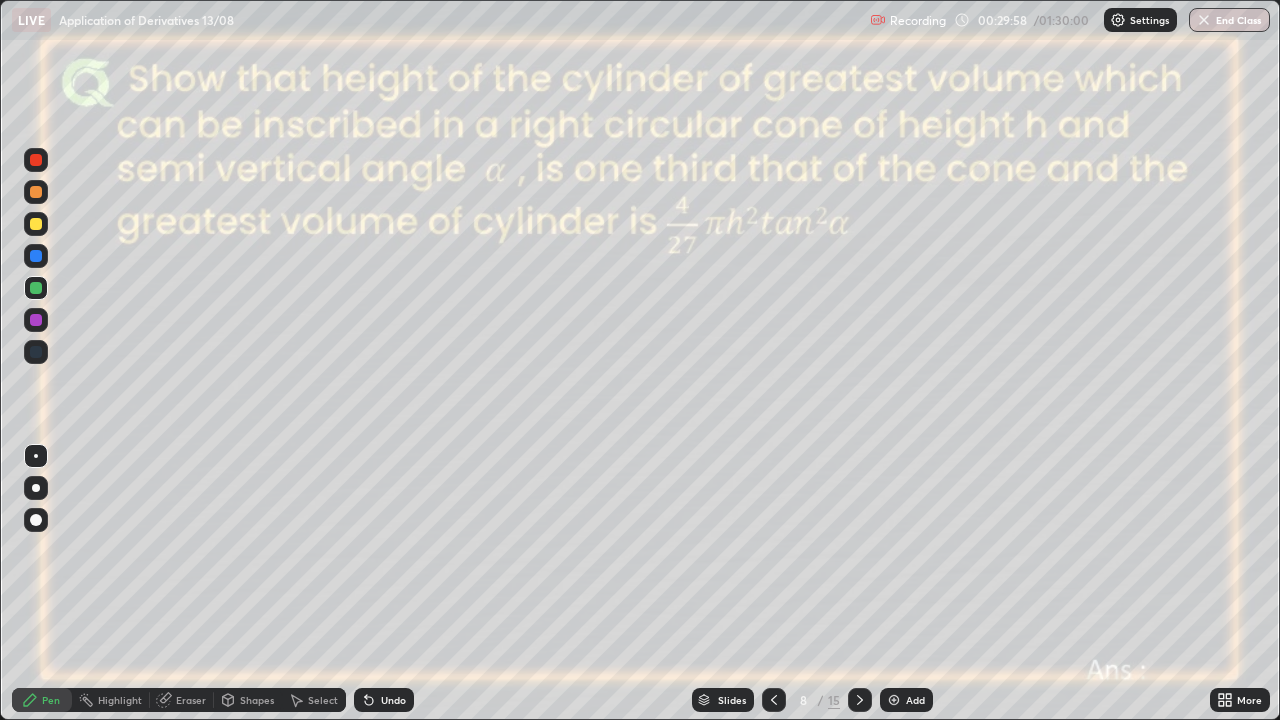 click at bounding box center (36, 160) 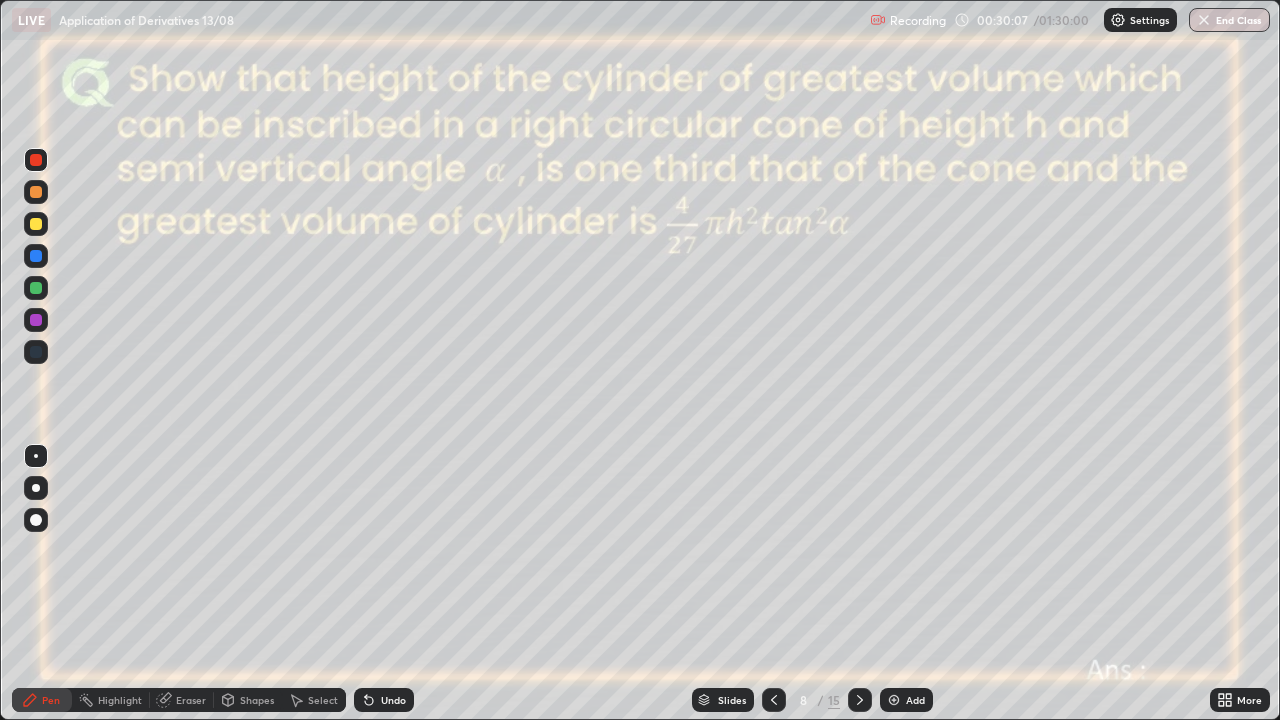 click 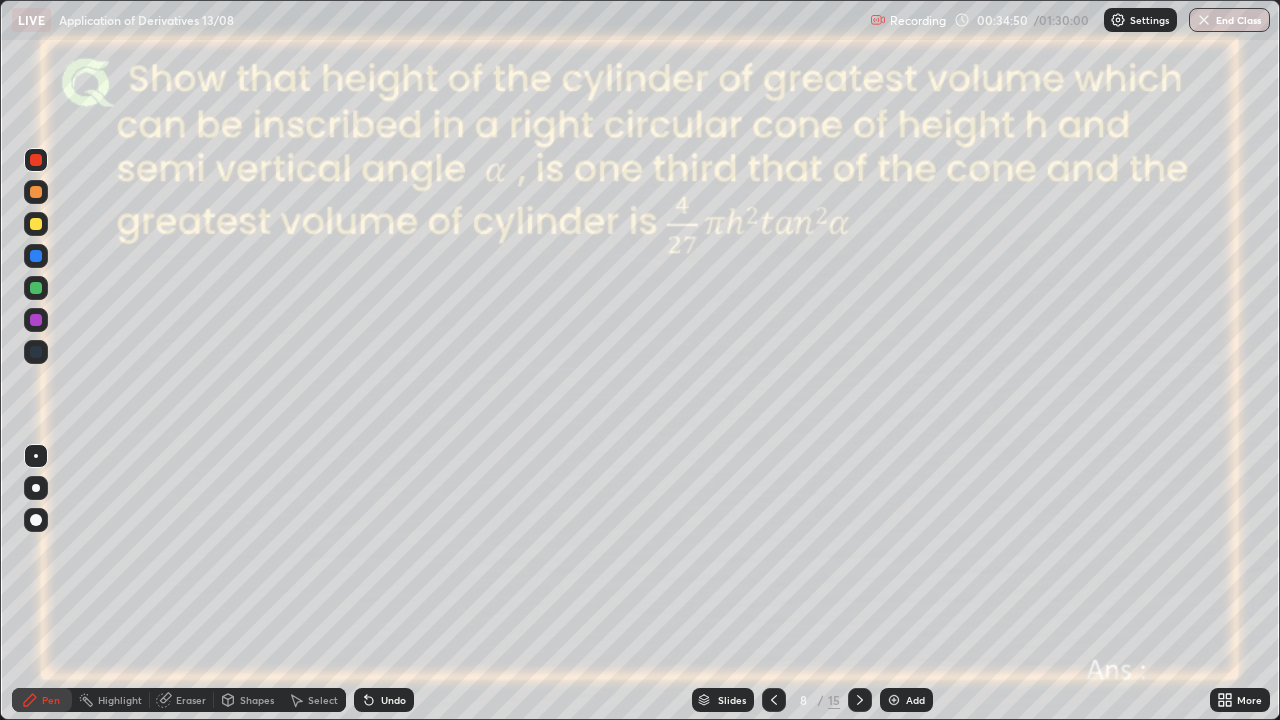 click at bounding box center [894, 700] 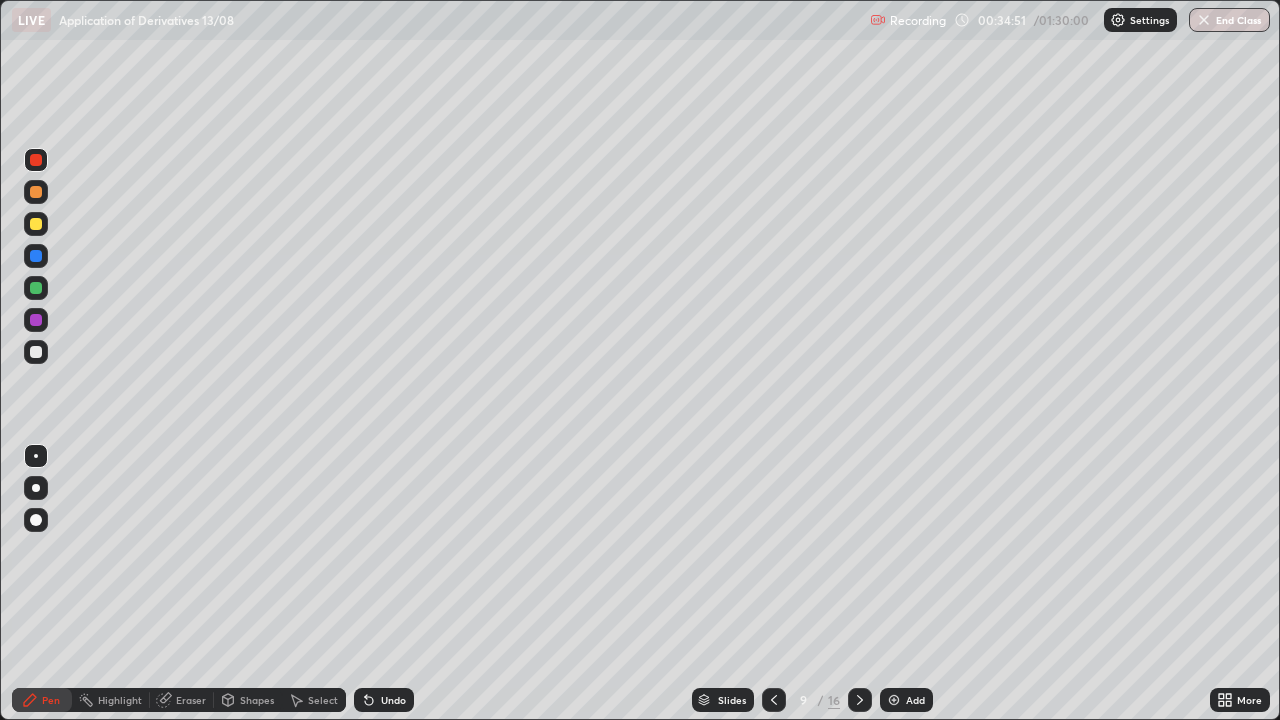 click at bounding box center [36, 352] 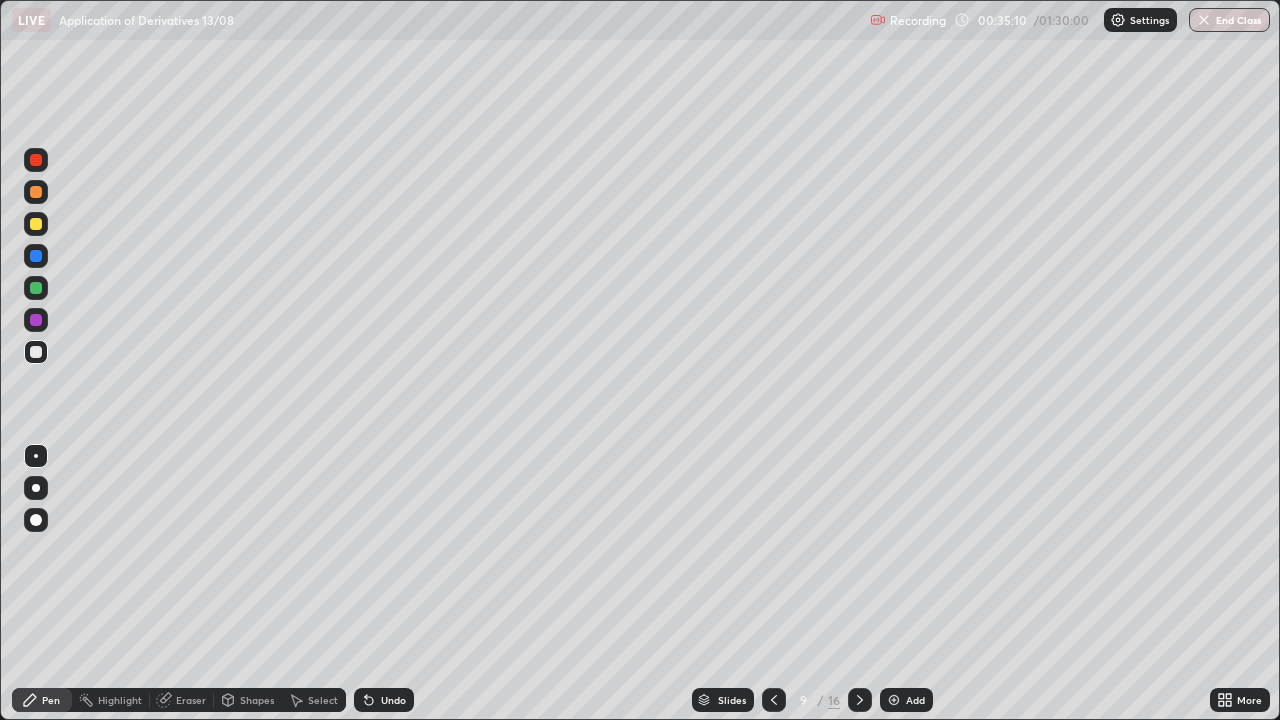 click 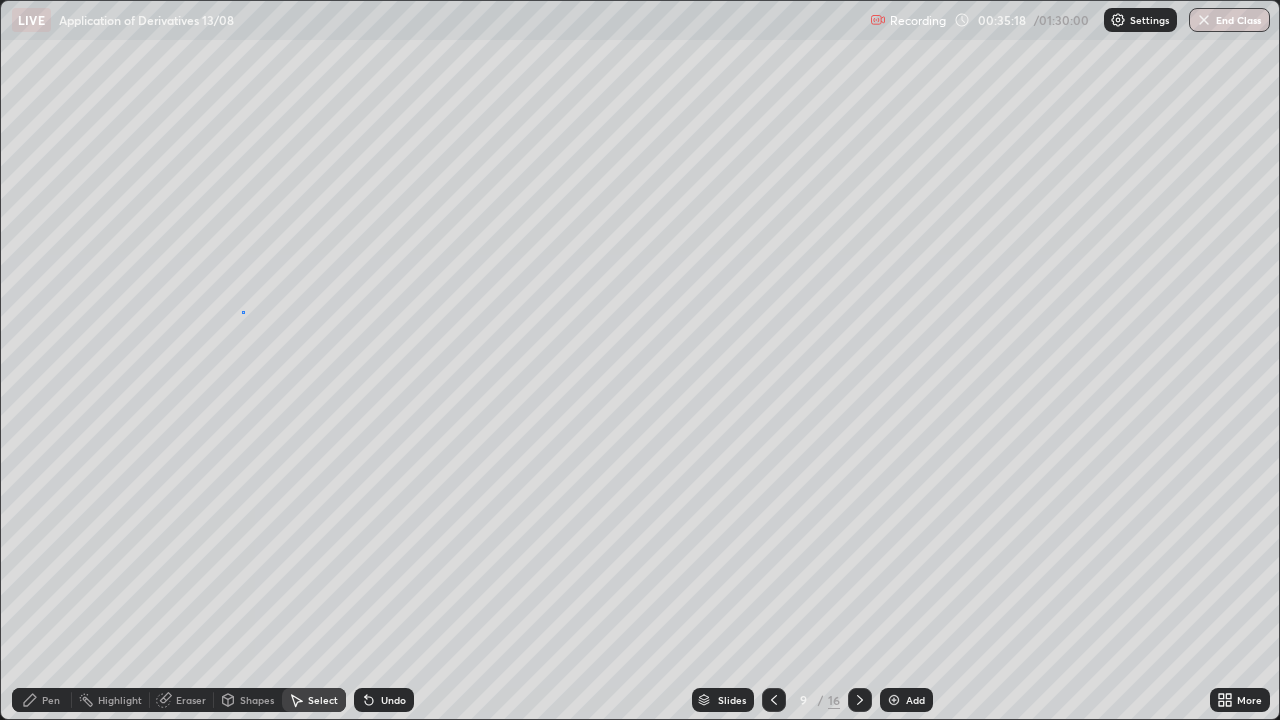 click on "0 ° Undo Copy Duplicate Duplicate to new slide Delete" at bounding box center (640, 360) 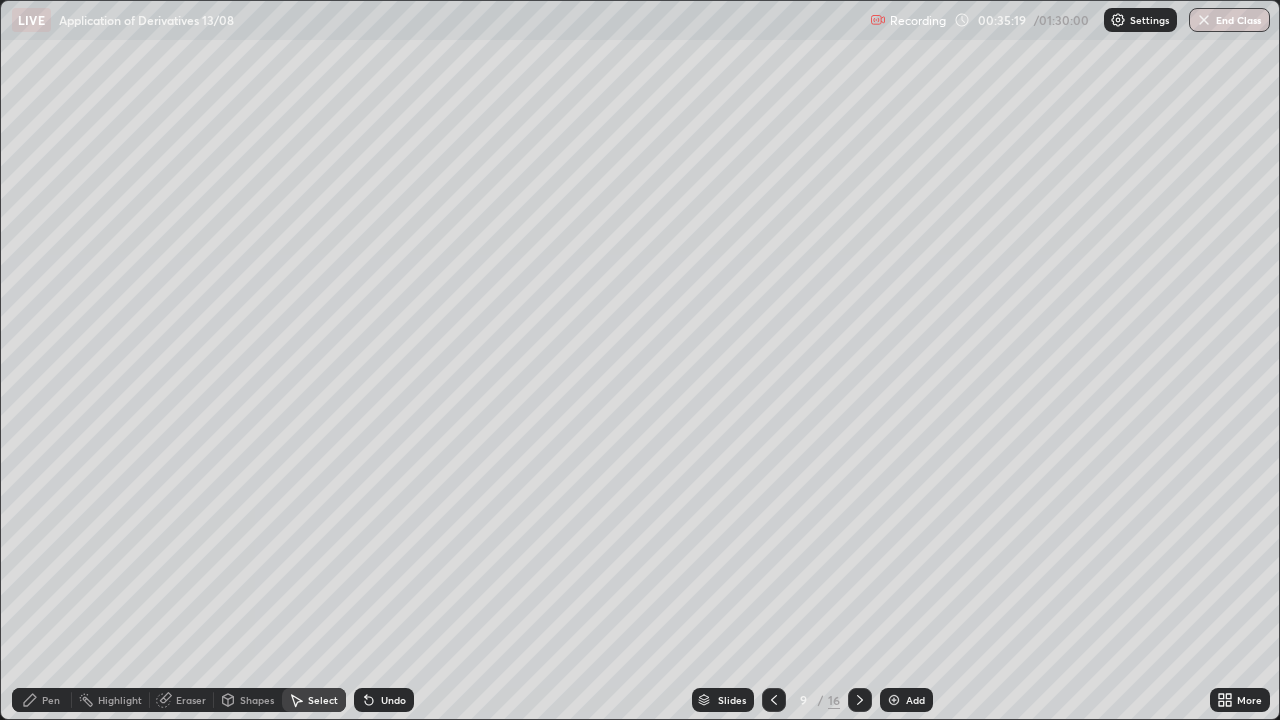 click on "Pen" at bounding box center [51, 700] 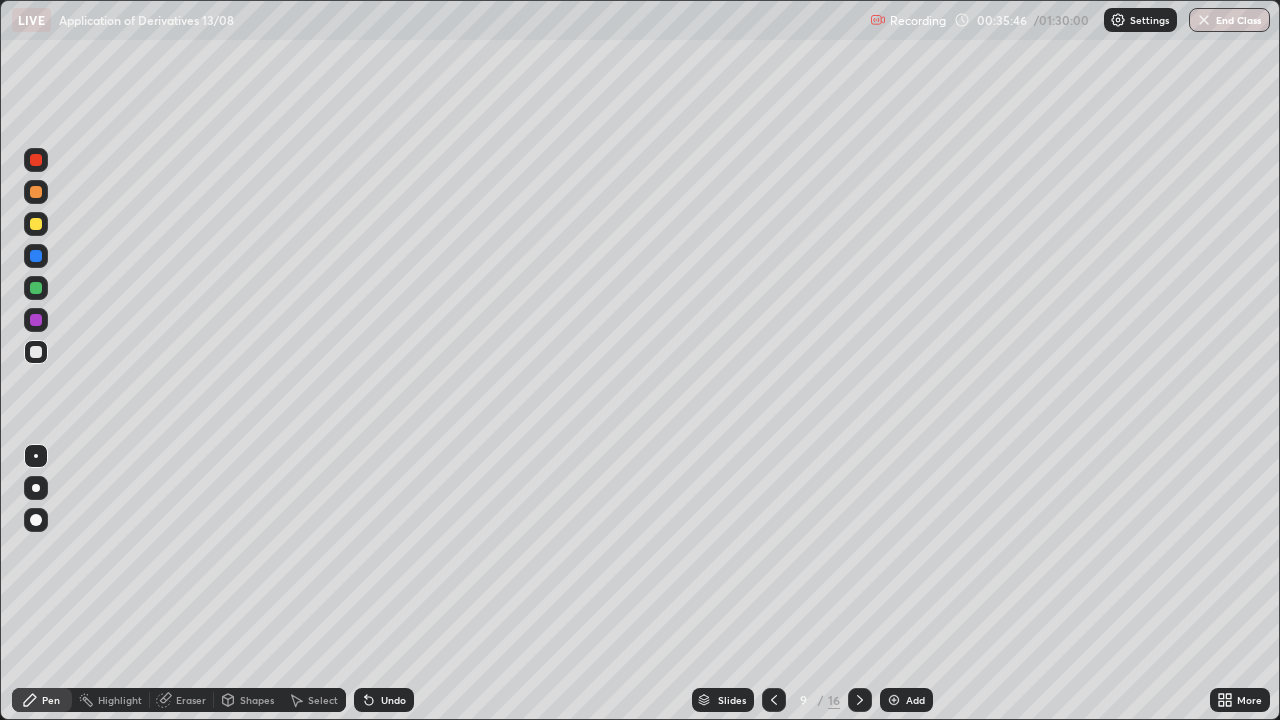 click at bounding box center (36, 320) 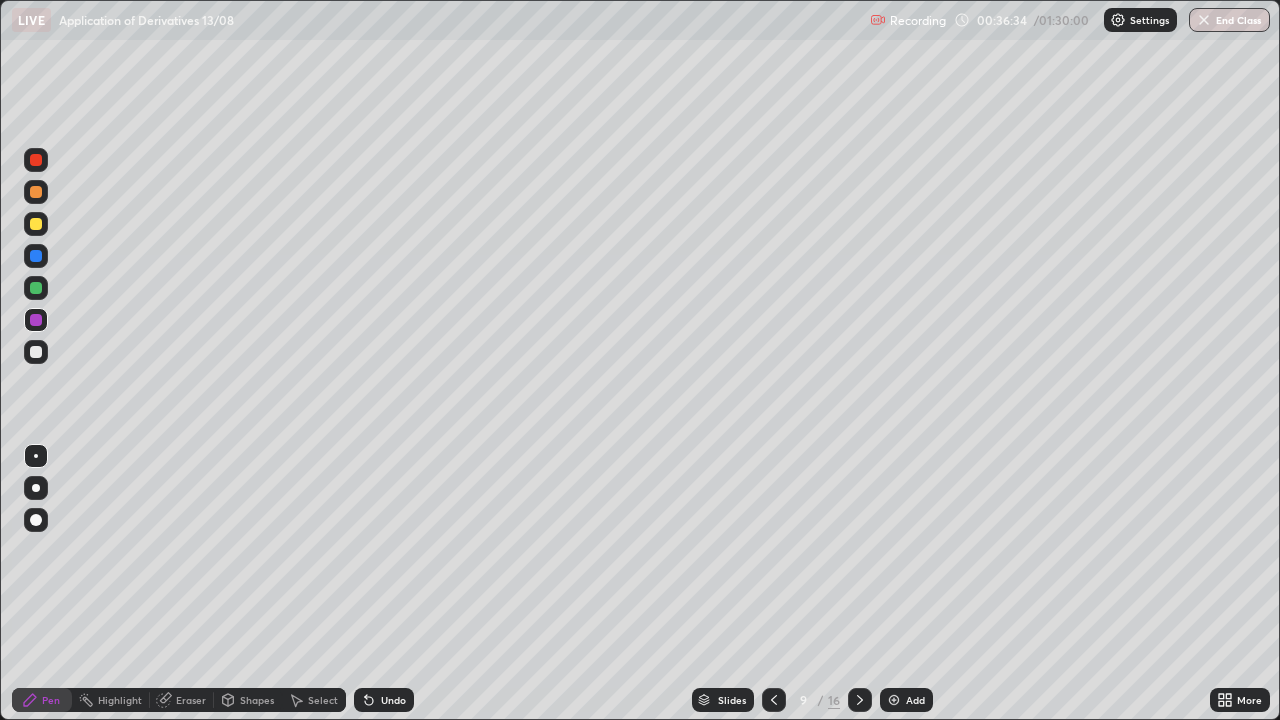 click on "Undo" at bounding box center (393, 700) 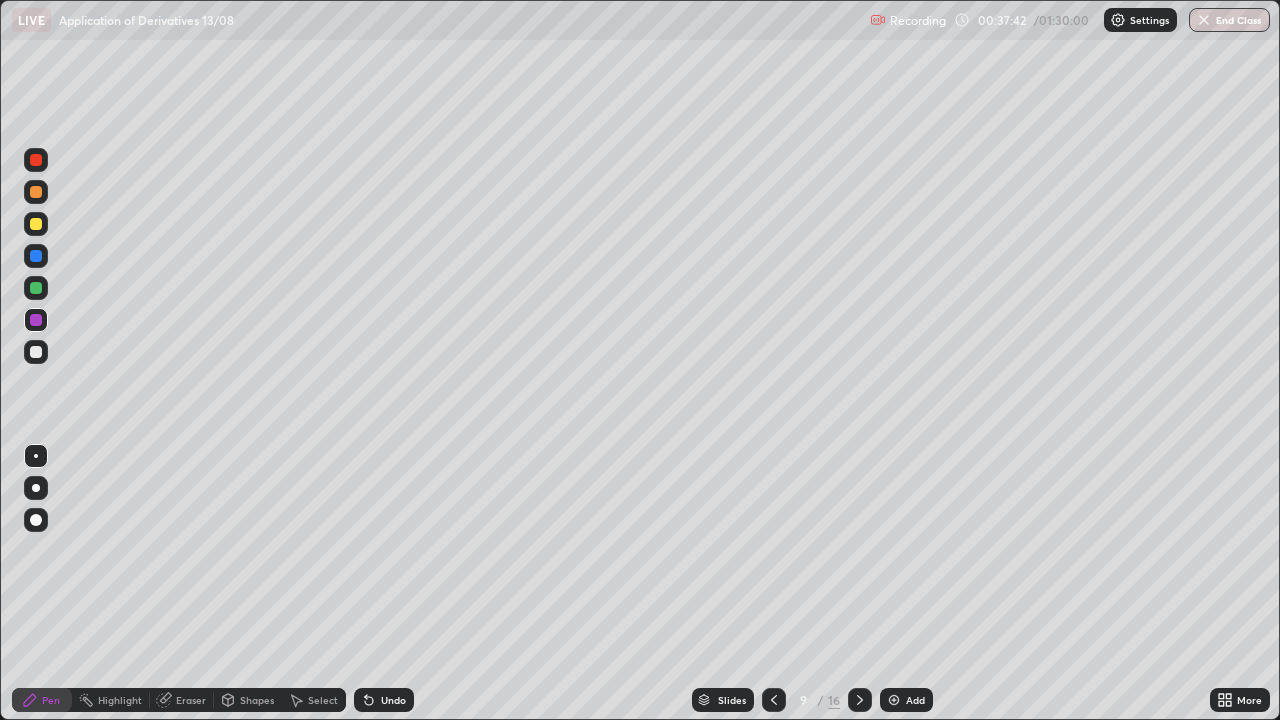 click at bounding box center [36, 352] 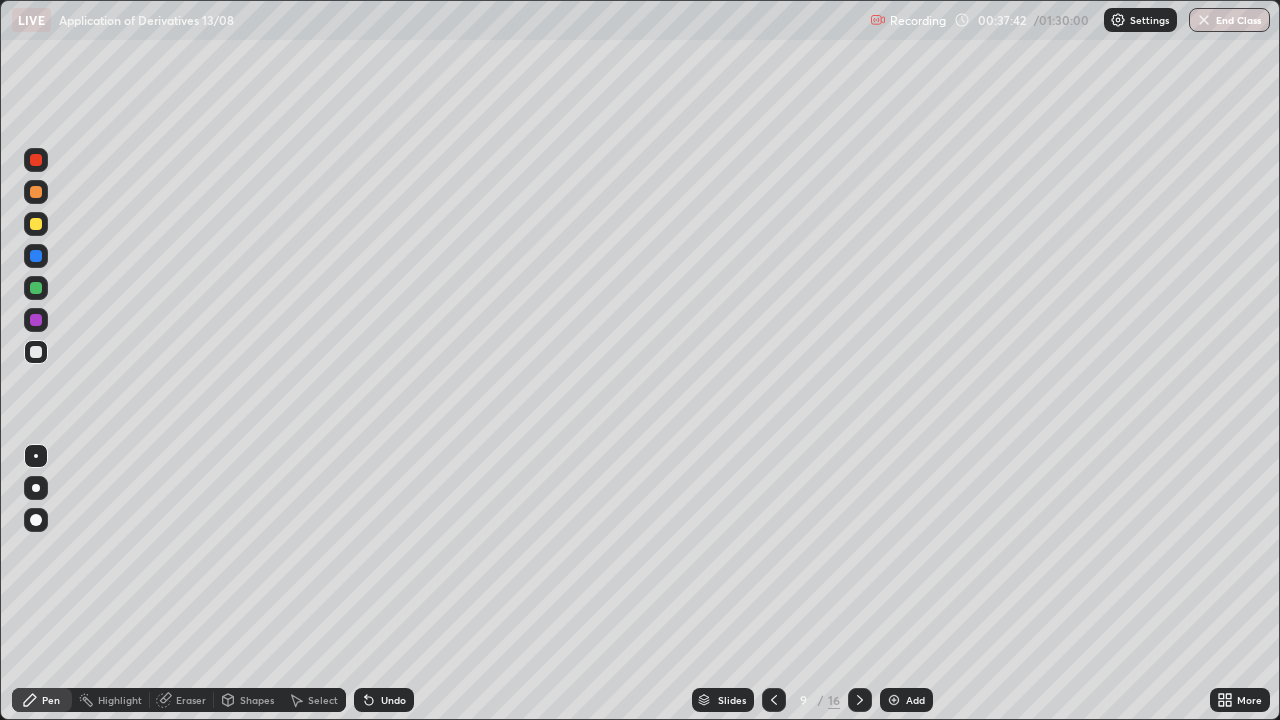 click at bounding box center [36, 288] 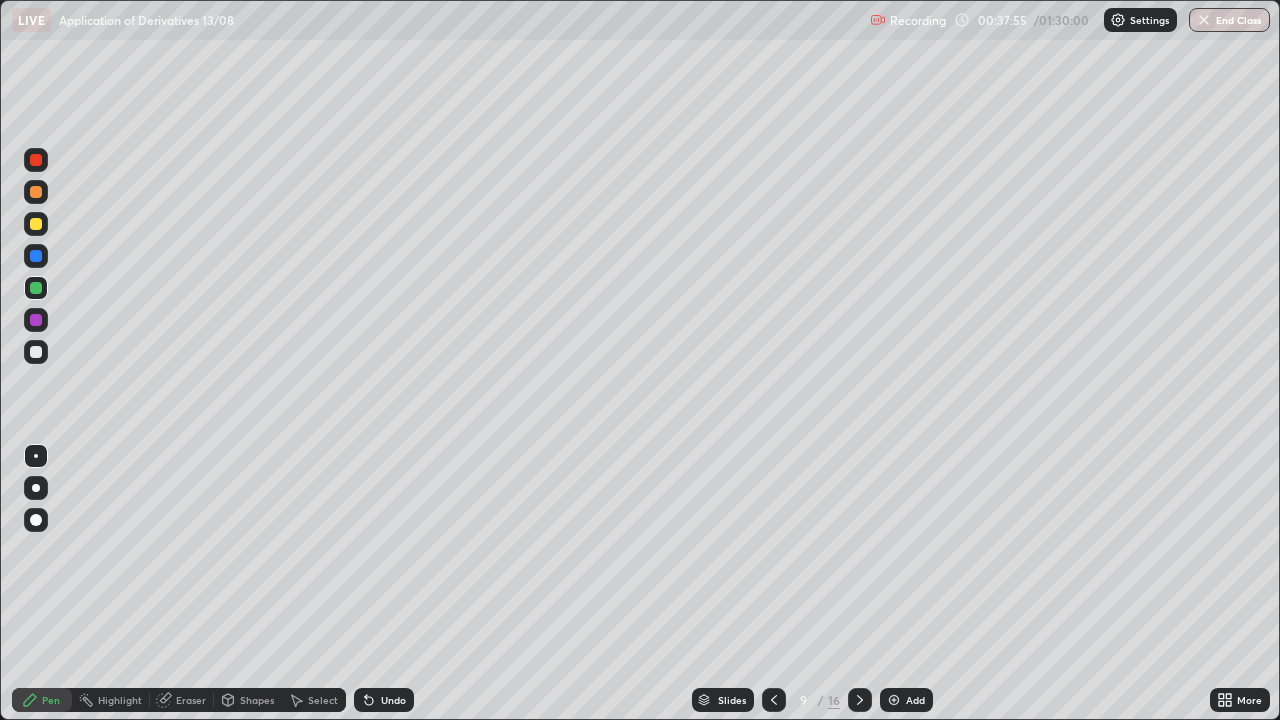 click 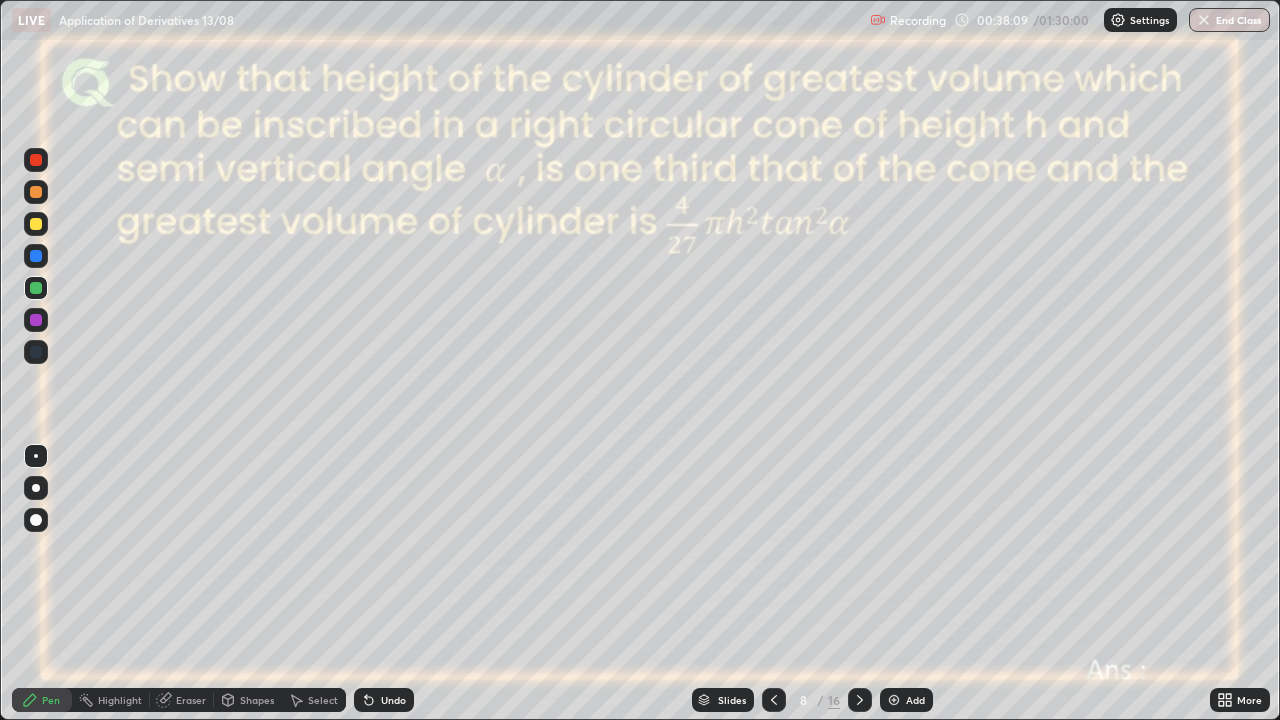 click at bounding box center (860, 700) 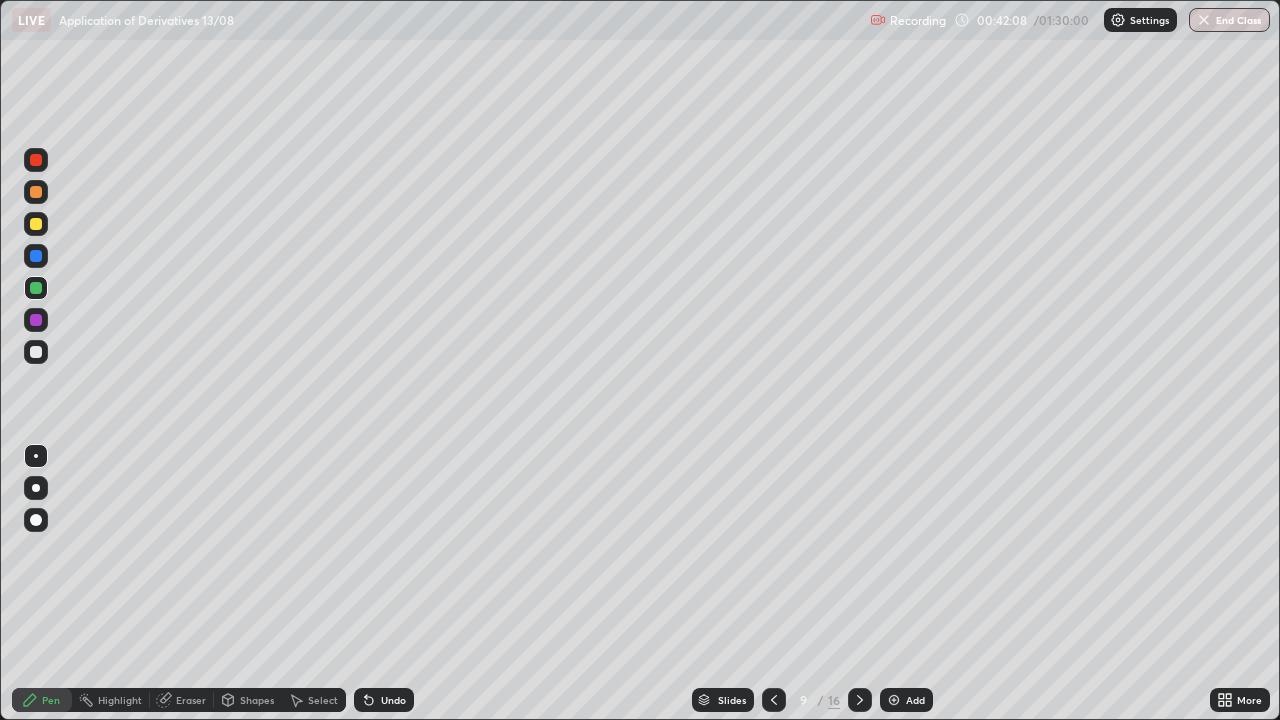 click 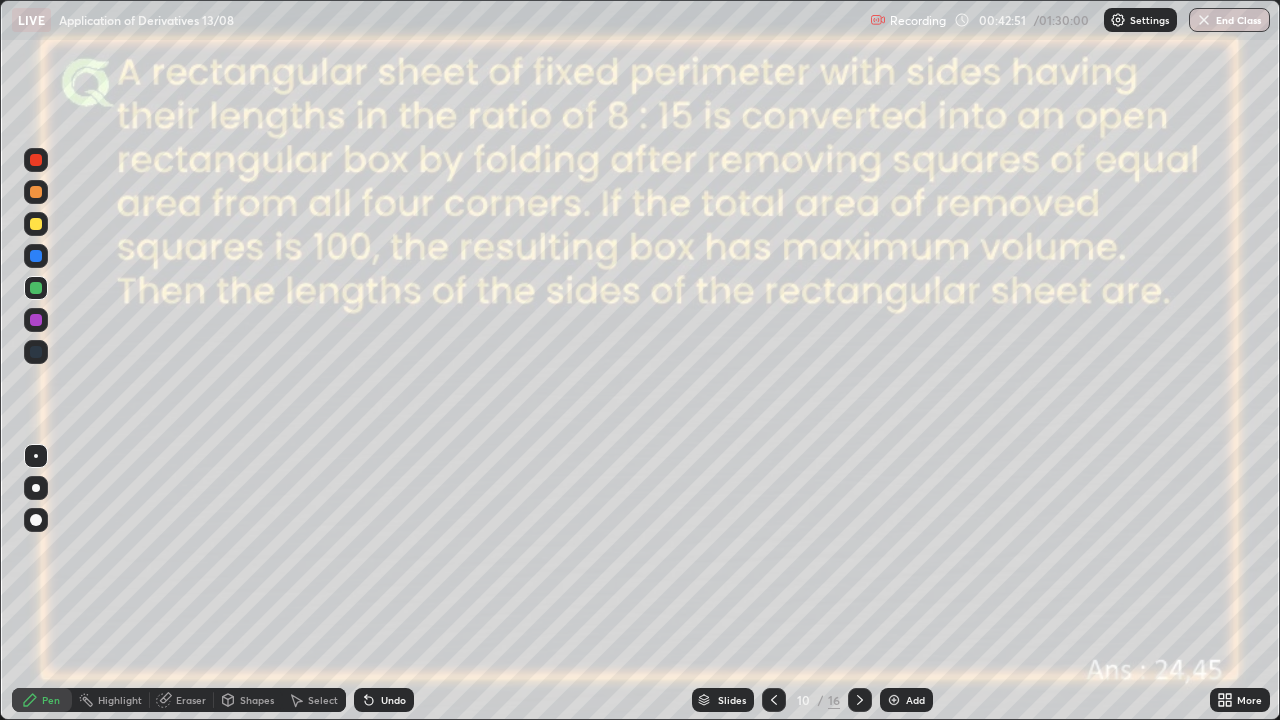 click 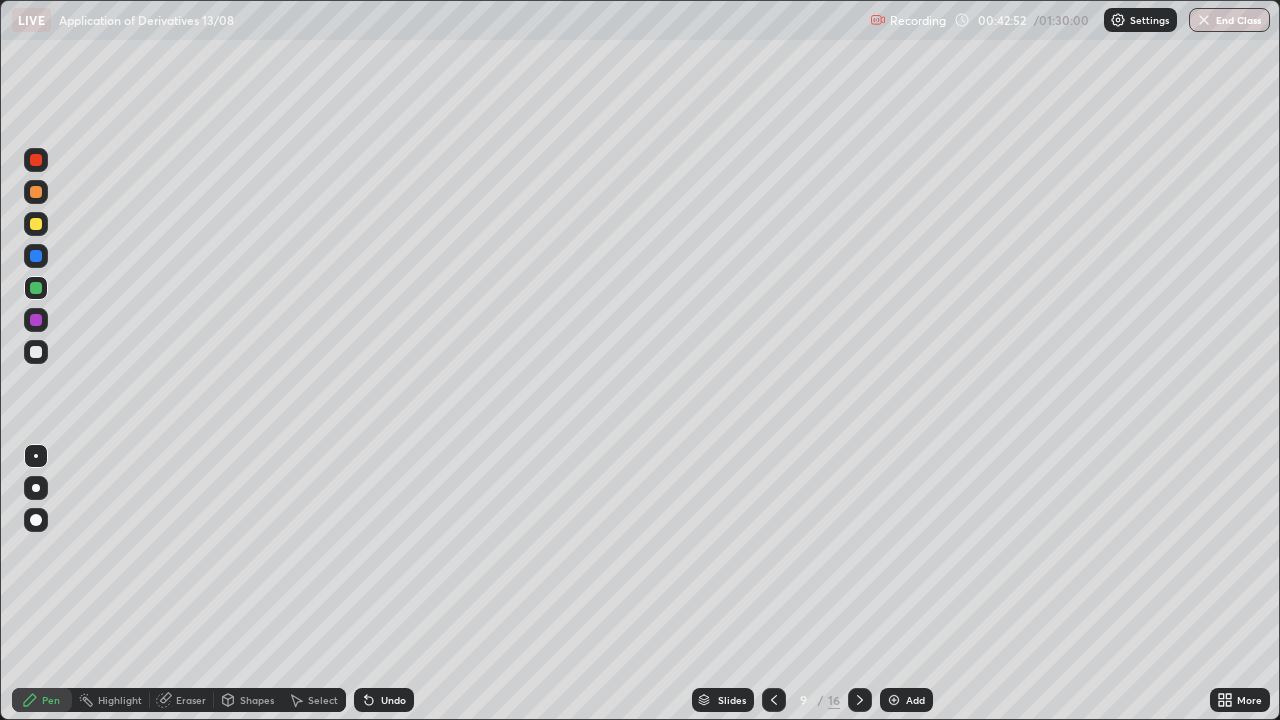 click 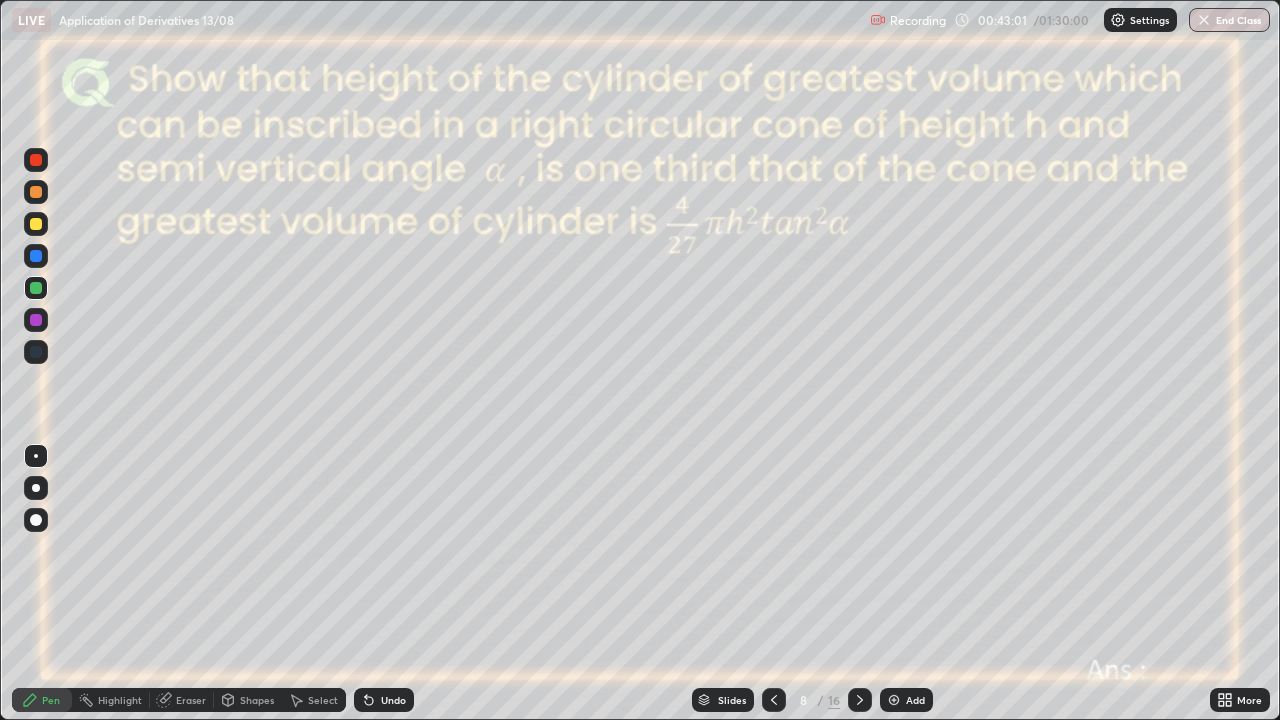 click 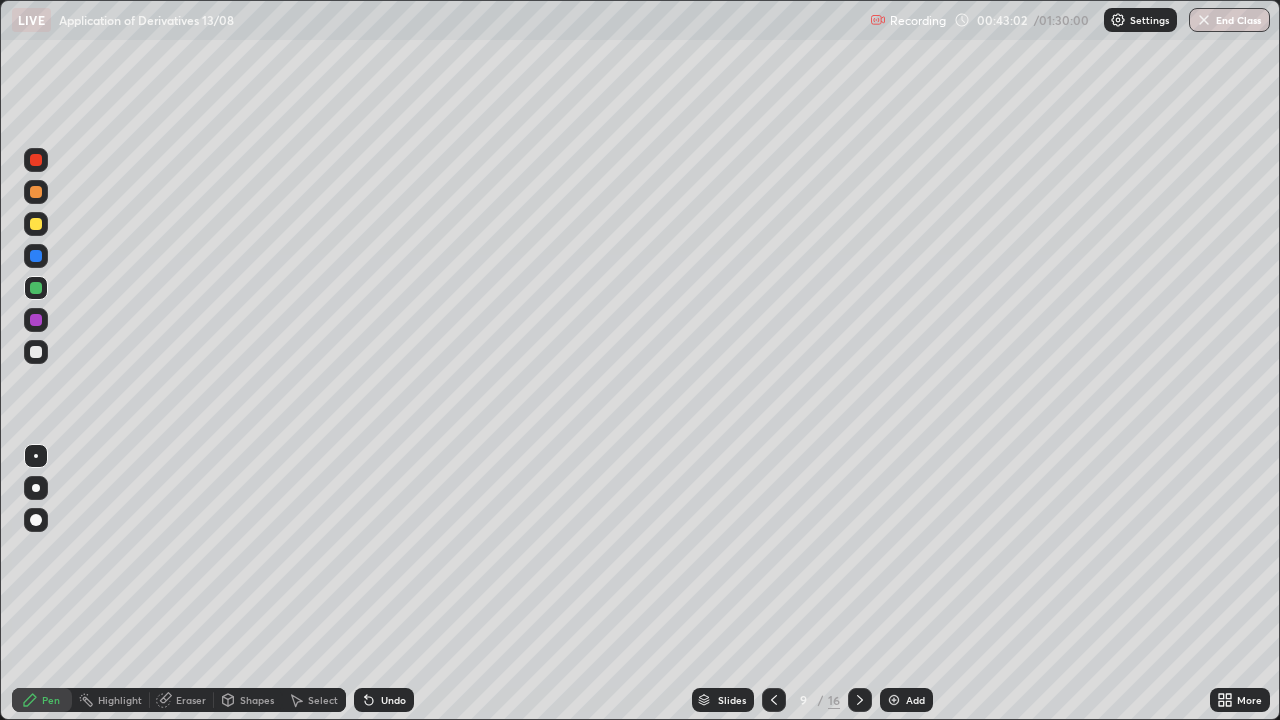 click 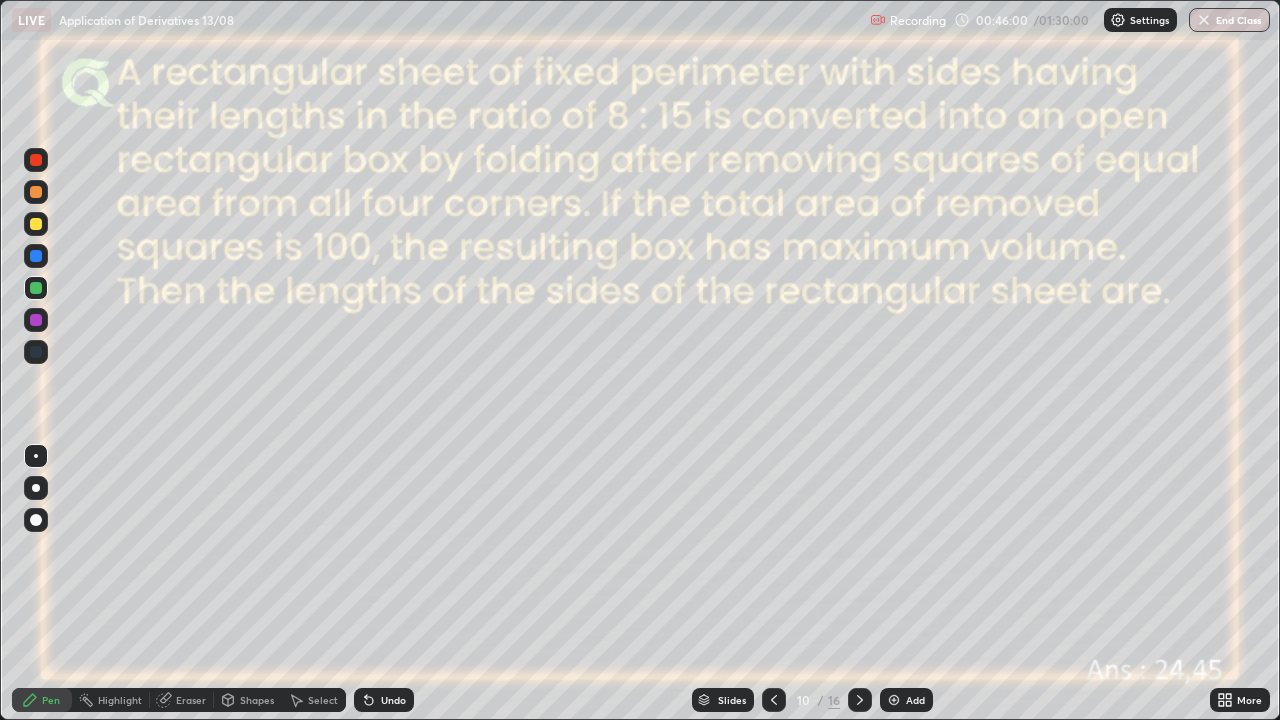 click at bounding box center [894, 700] 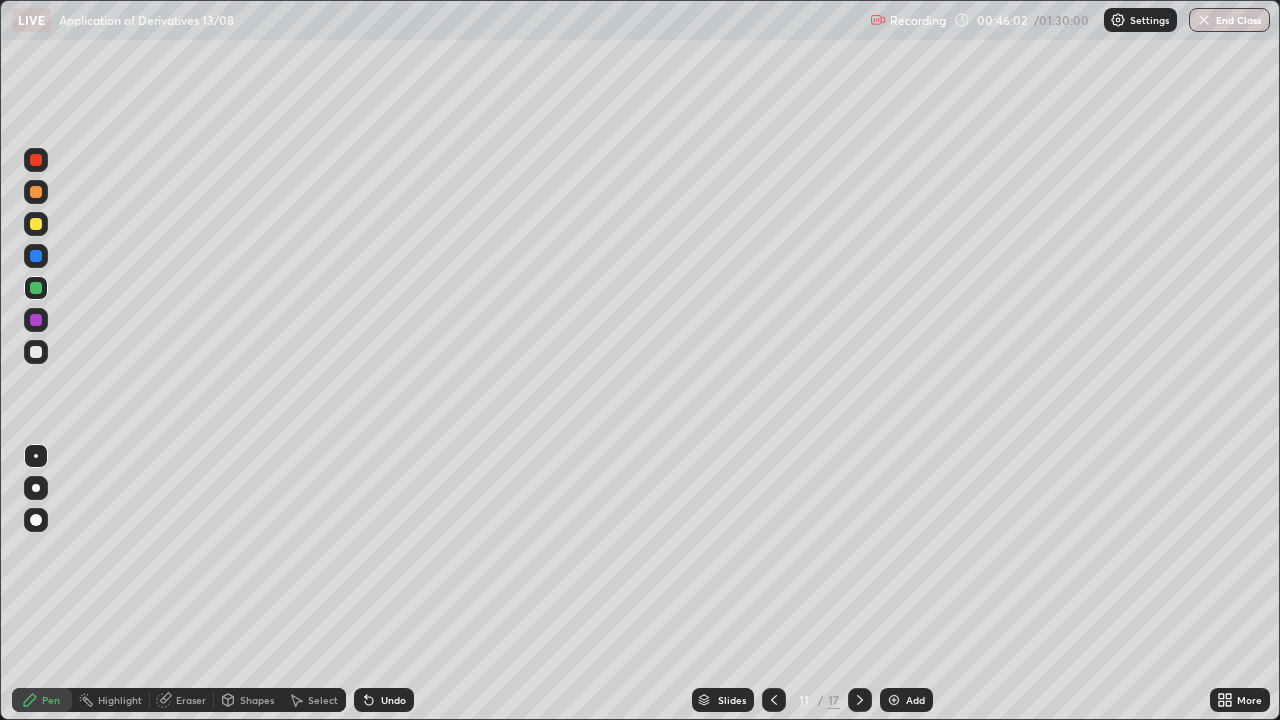 click 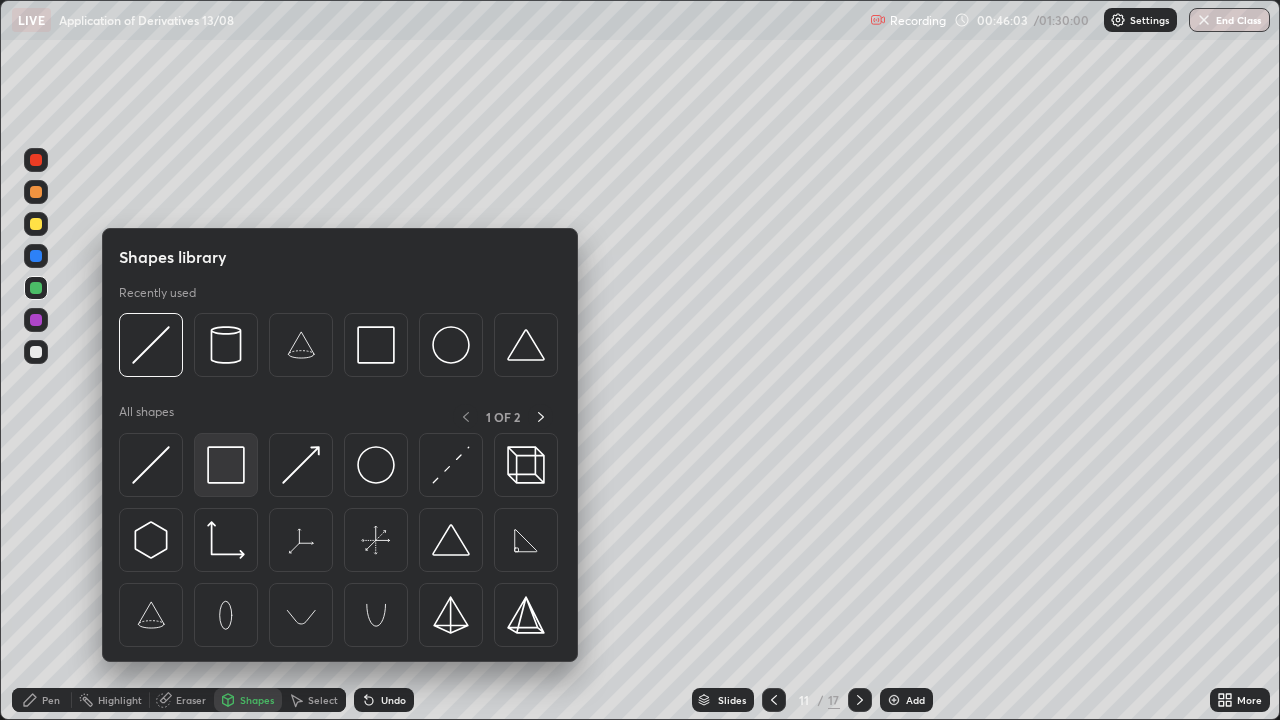 click at bounding box center [226, 465] 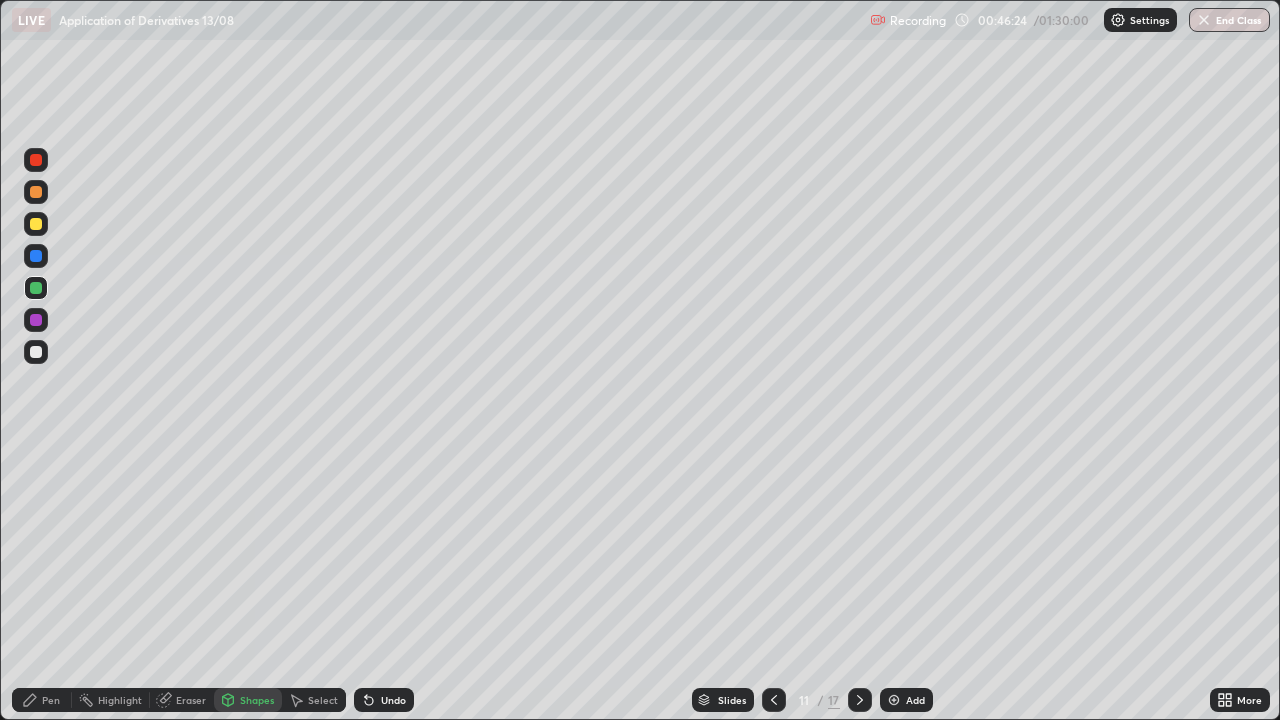 click at bounding box center (36, 352) 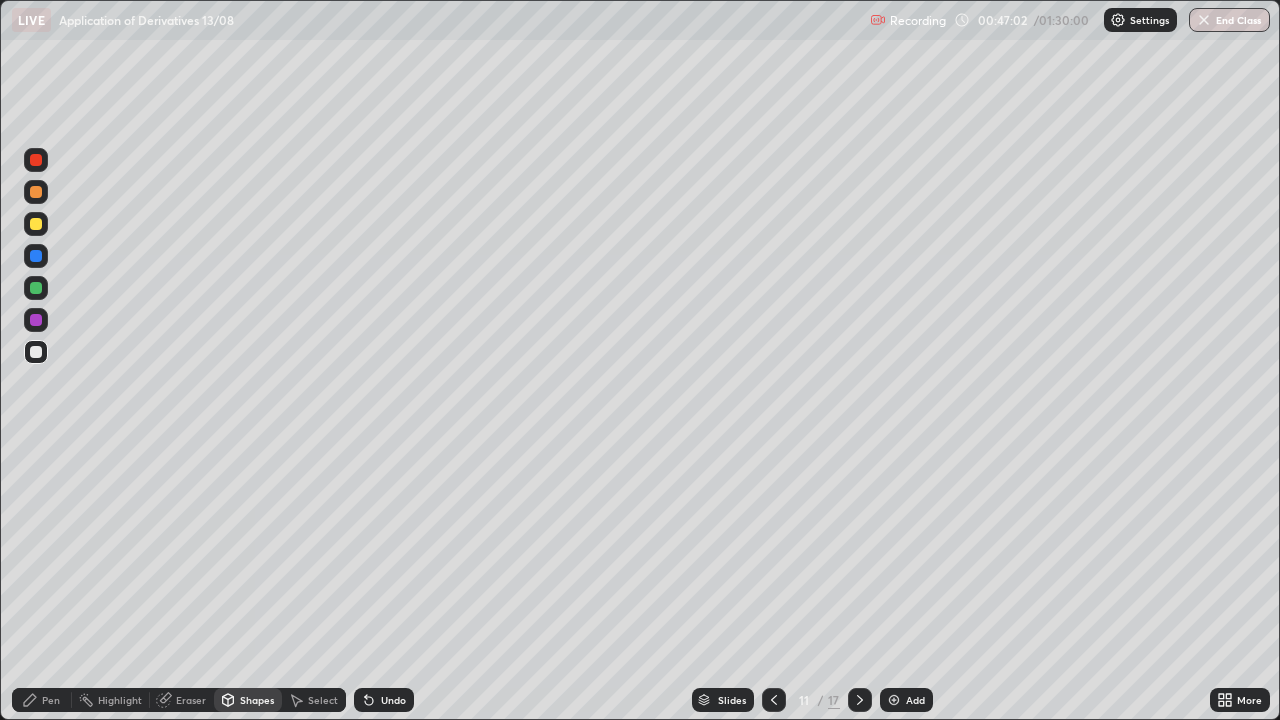 click at bounding box center [36, 256] 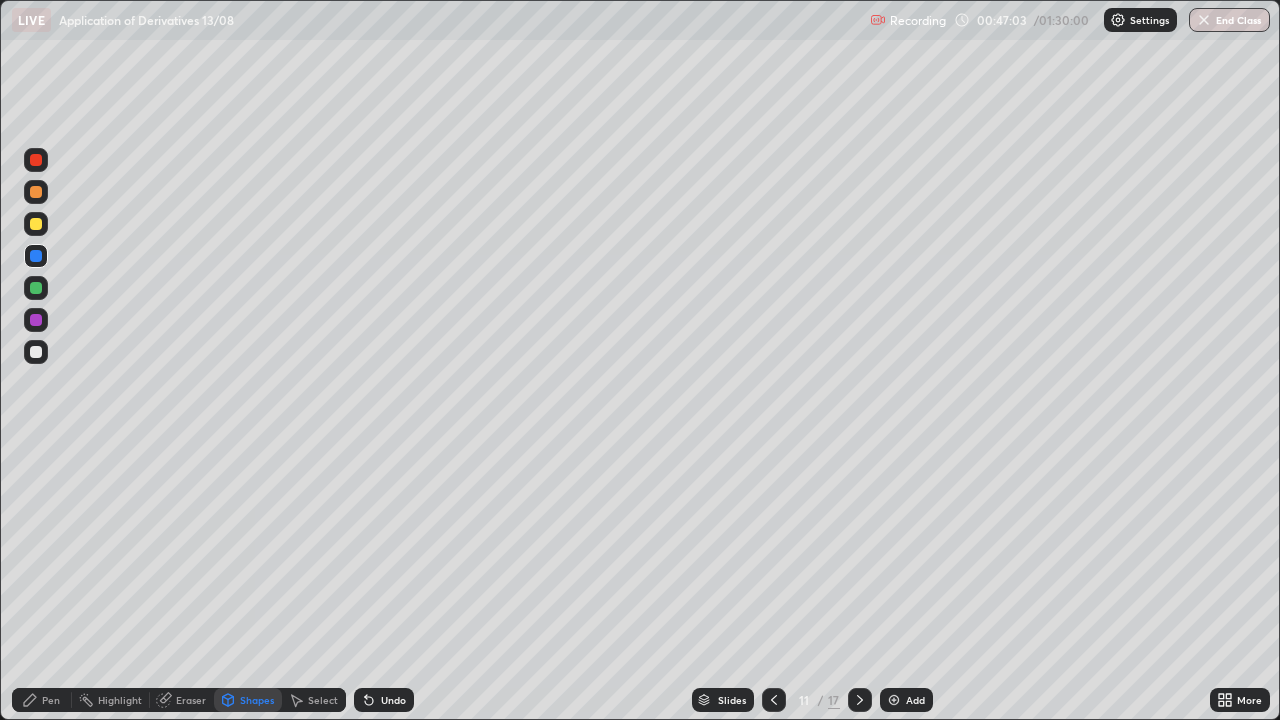 click at bounding box center (36, 224) 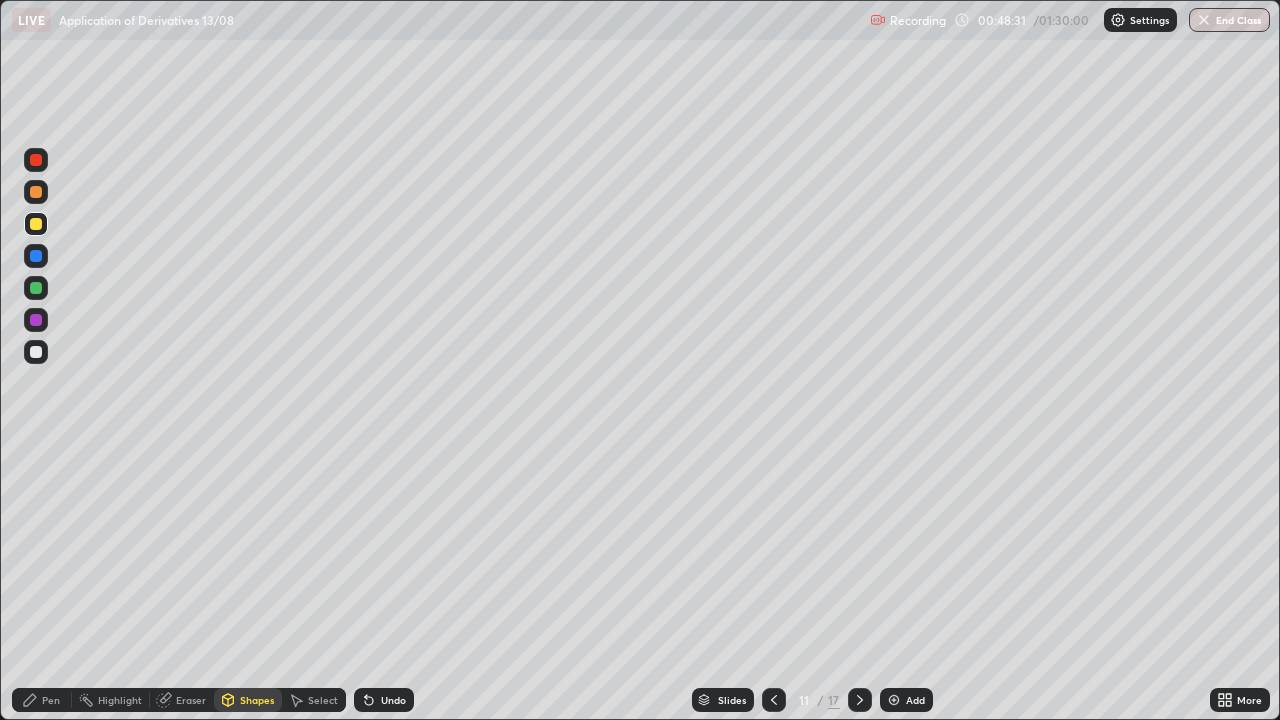 click 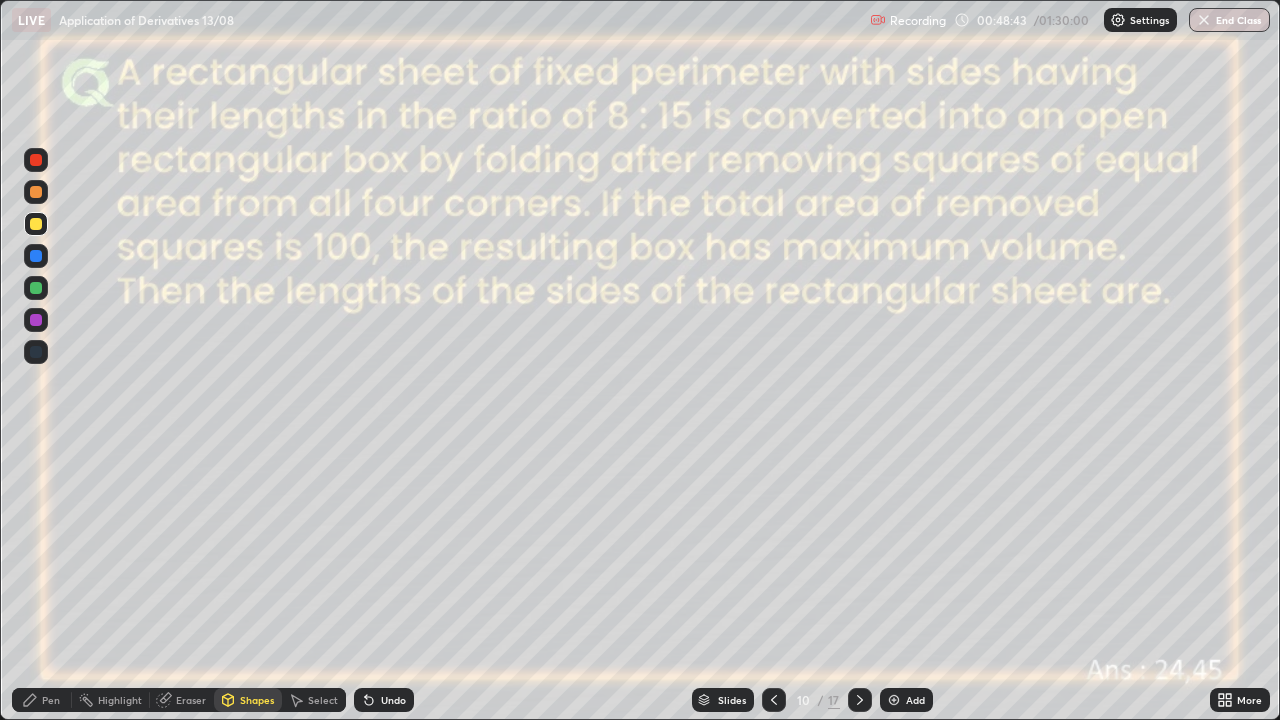 click 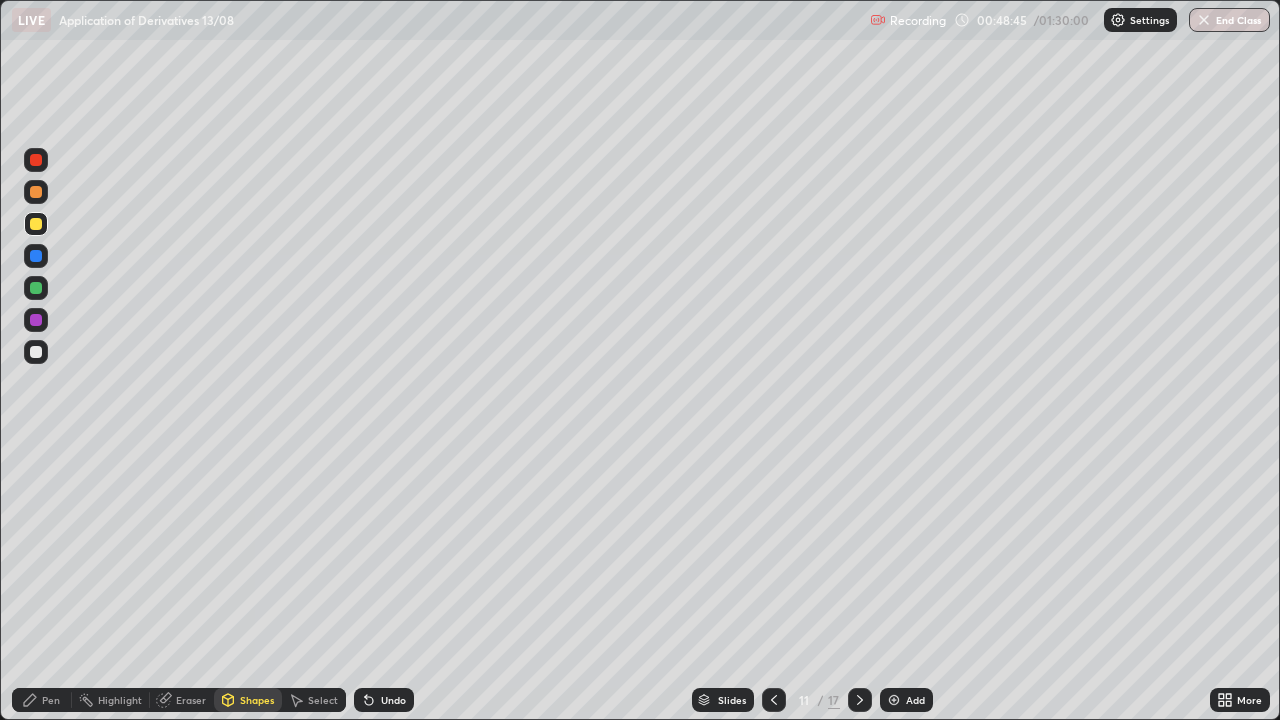 click at bounding box center (36, 288) 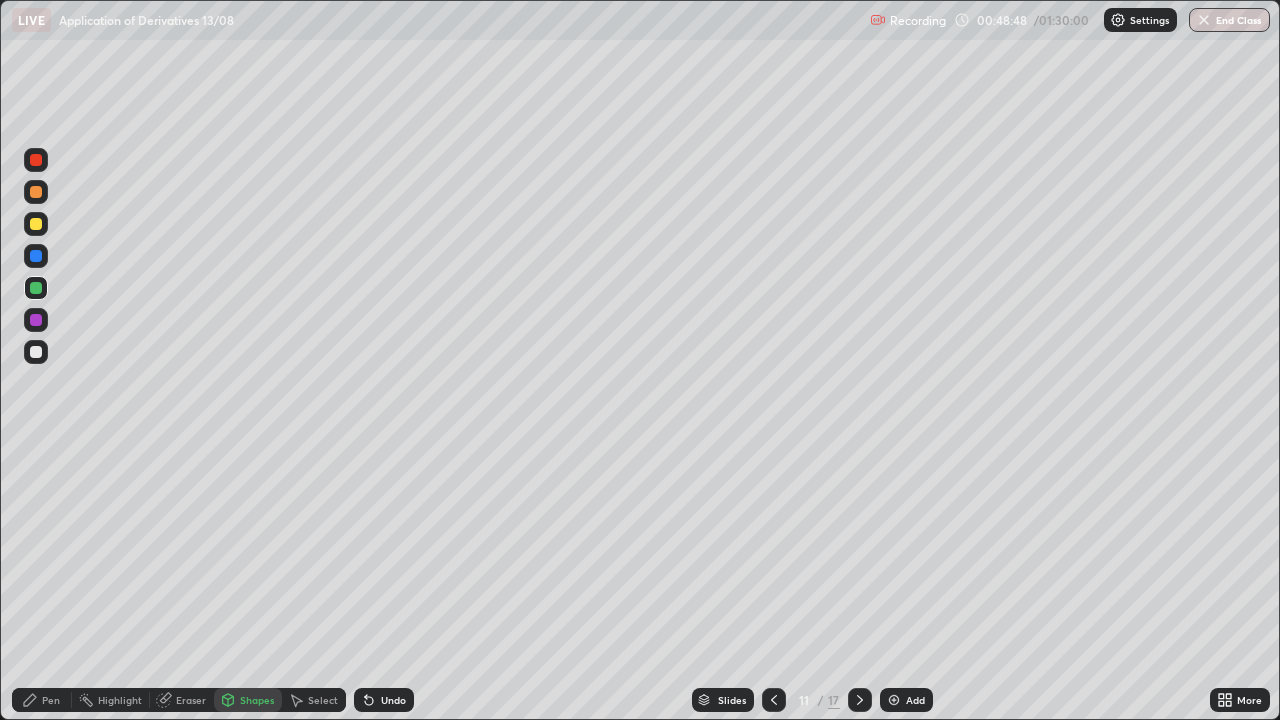 click at bounding box center (36, 160) 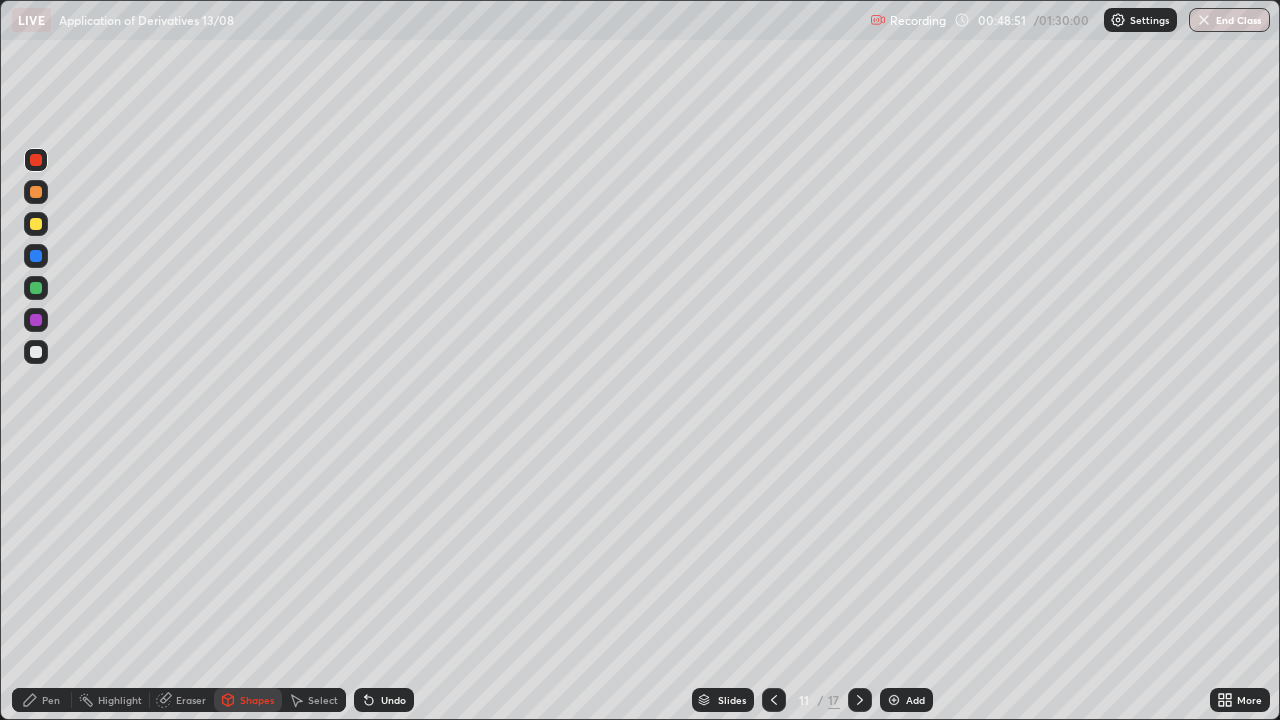 click 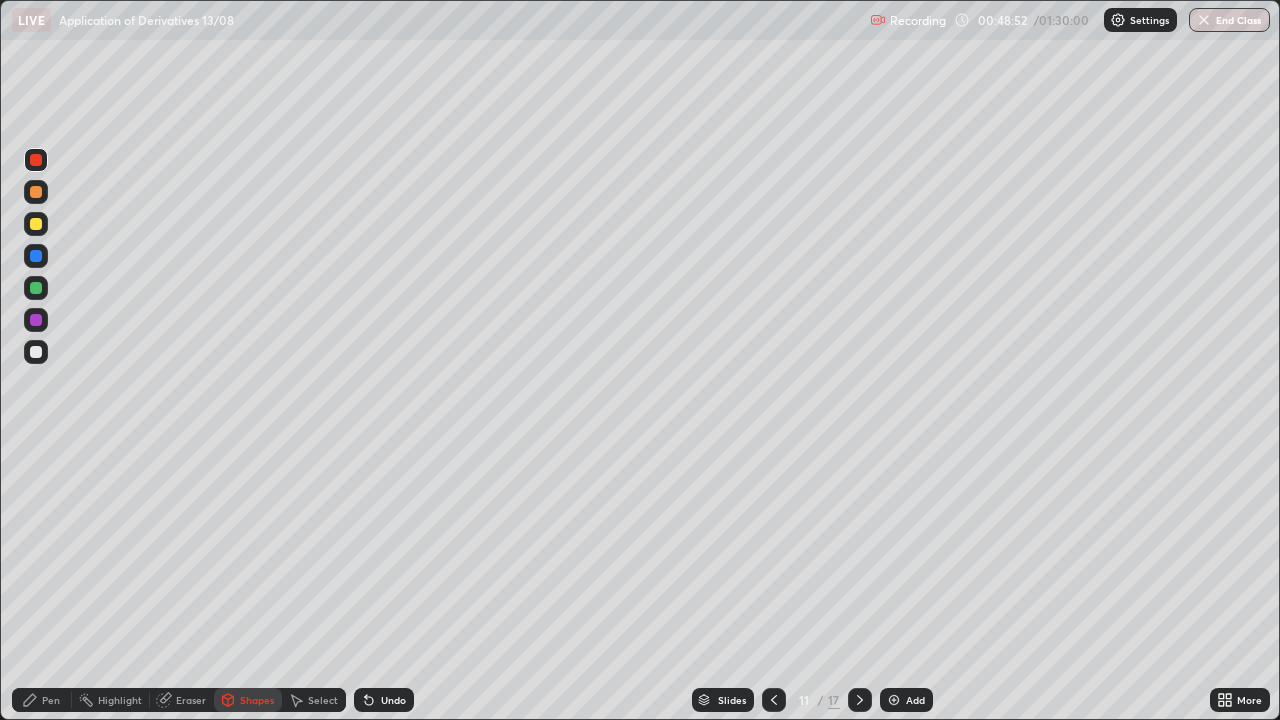 click 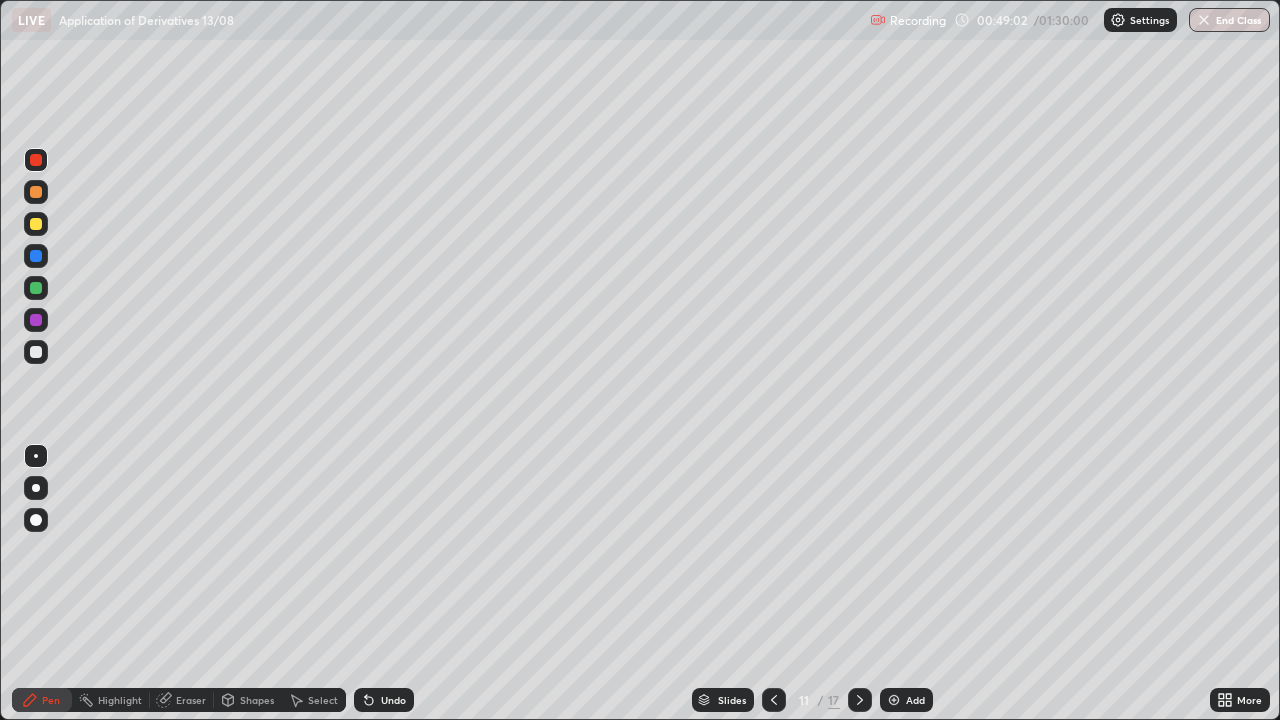 click 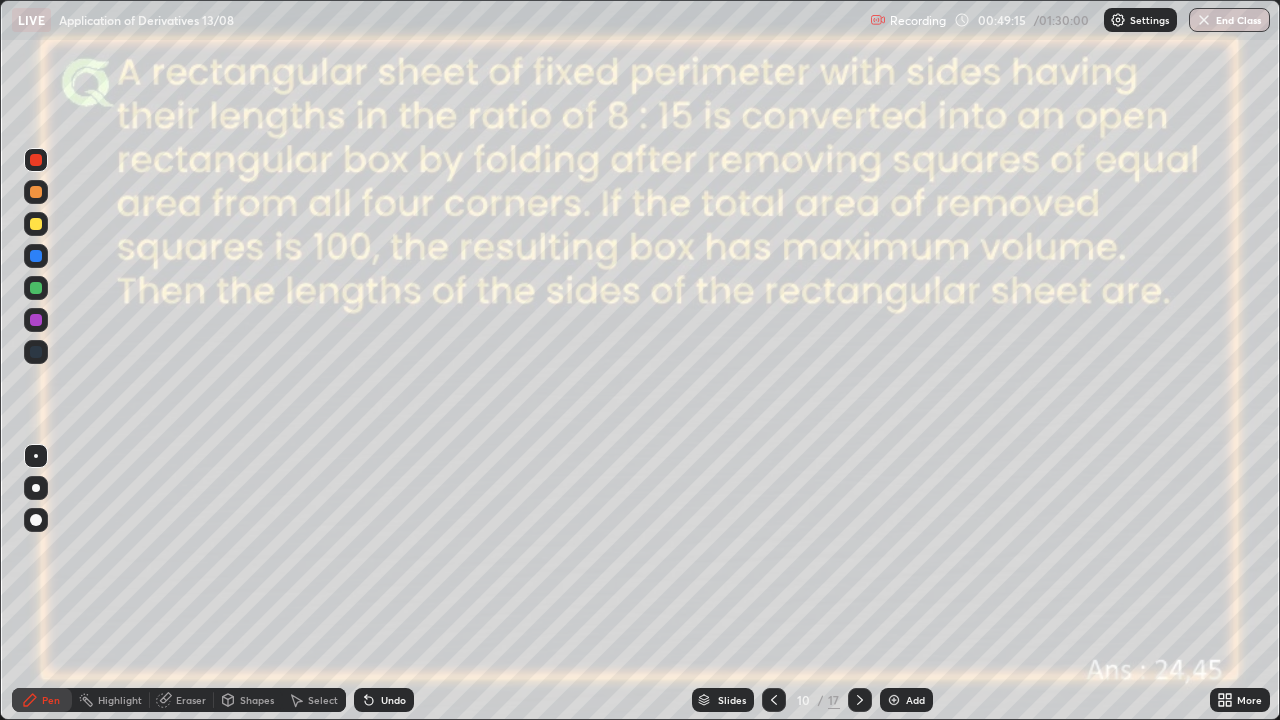click 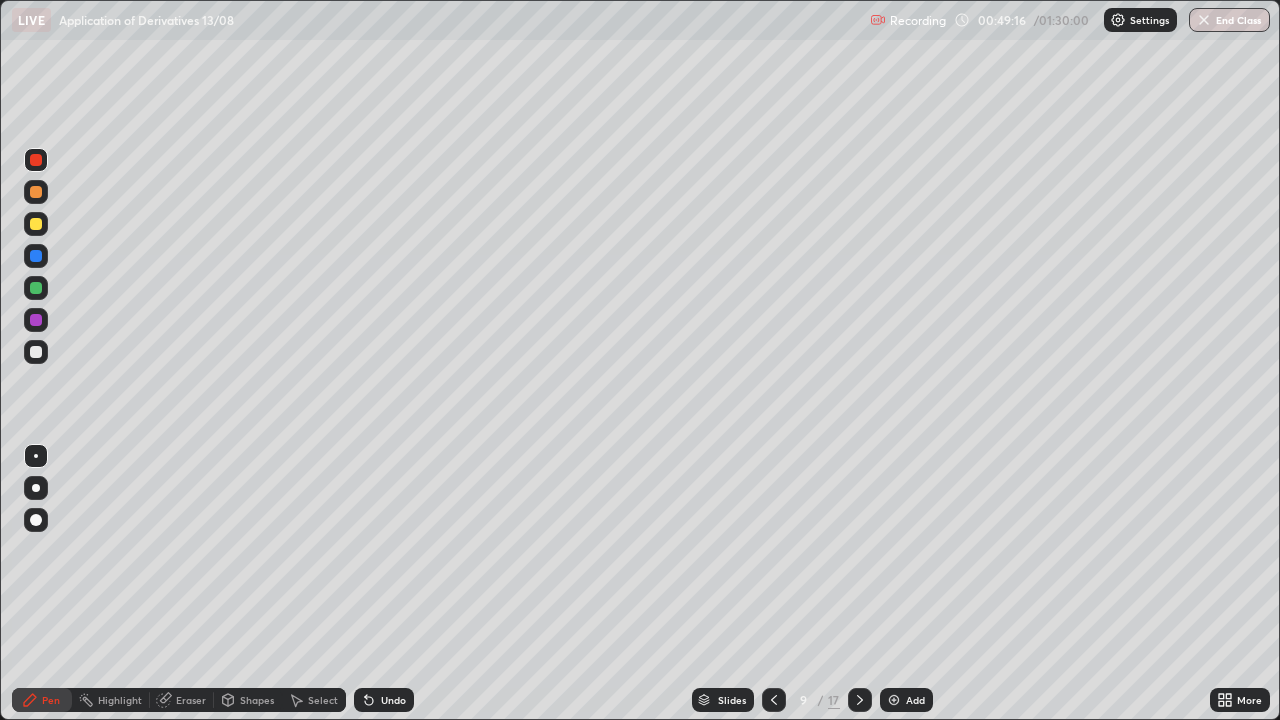 click 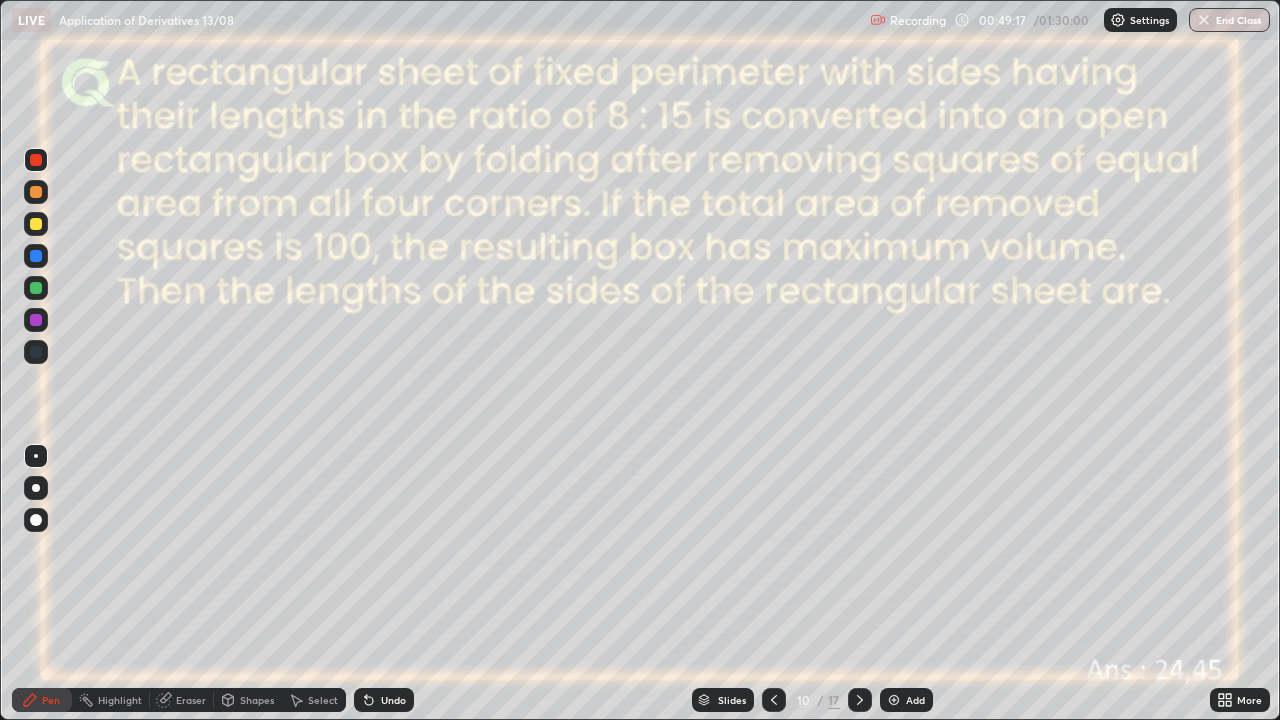 click 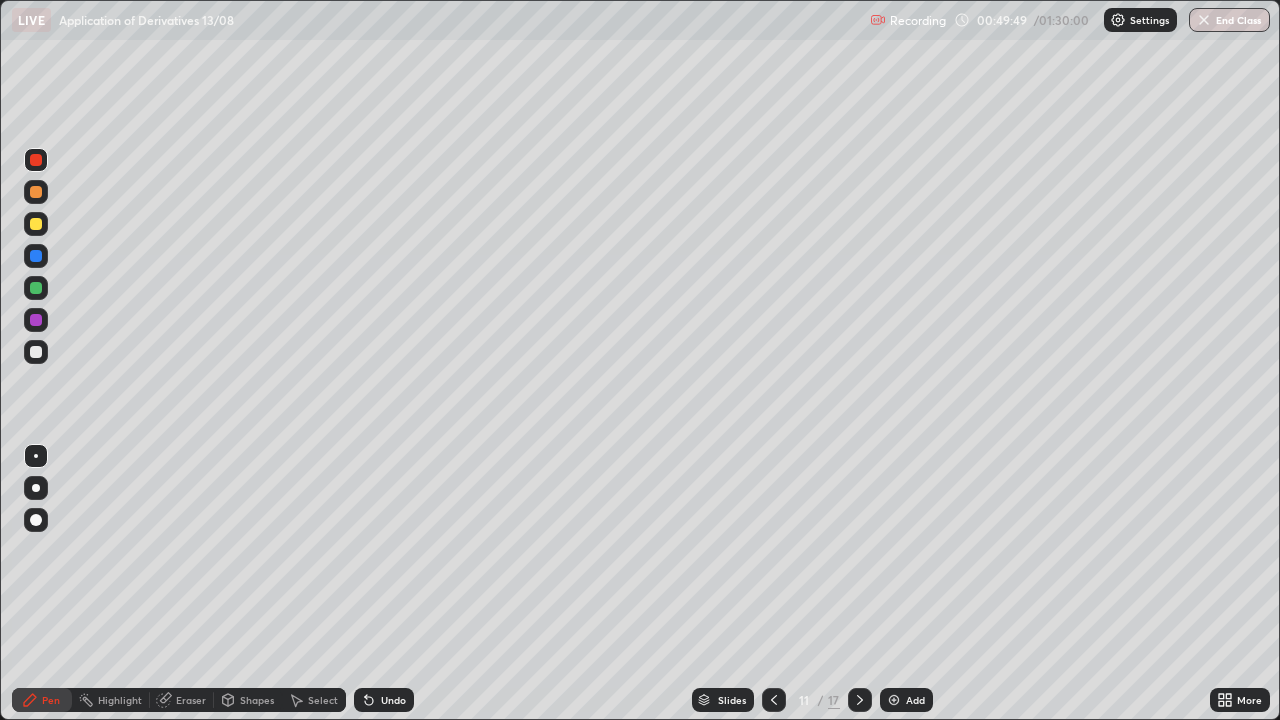 click 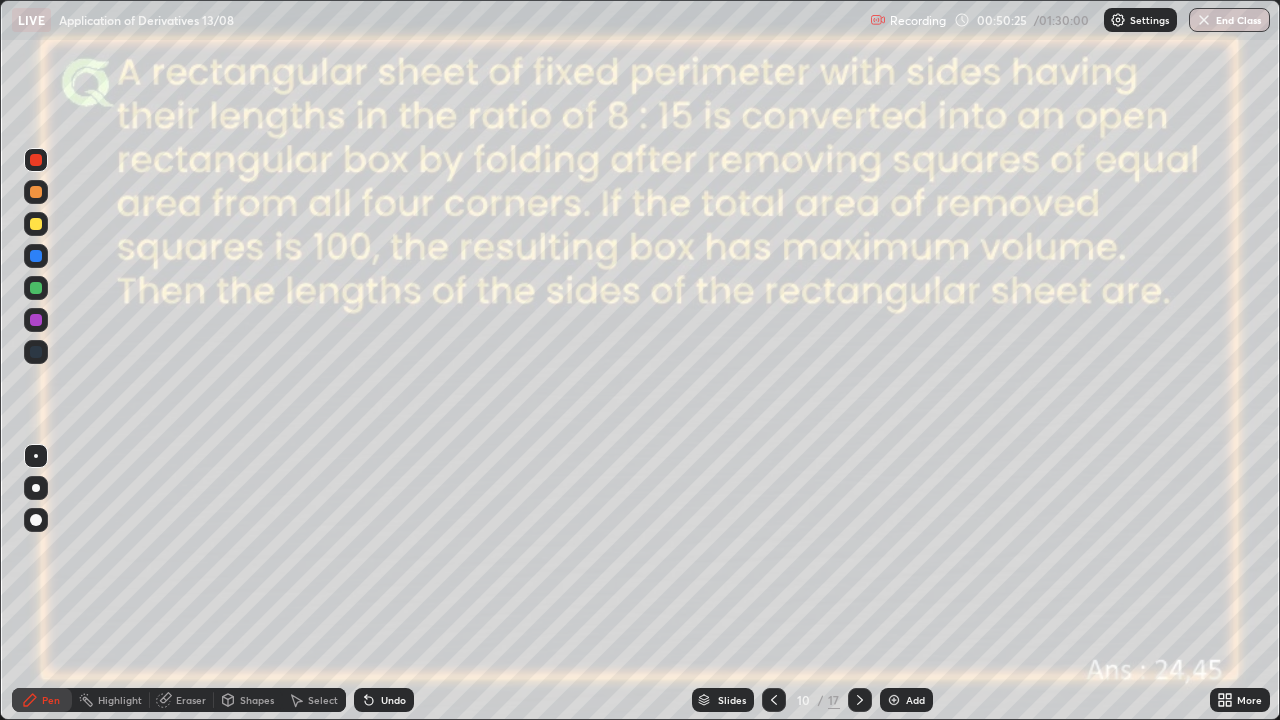 click 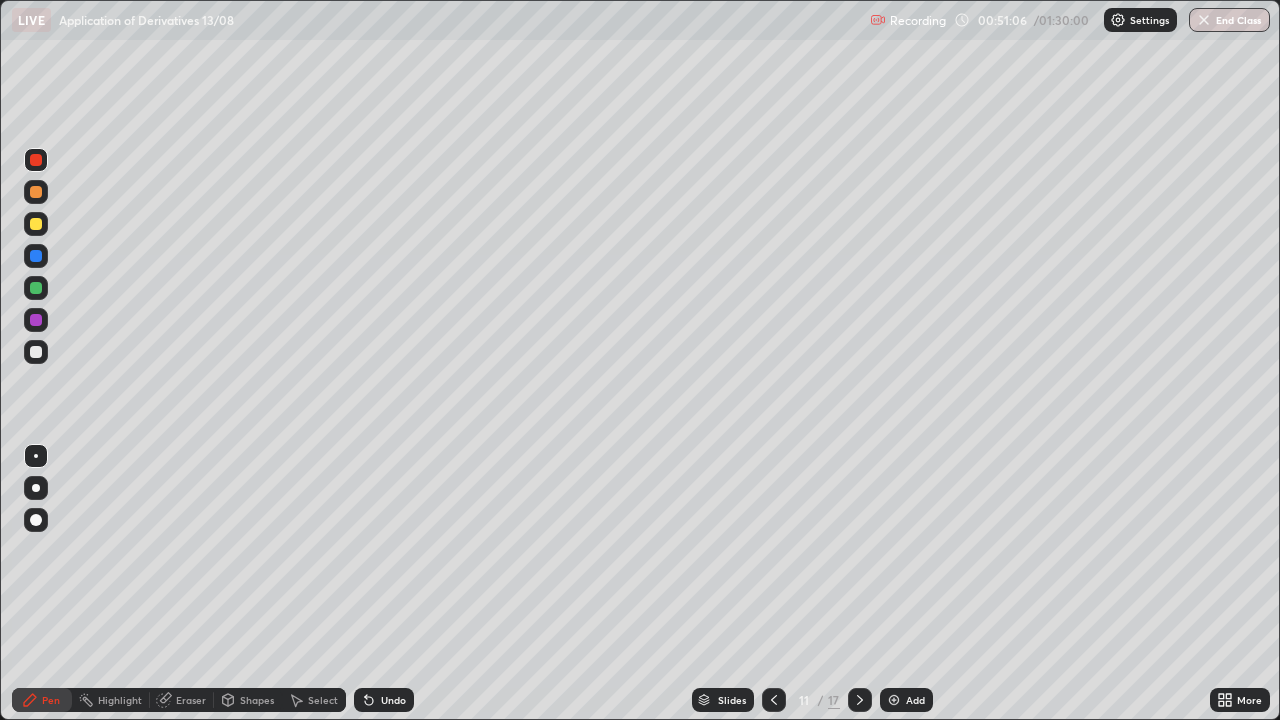 click at bounding box center (36, 352) 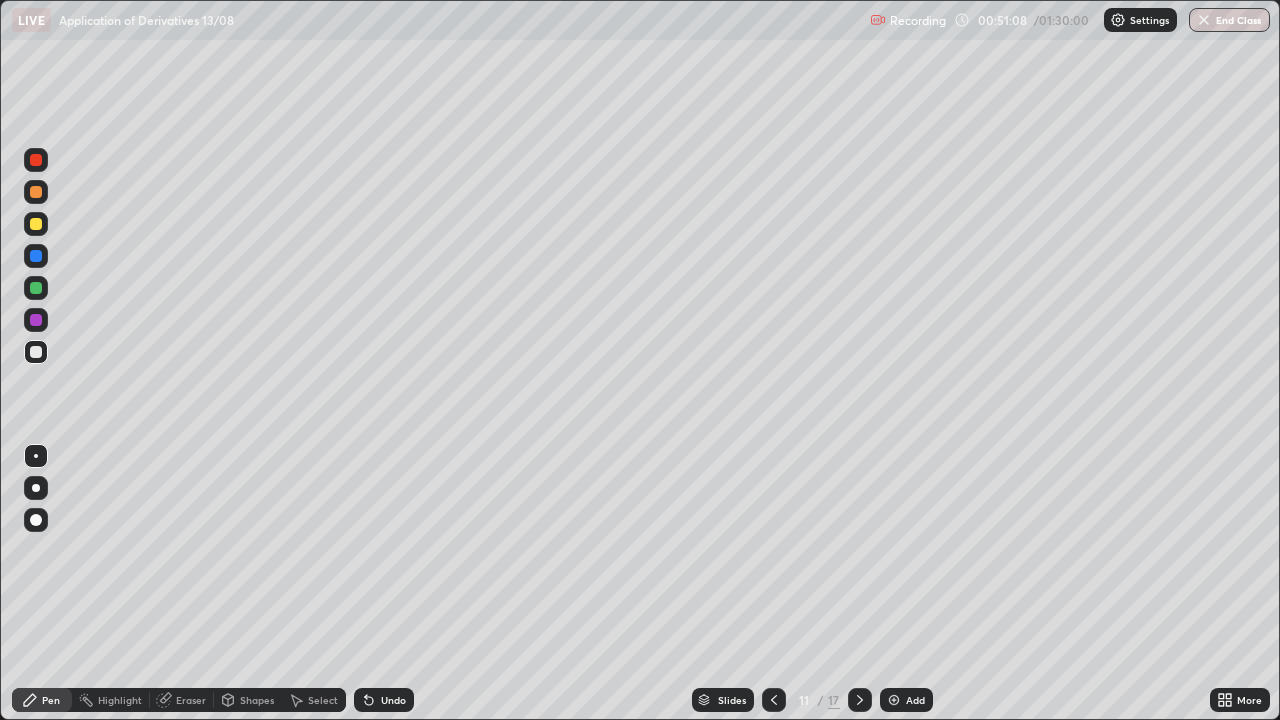 click on "Shapes" at bounding box center (248, 700) 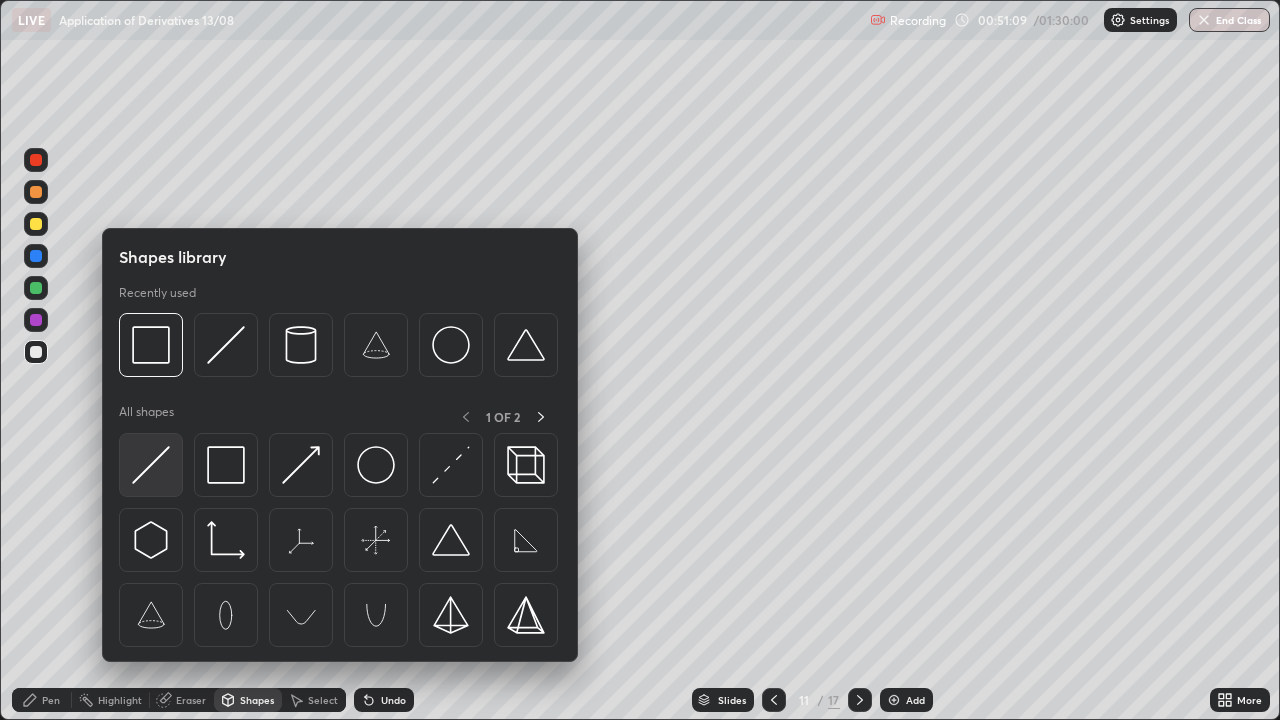 click at bounding box center [151, 465] 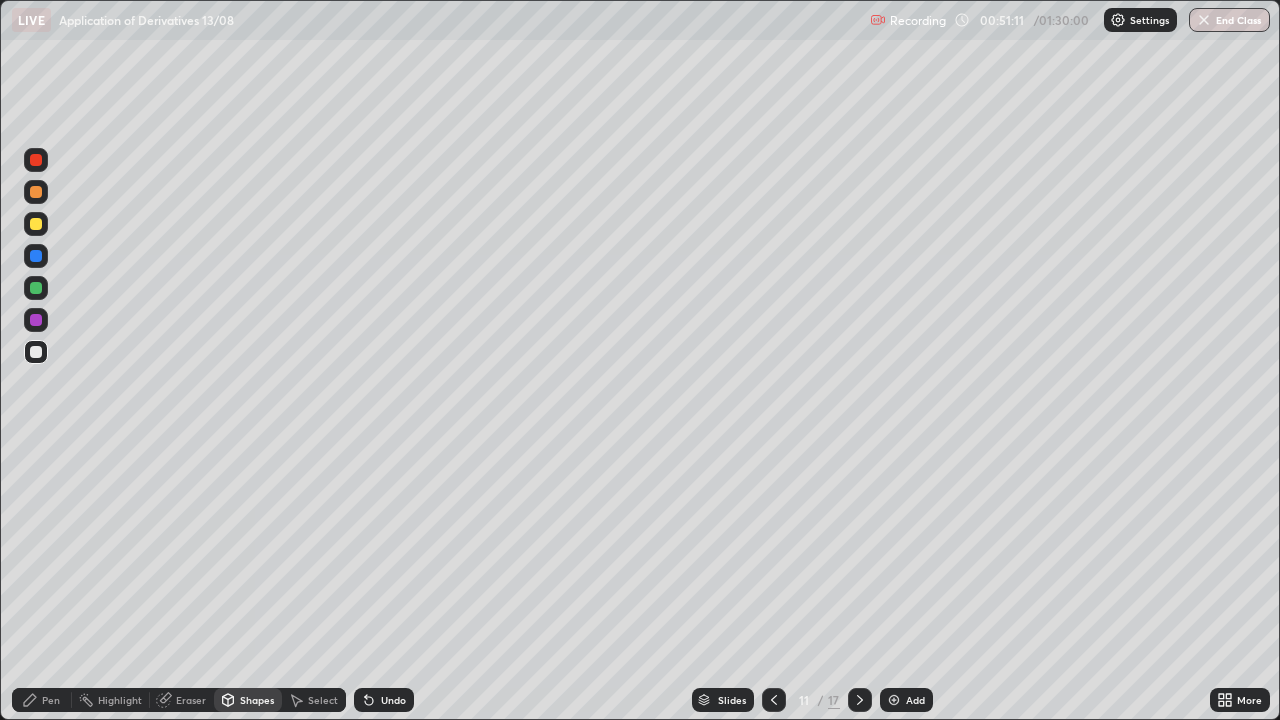 click at bounding box center [36, 320] 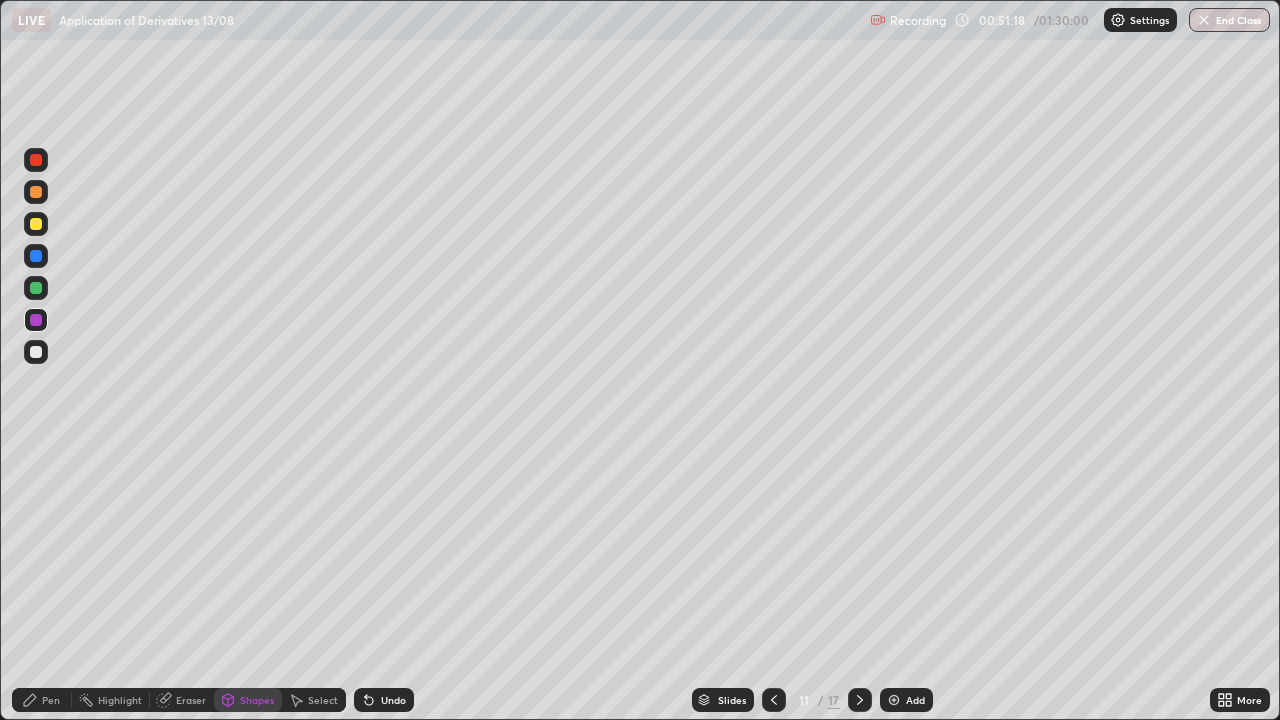 click on "Pen" at bounding box center [42, 700] 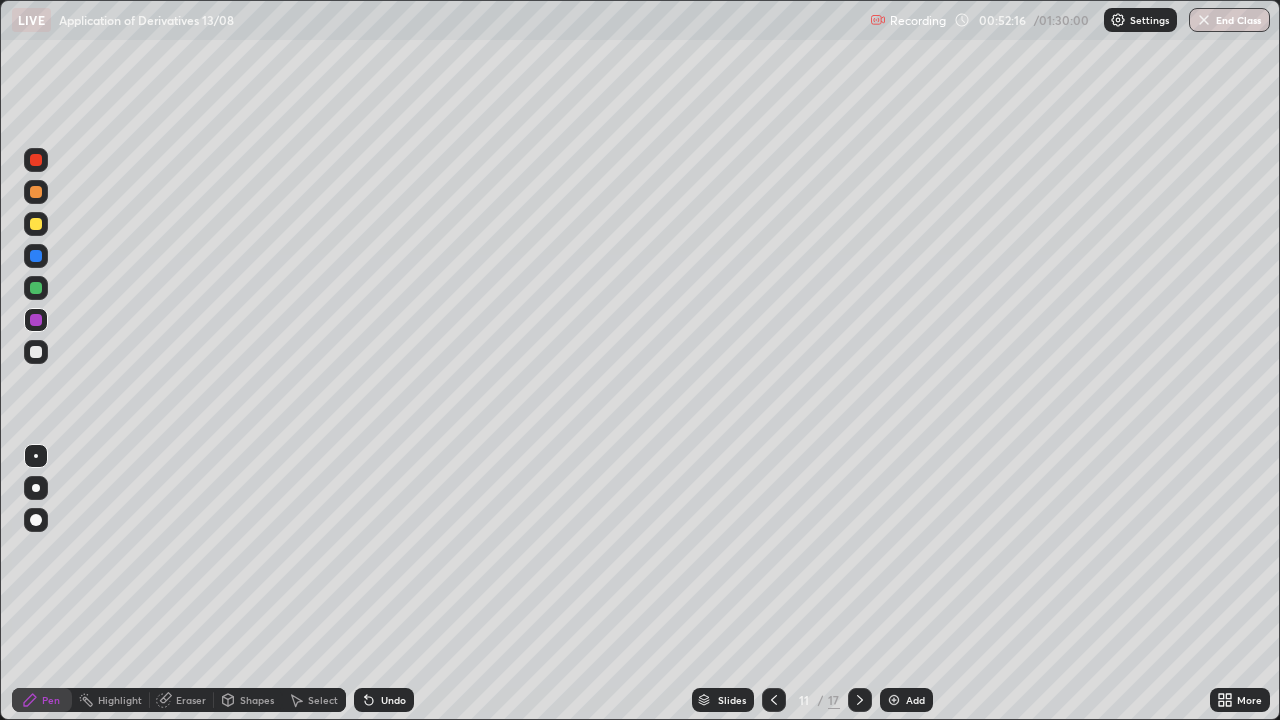 click 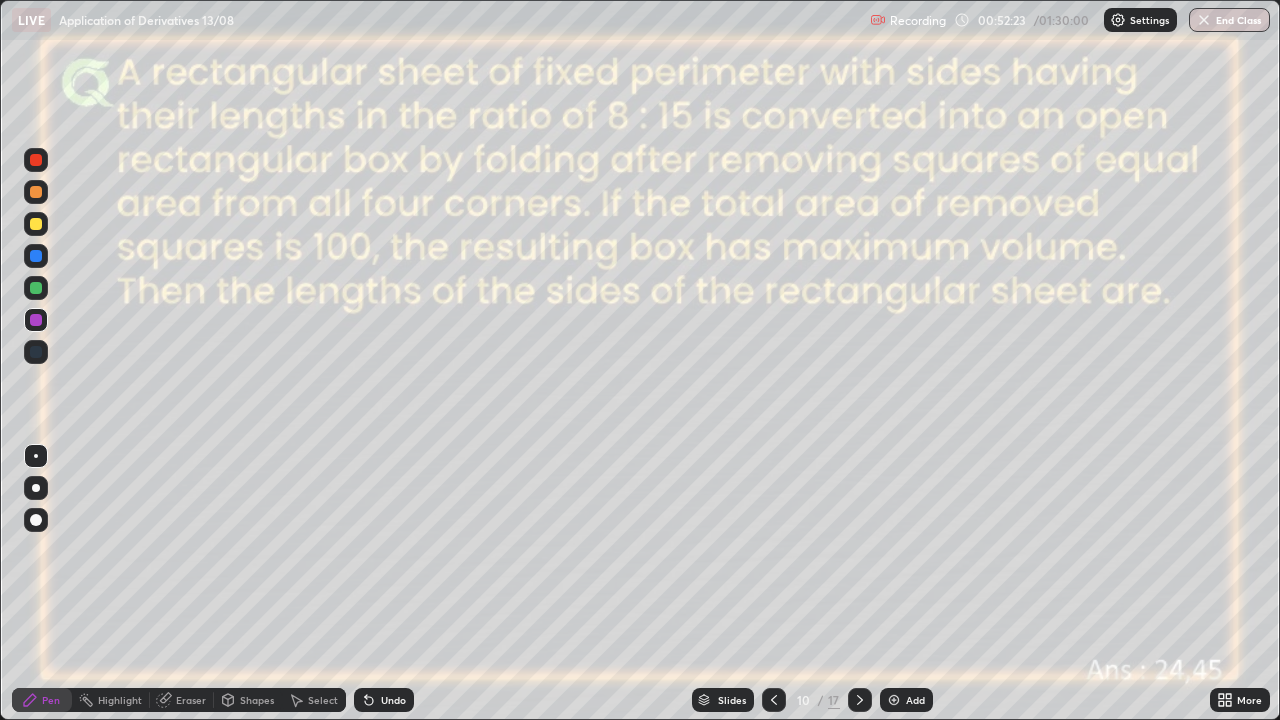 click on "Shapes" at bounding box center [257, 700] 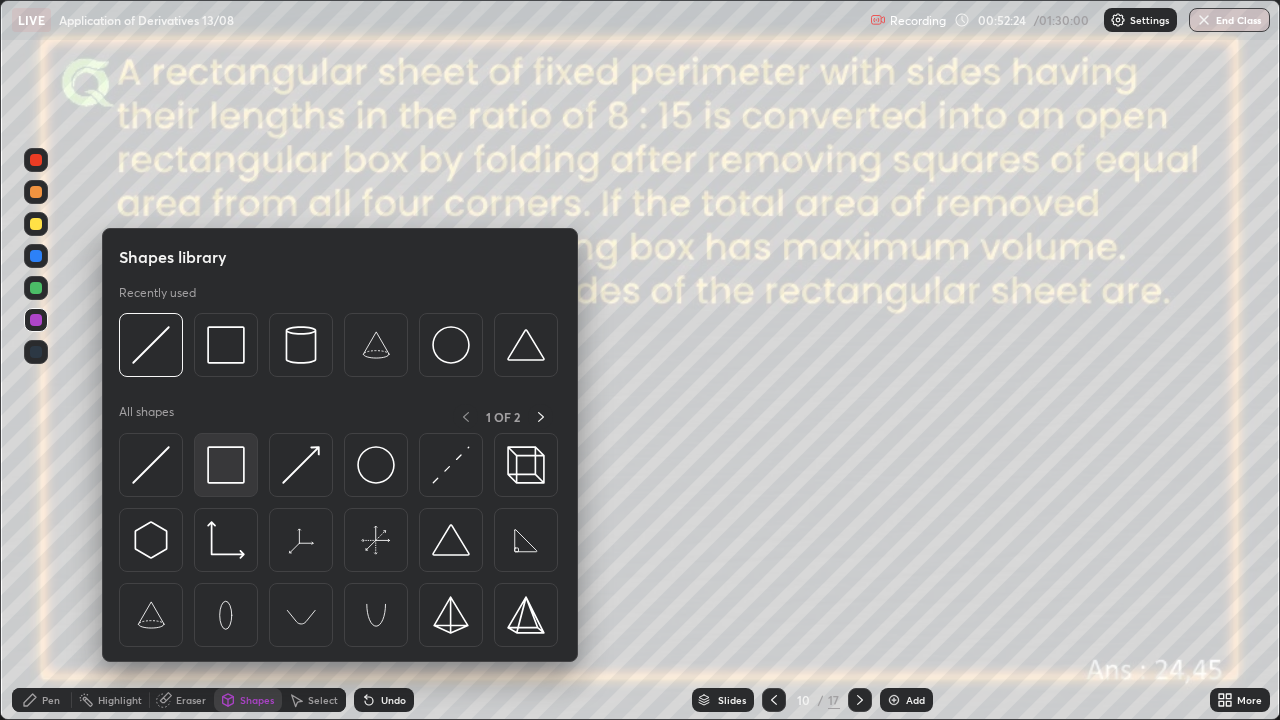 click at bounding box center [226, 465] 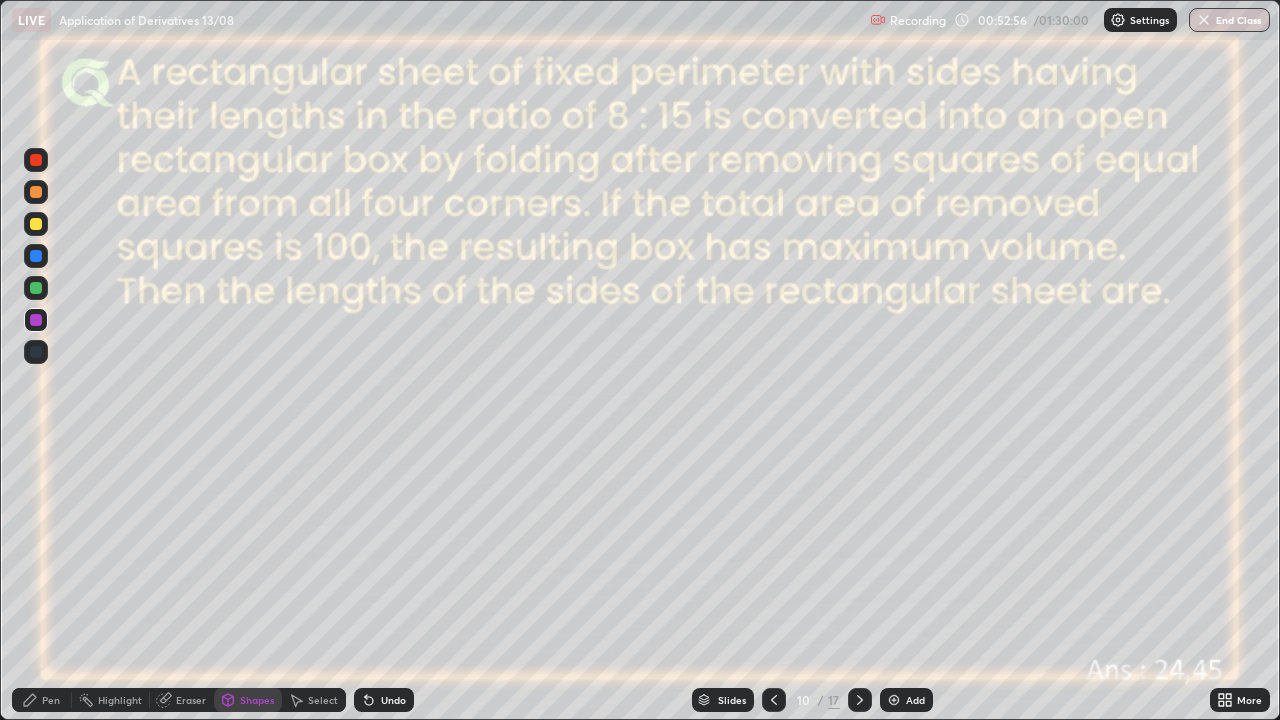 click 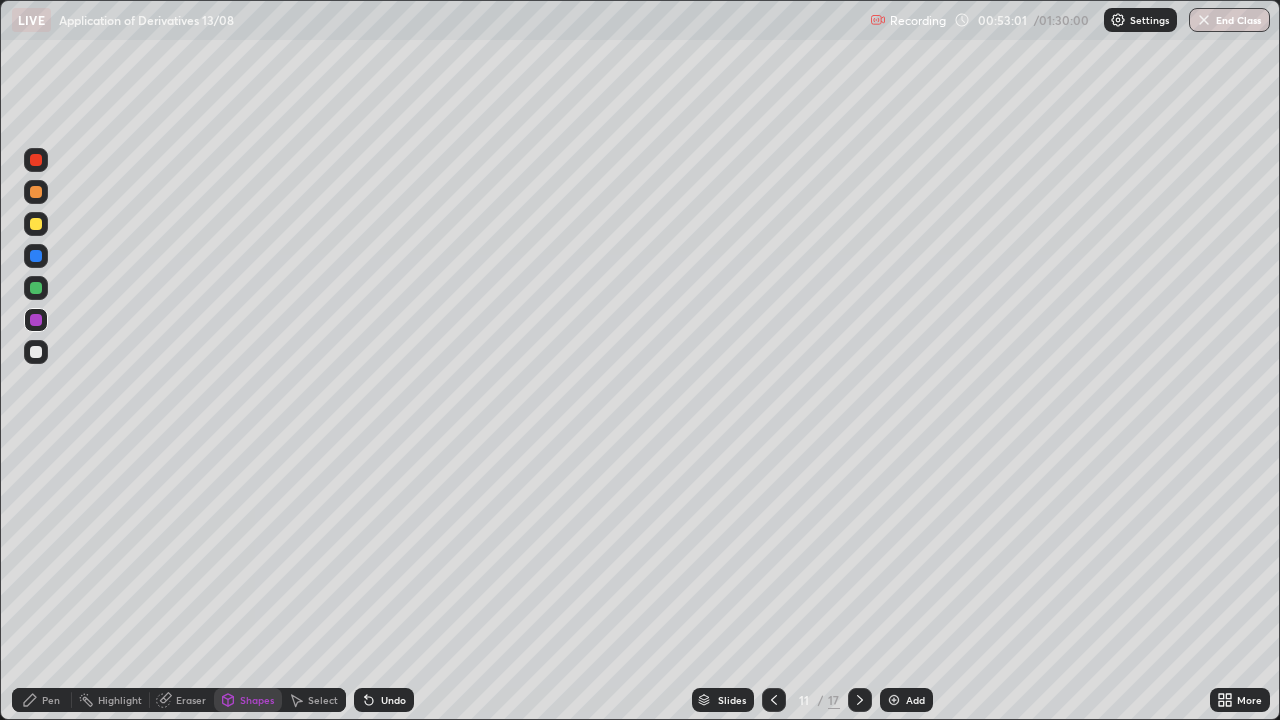 click 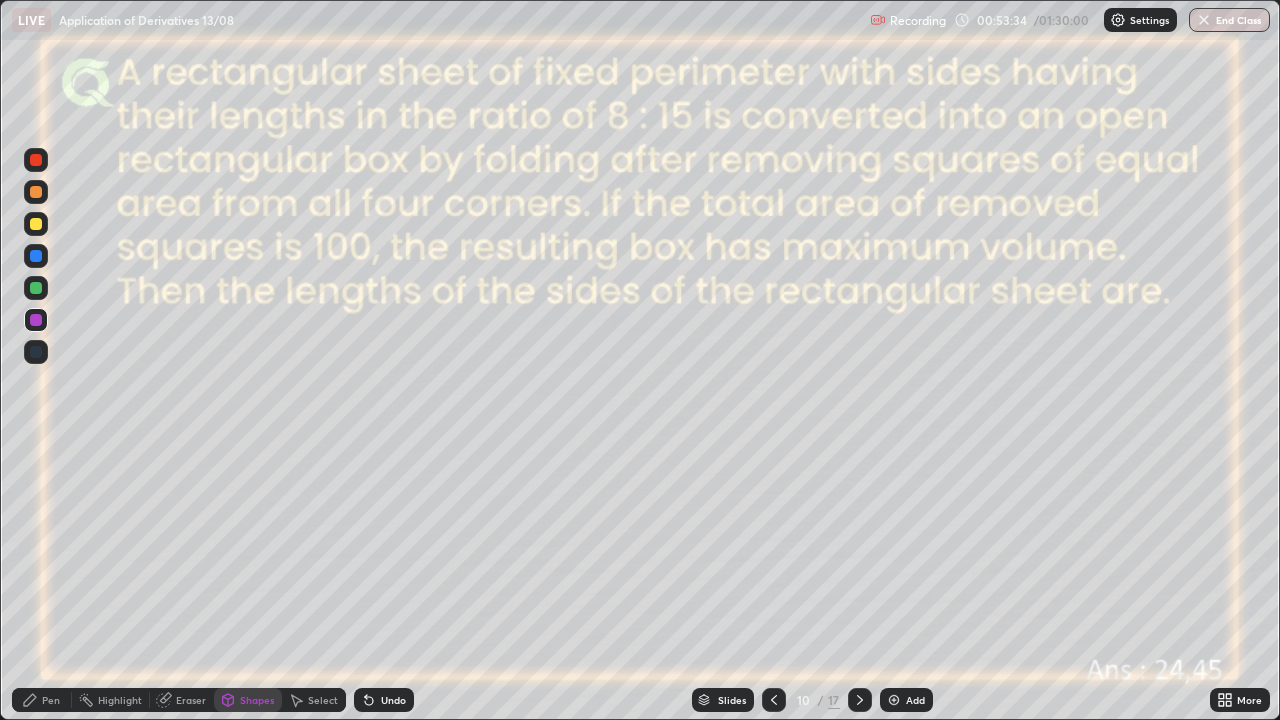 click 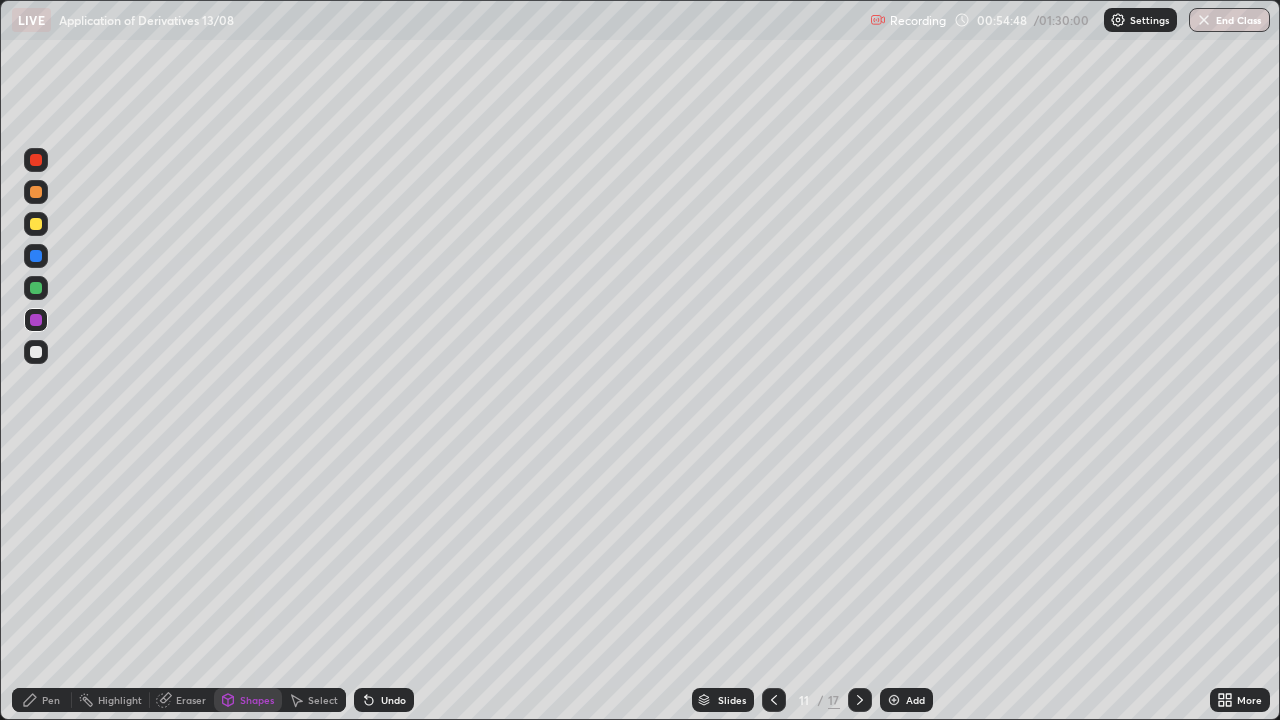 click 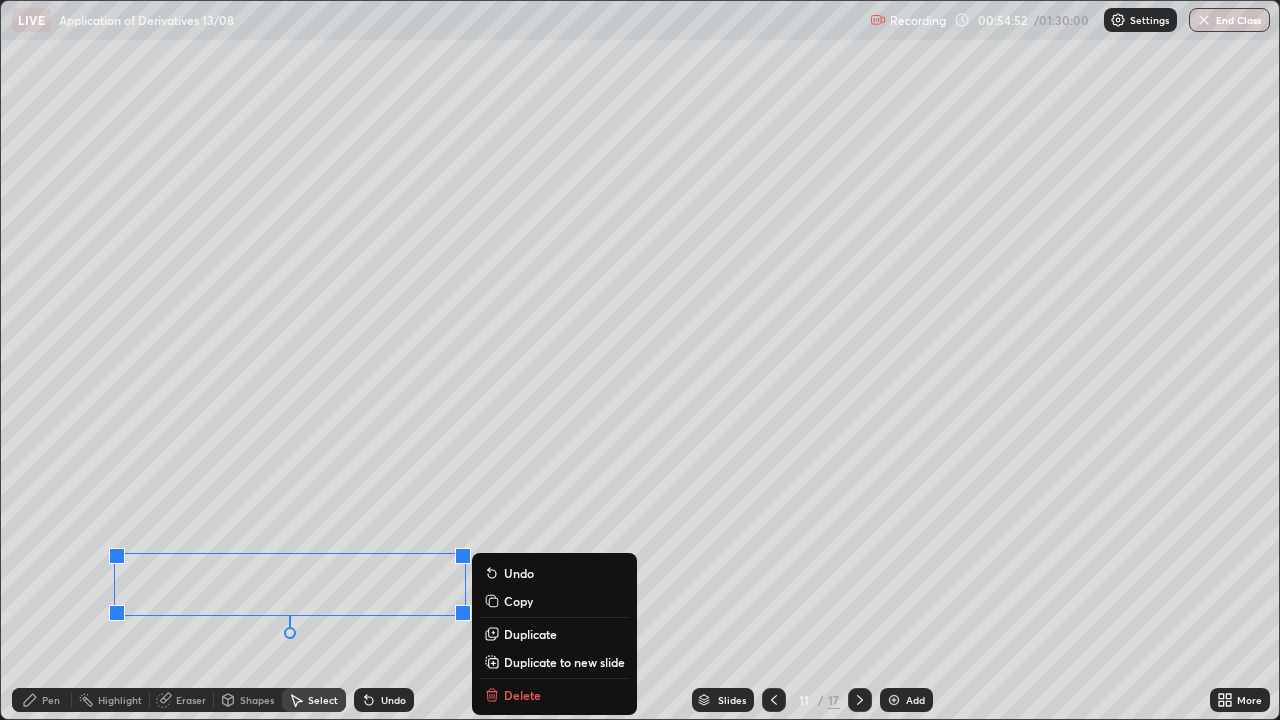 click 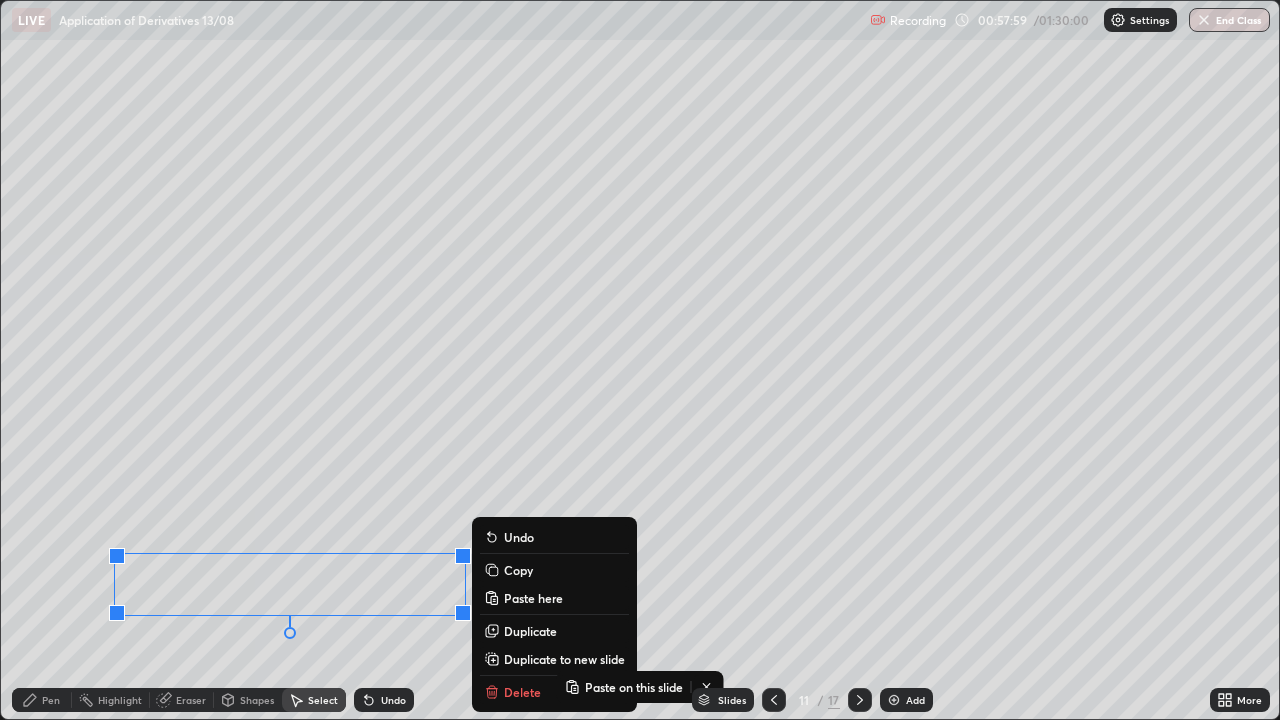 click on "Copy" at bounding box center (518, 570) 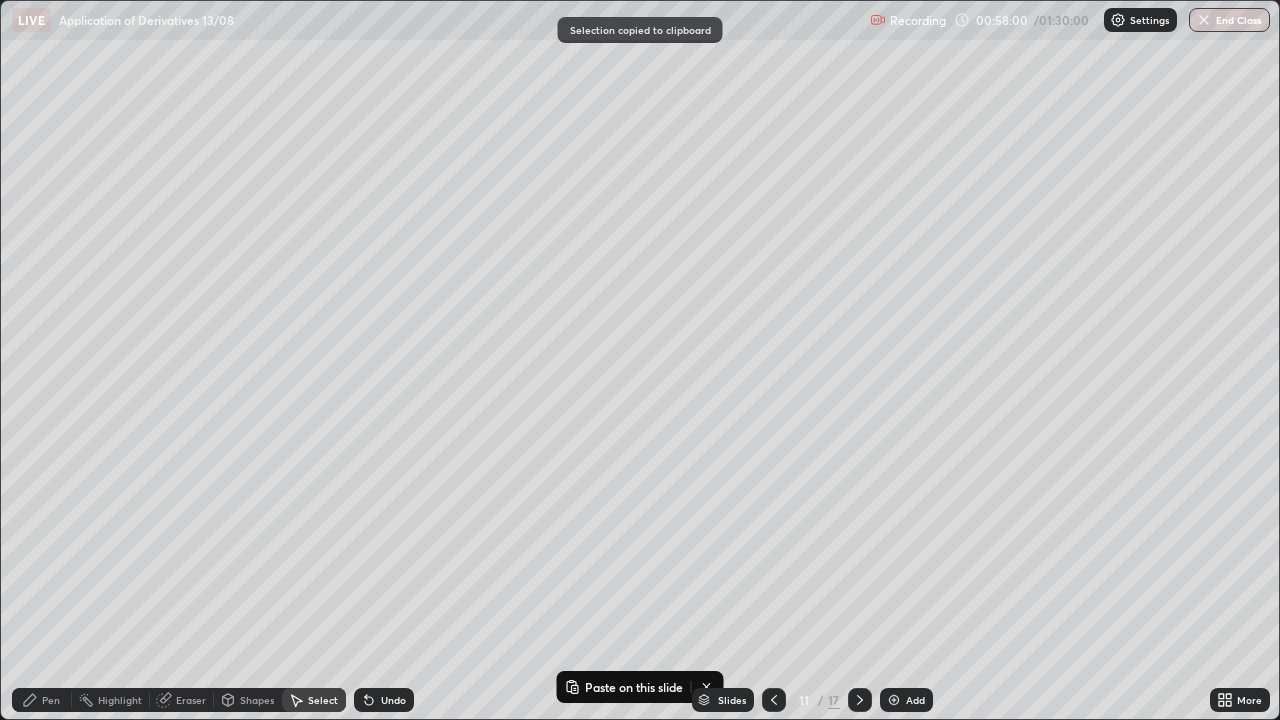 click at bounding box center (894, 700) 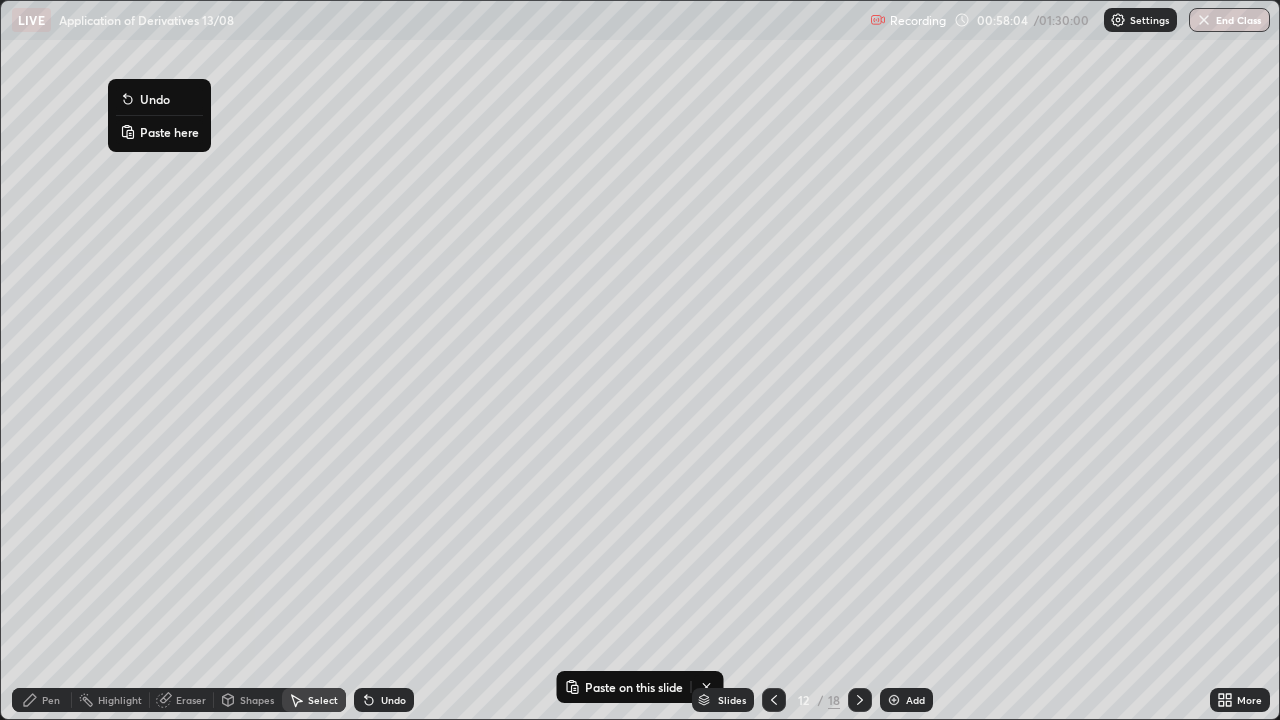 click on "Paste here" at bounding box center [169, 132] 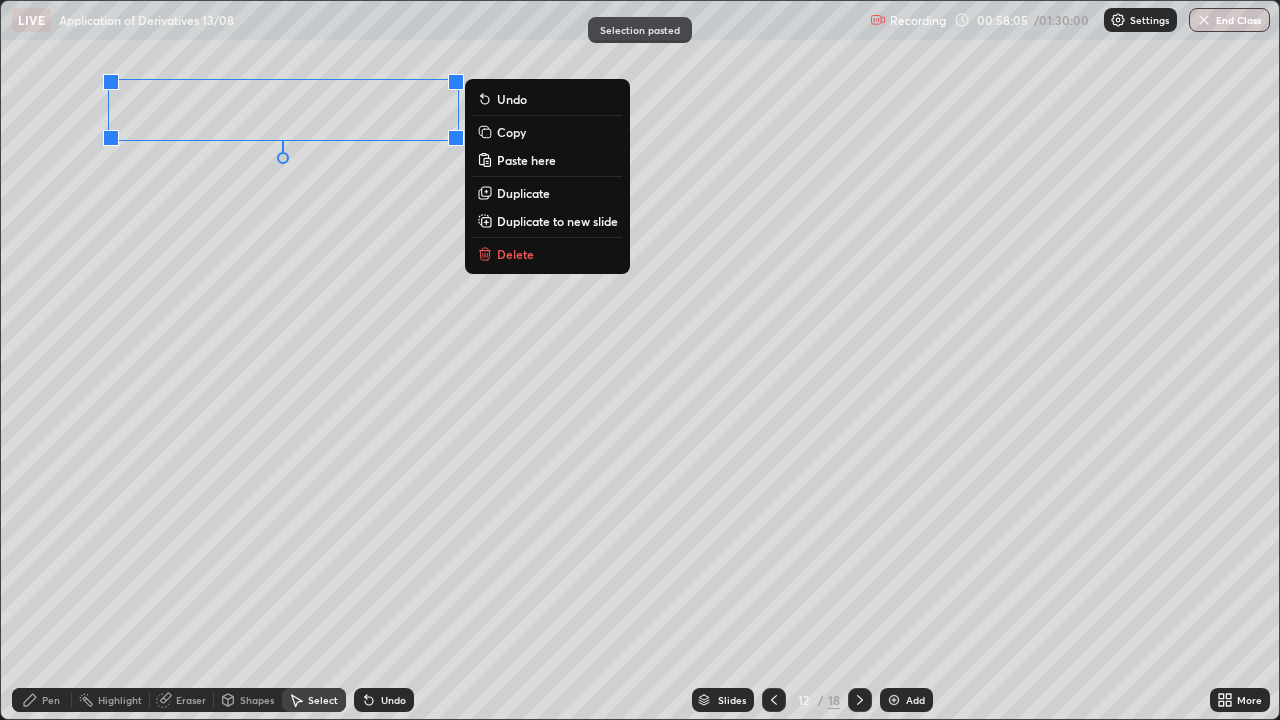 click on "0 ° Undo Copy Paste here Duplicate Duplicate to new slide Delete" at bounding box center [640, 360] 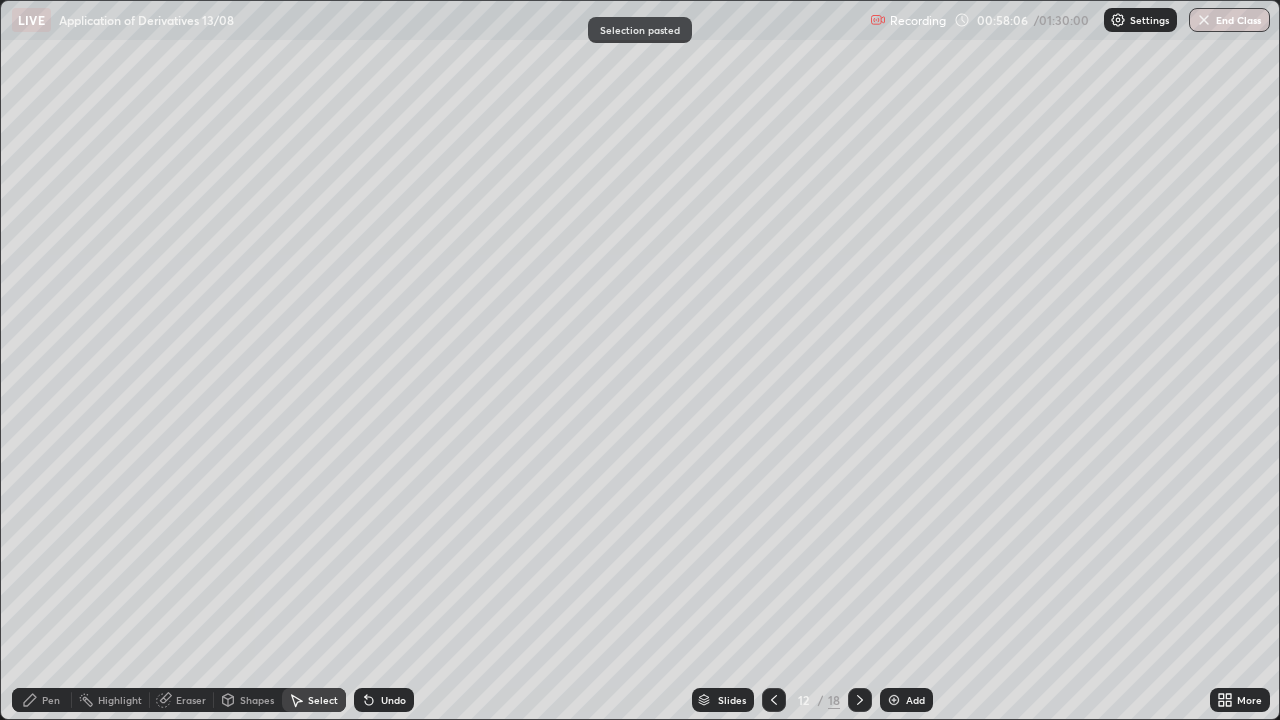 click on "Pen" at bounding box center (51, 700) 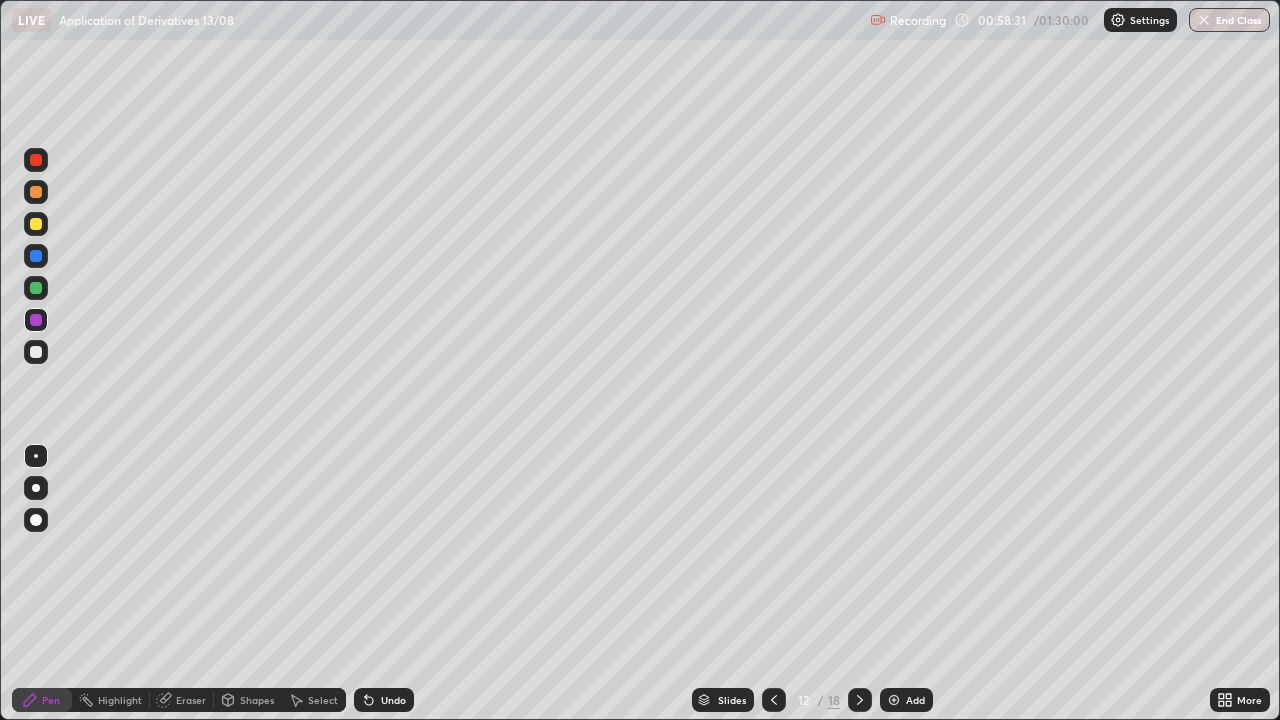 click on "Undo" at bounding box center [384, 700] 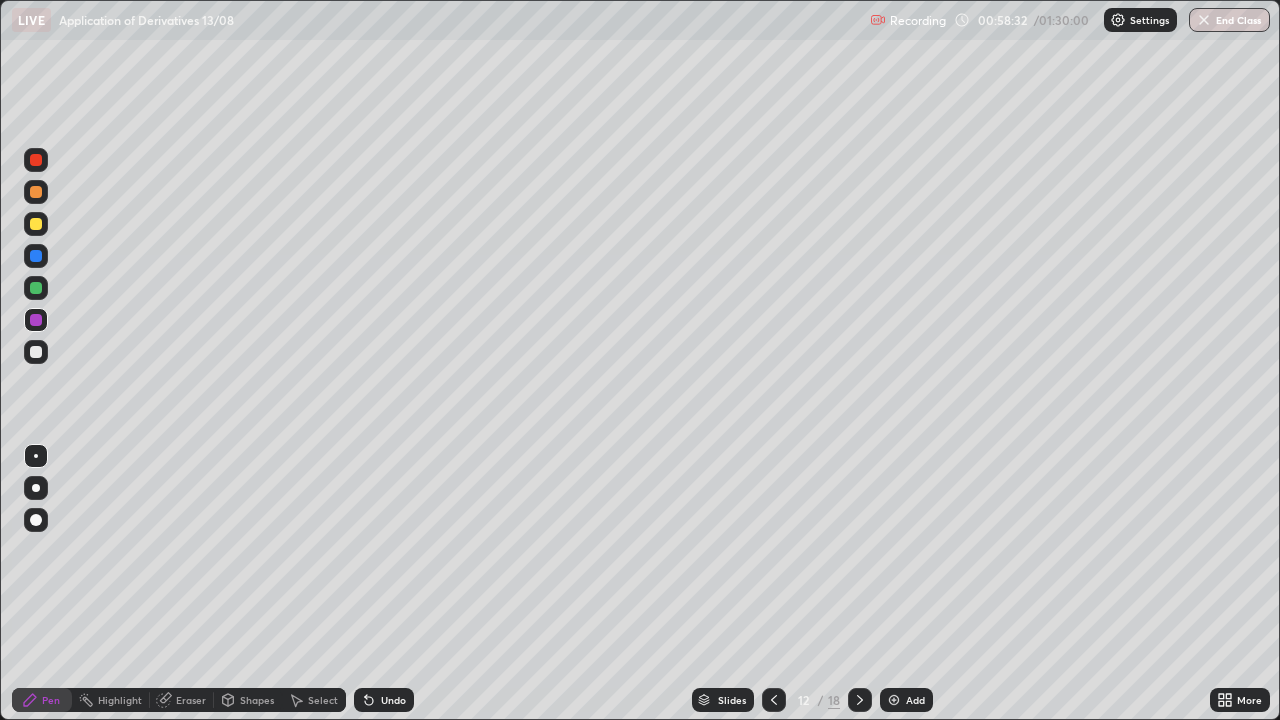 click on "Undo" at bounding box center [393, 700] 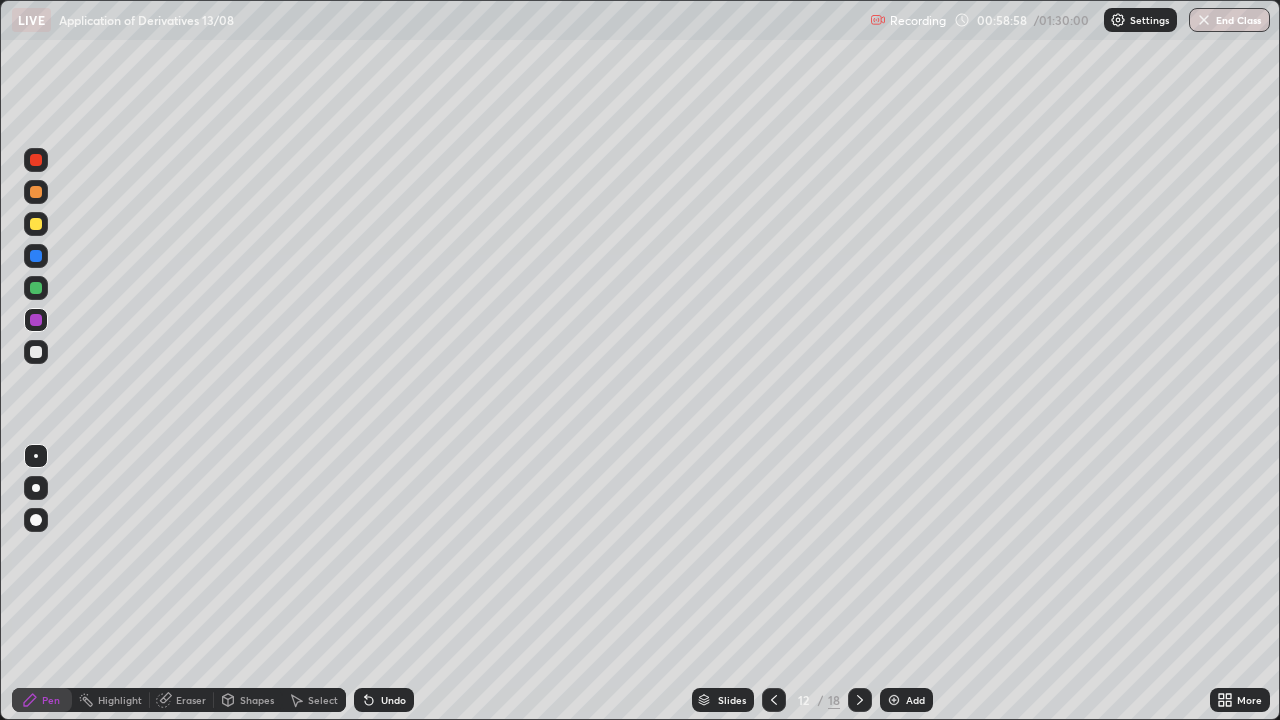 click on "Undo" at bounding box center [393, 700] 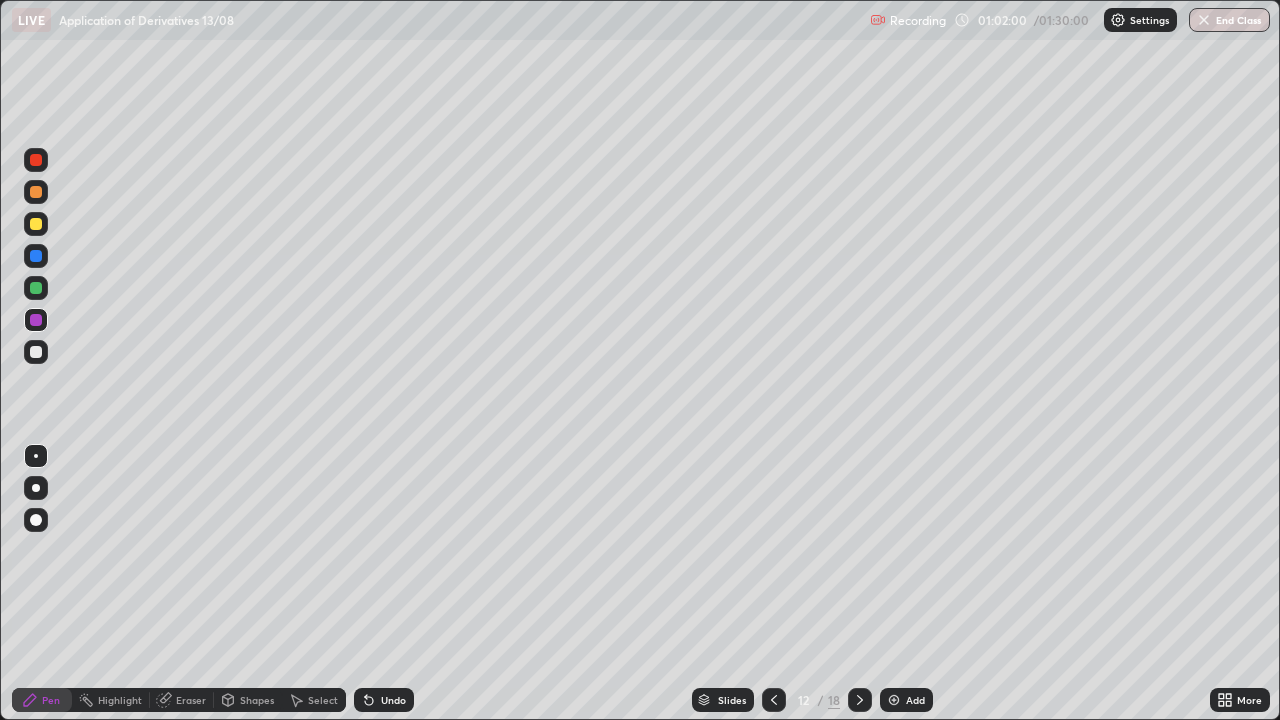 click 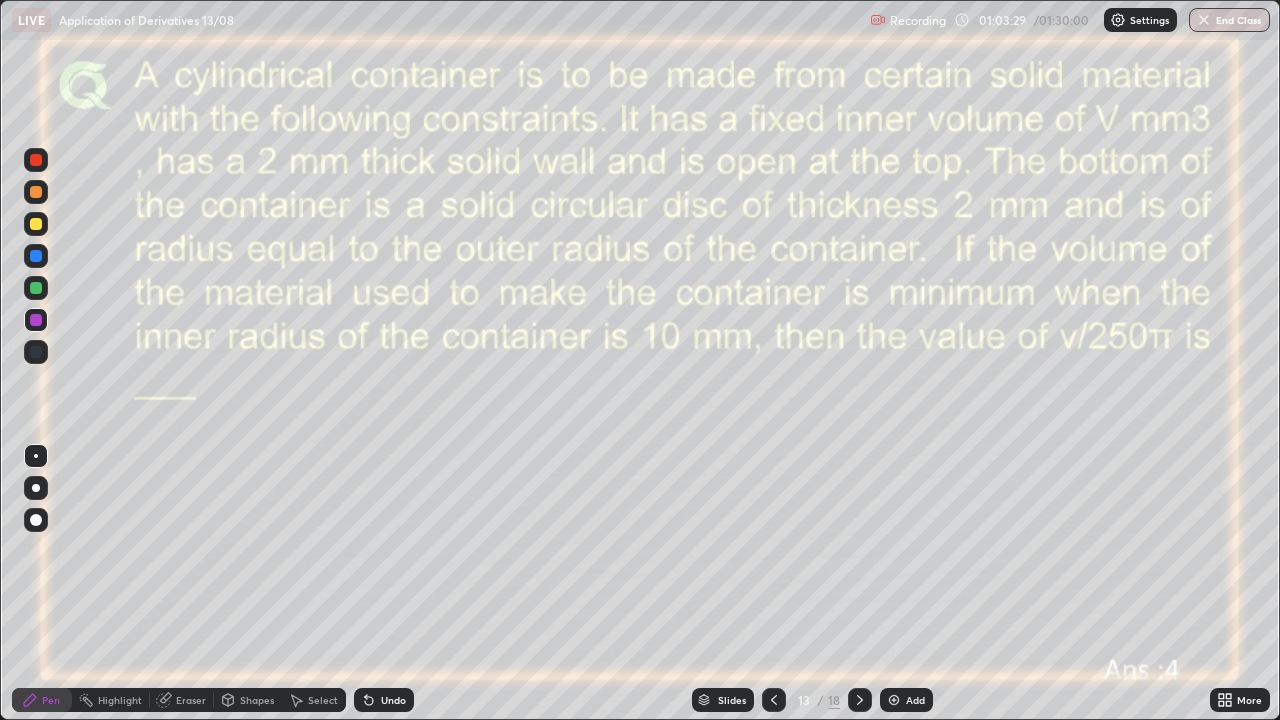 click 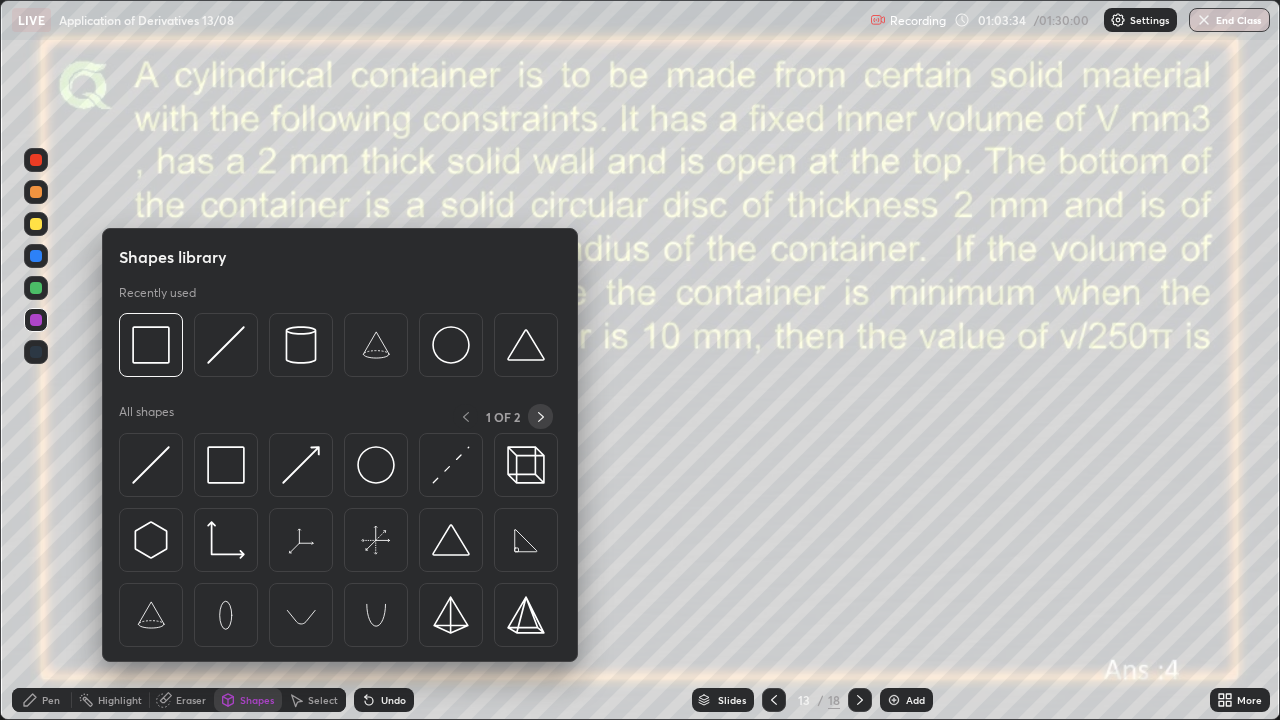 click 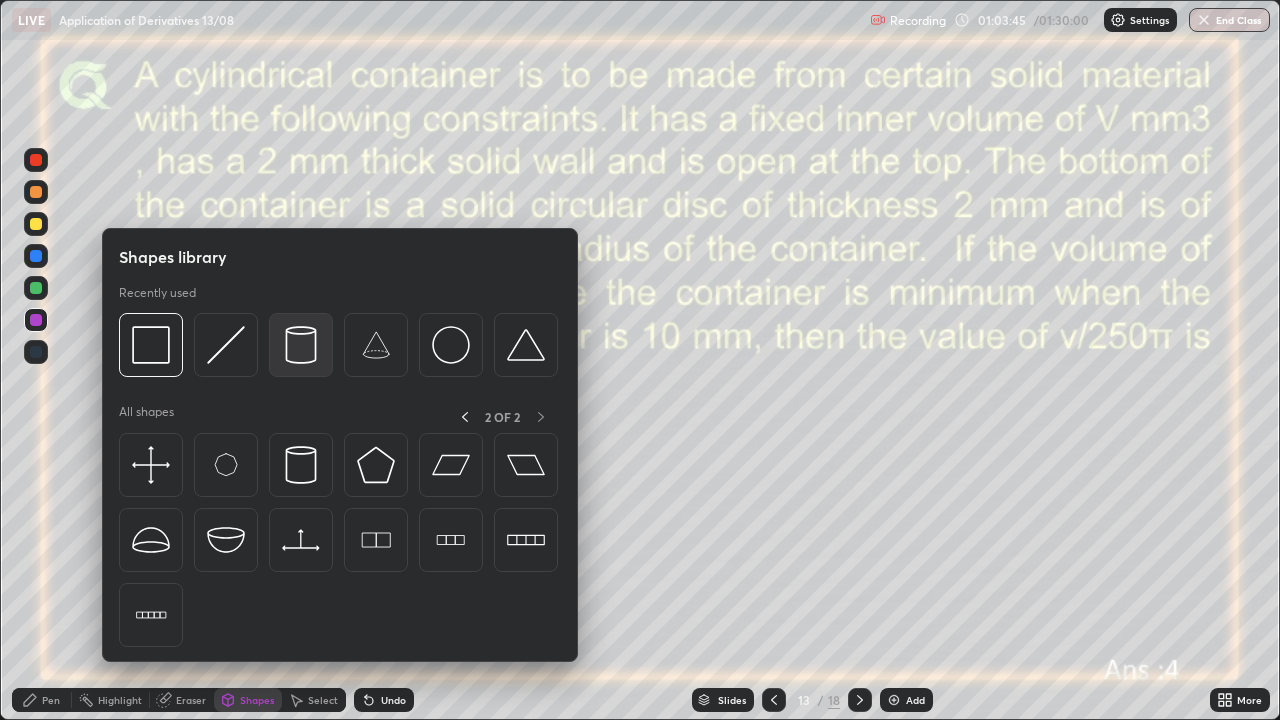 click at bounding box center (301, 345) 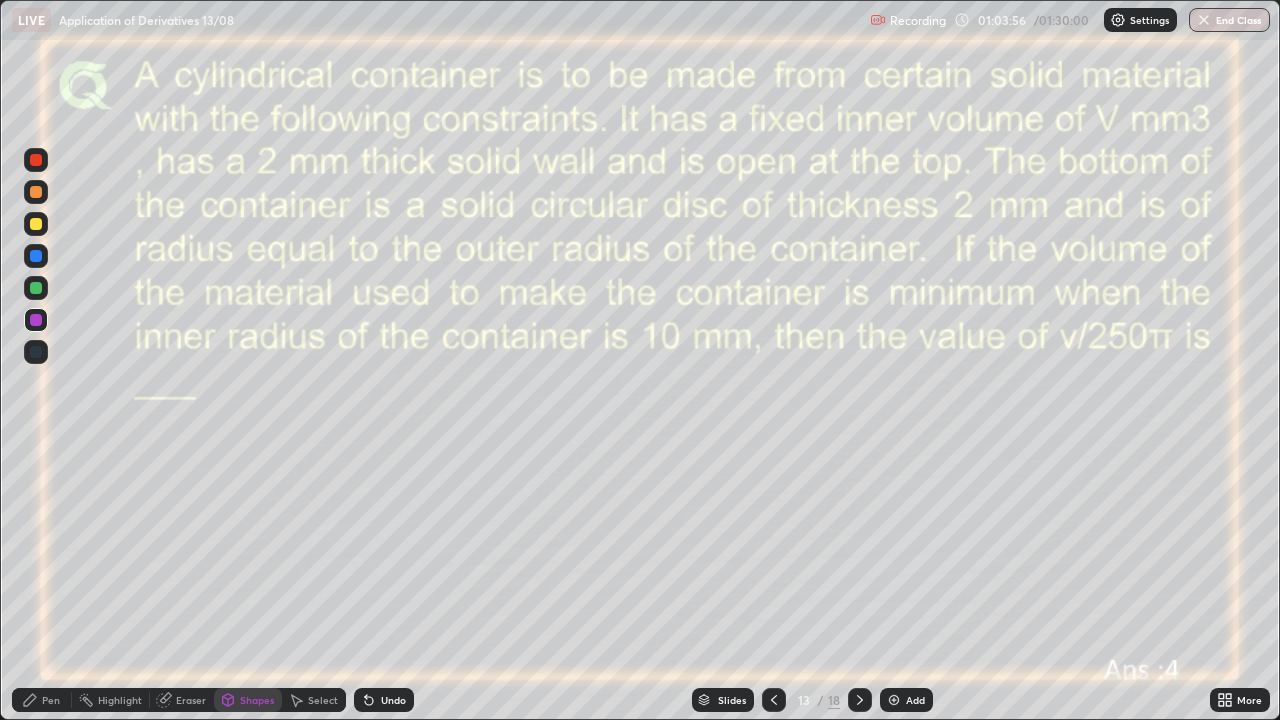 click at bounding box center (36, 160) 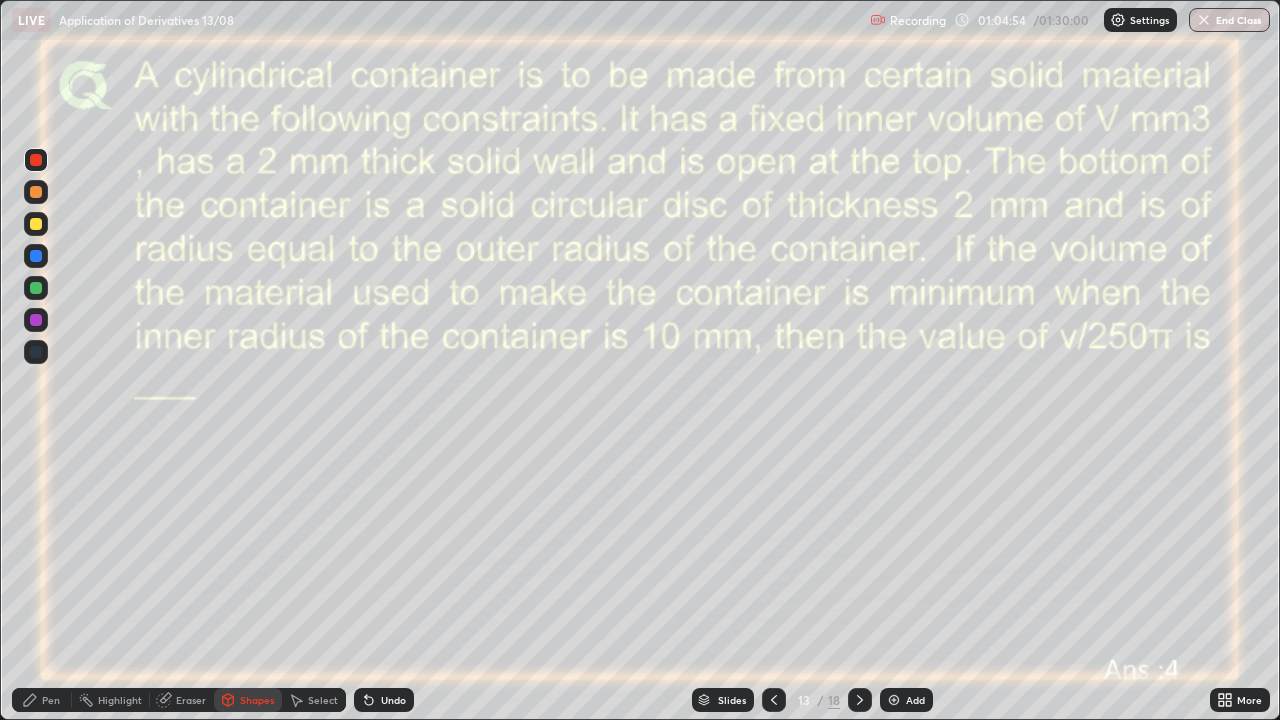 click on "Select" at bounding box center [314, 700] 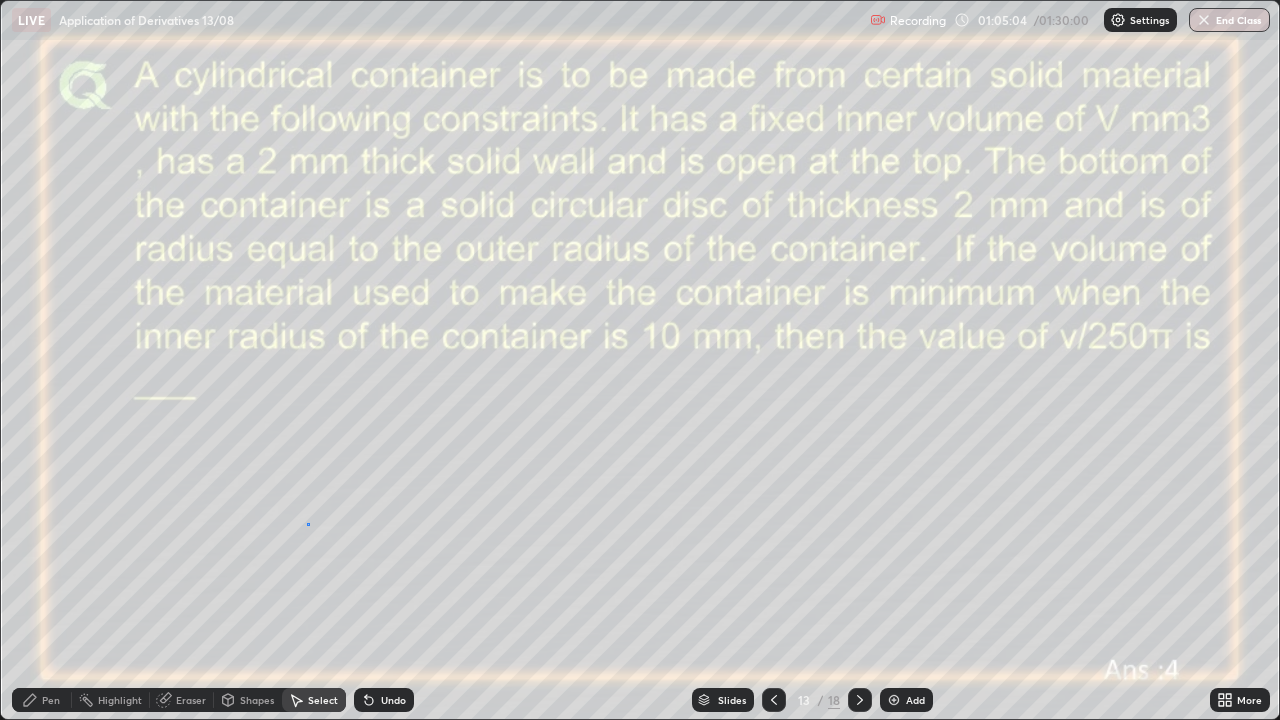 click on "0 ° Undo Copy Paste here Duplicate Duplicate to new slide Delete" at bounding box center (640, 360) 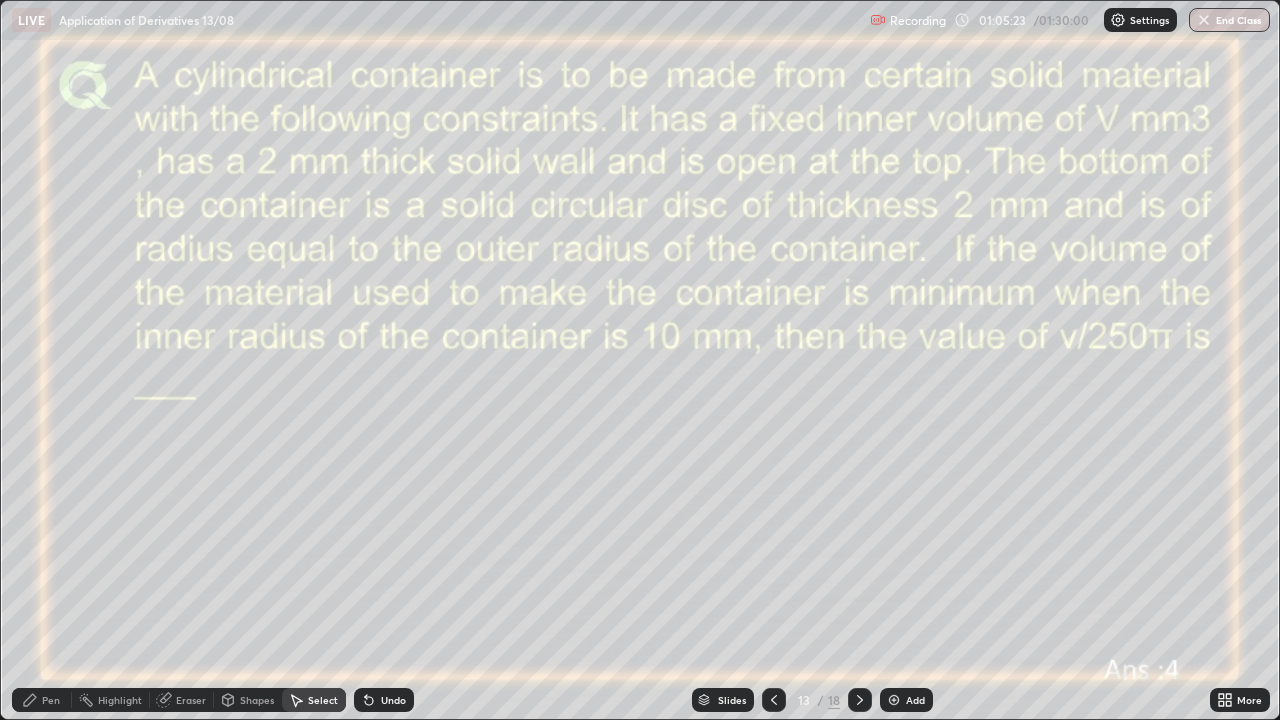 click 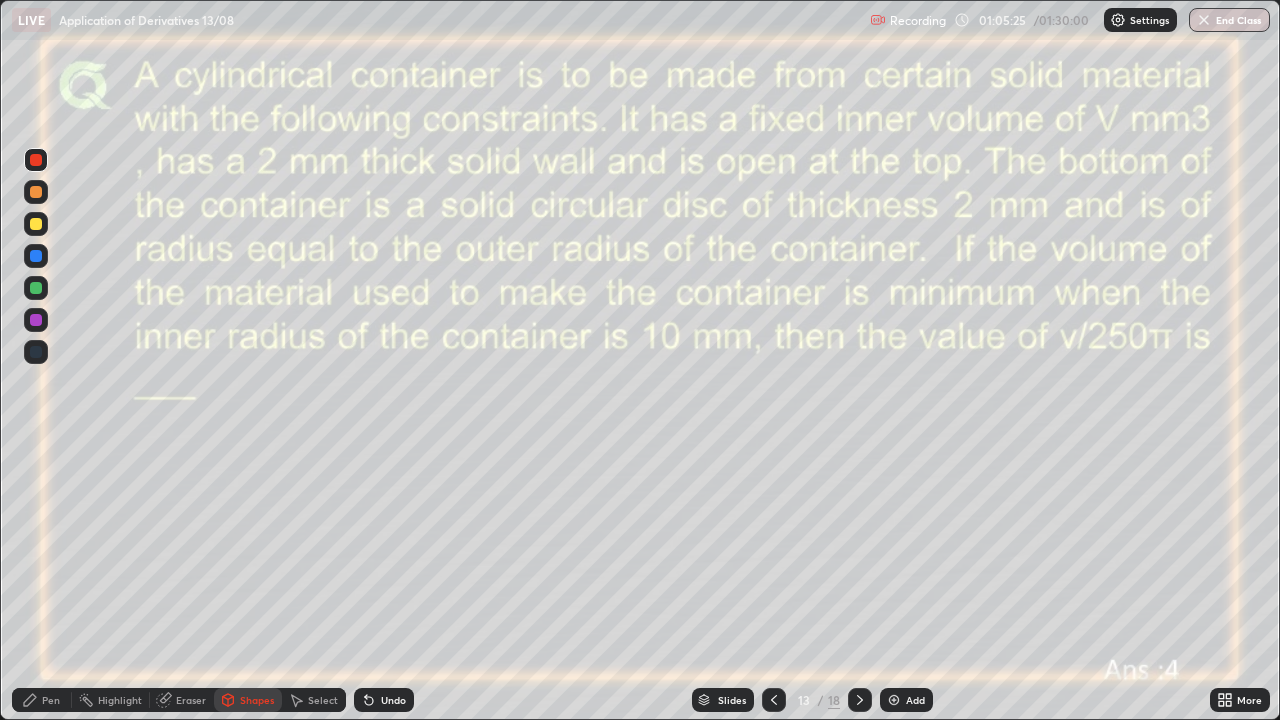 click on "Select" at bounding box center [314, 700] 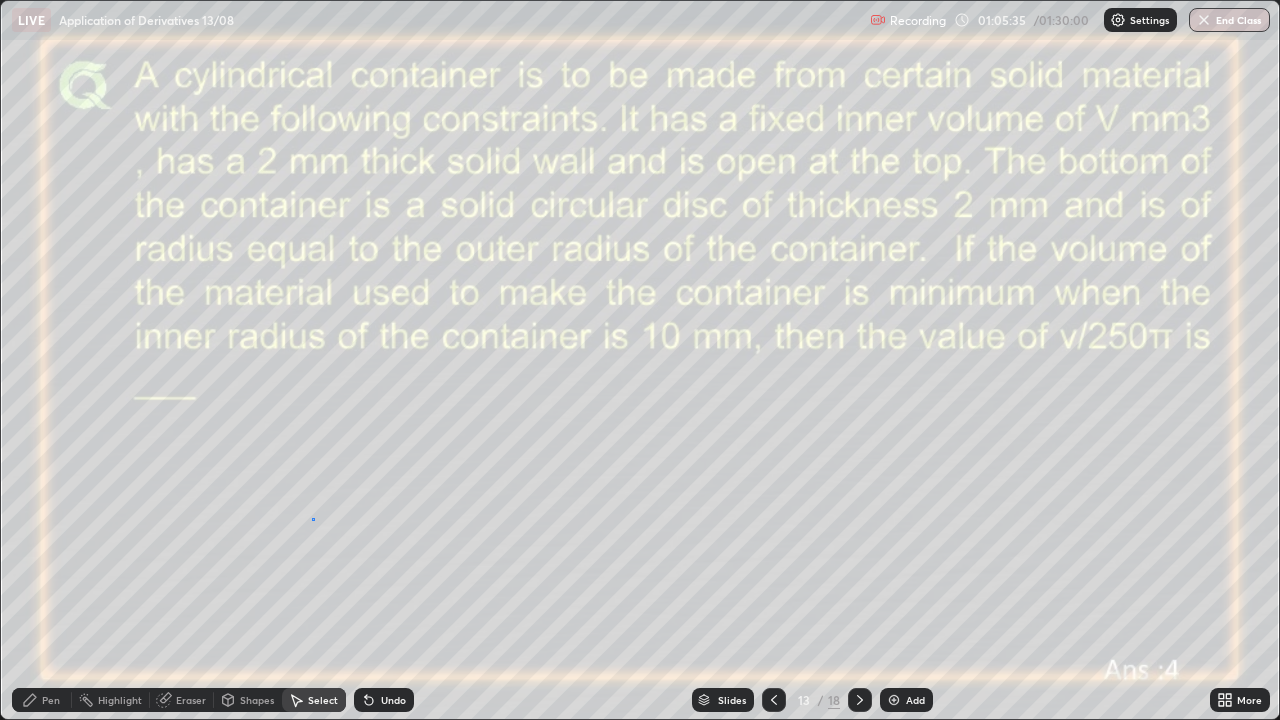 click on "0 ° Undo Copy Paste here Duplicate Duplicate to new slide Delete" at bounding box center [640, 360] 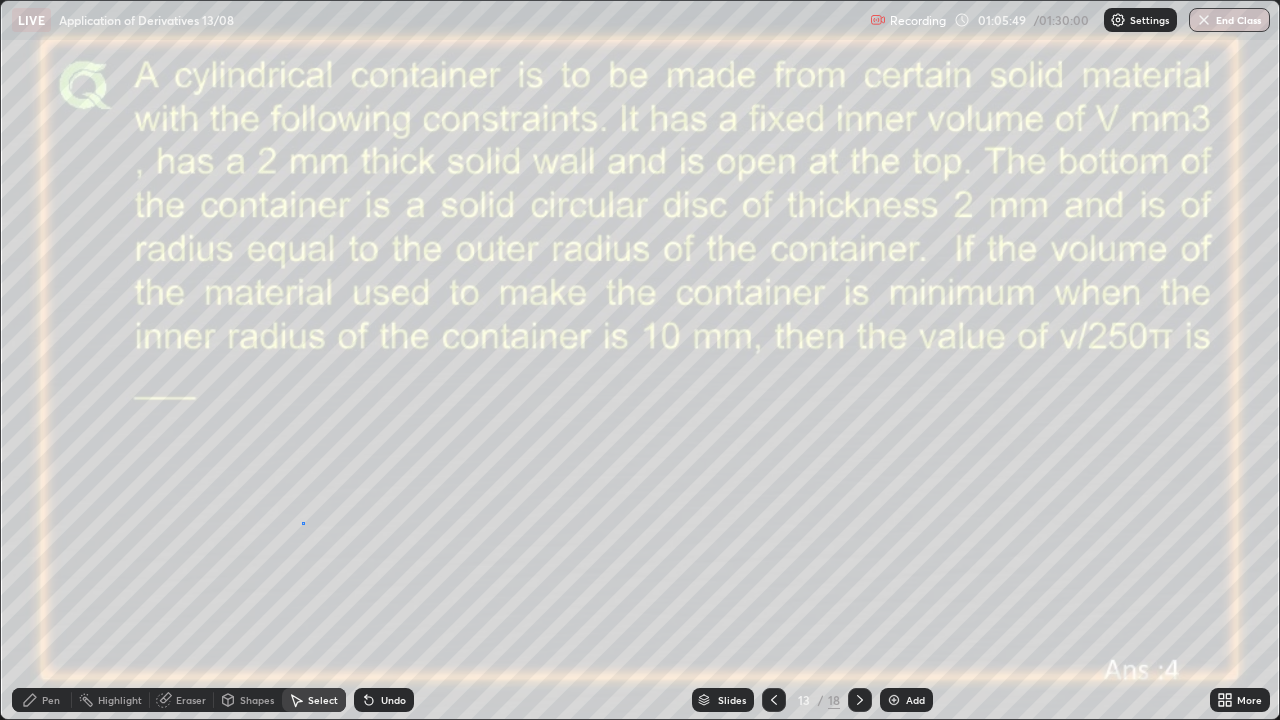 click on "0 ° Undo Copy Paste here Duplicate Duplicate to new slide Delete" at bounding box center [640, 360] 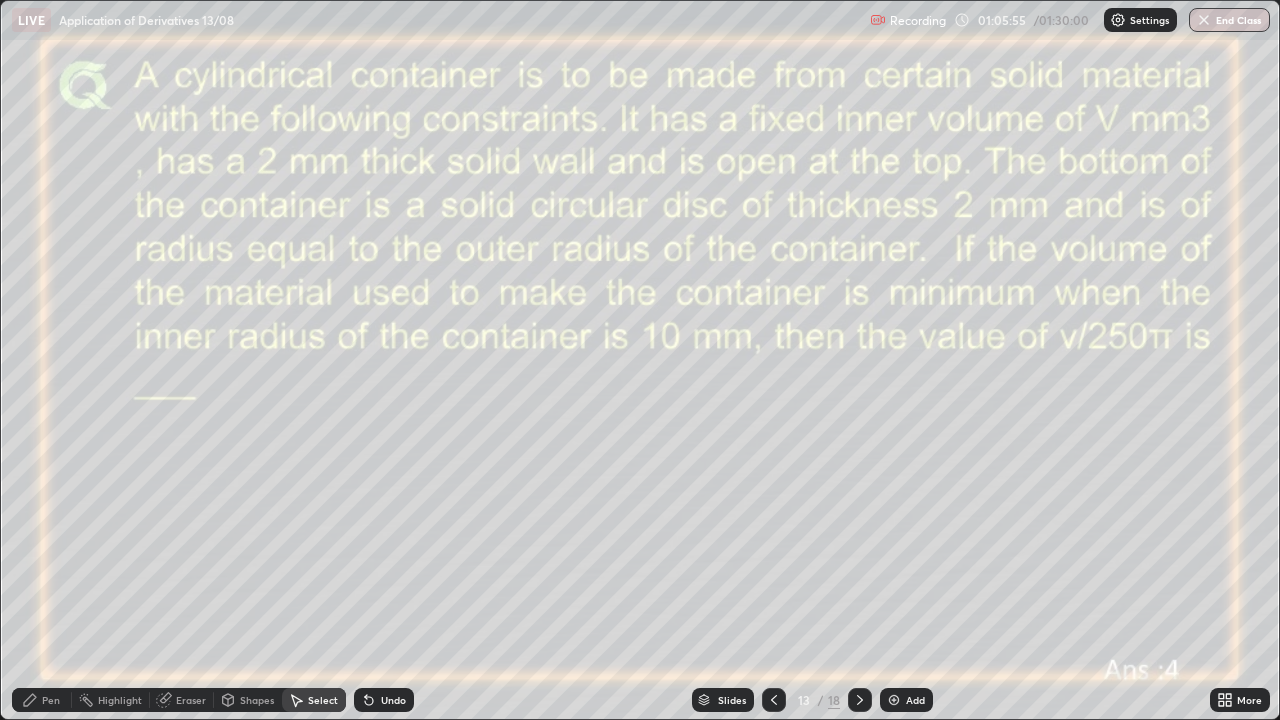 click on "Eraser" at bounding box center [191, 700] 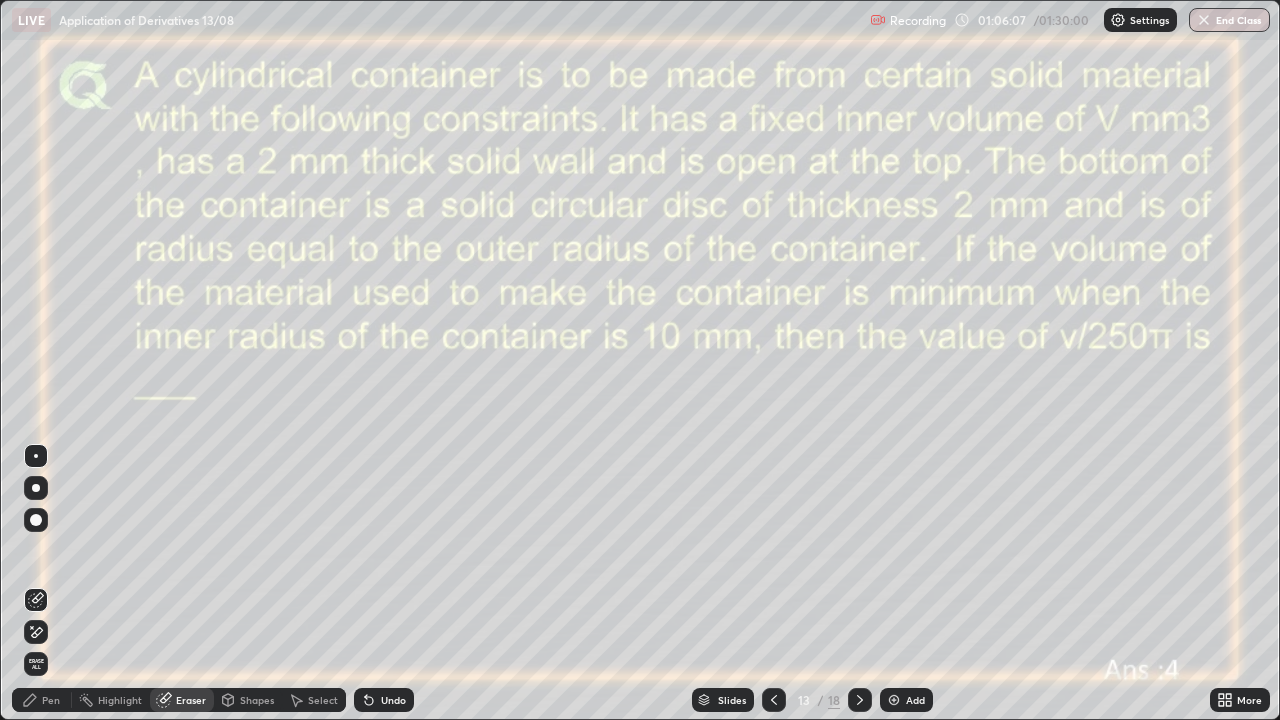 click on "Pen" at bounding box center [51, 700] 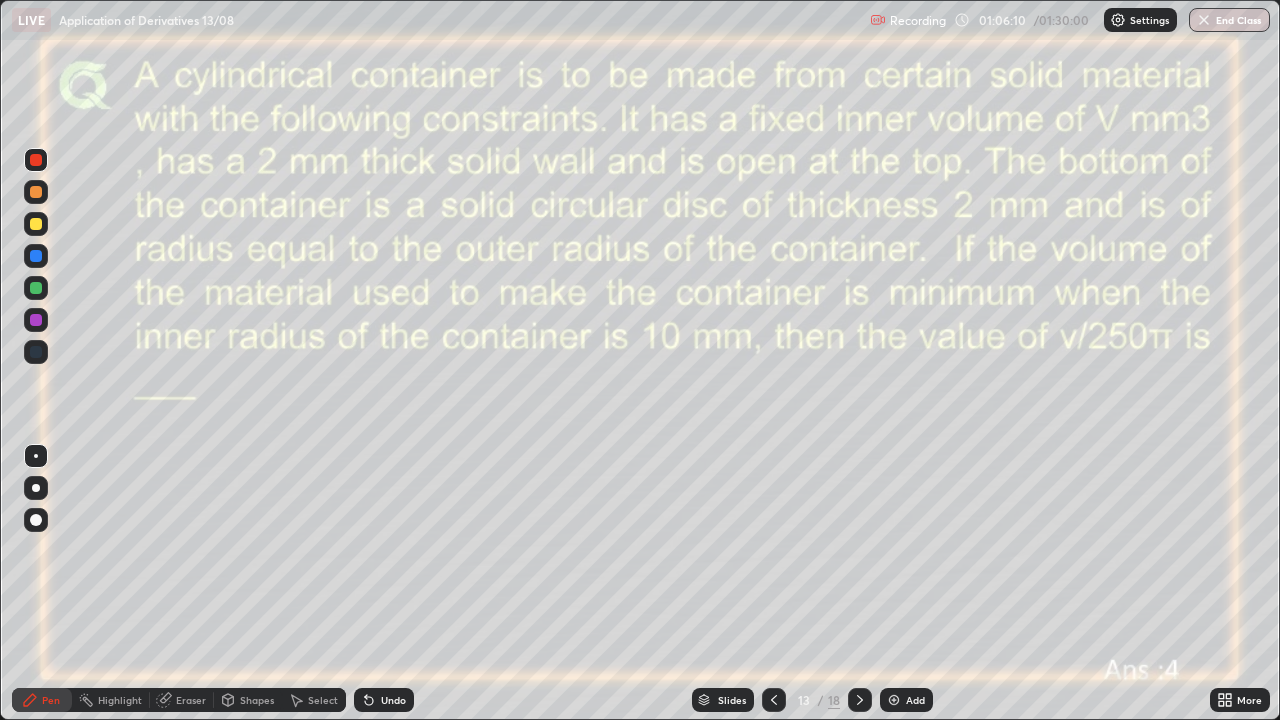 click at bounding box center [36, 288] 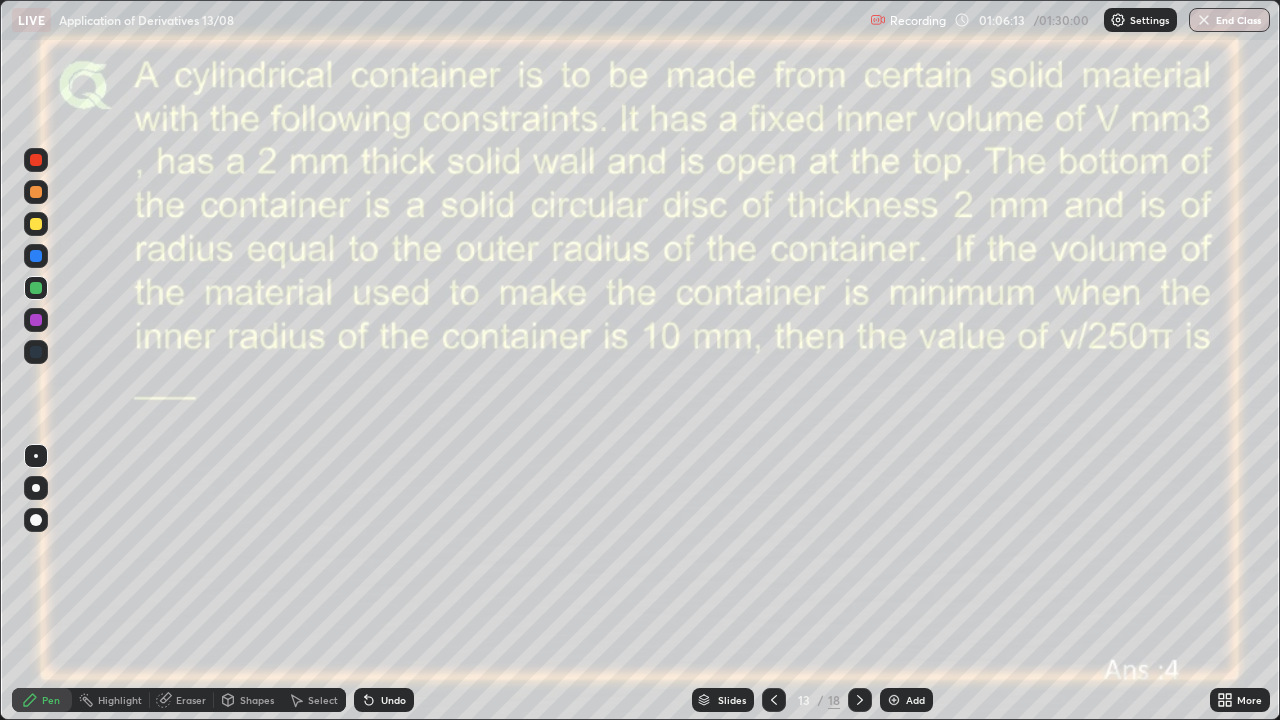 click on "Select" at bounding box center (314, 700) 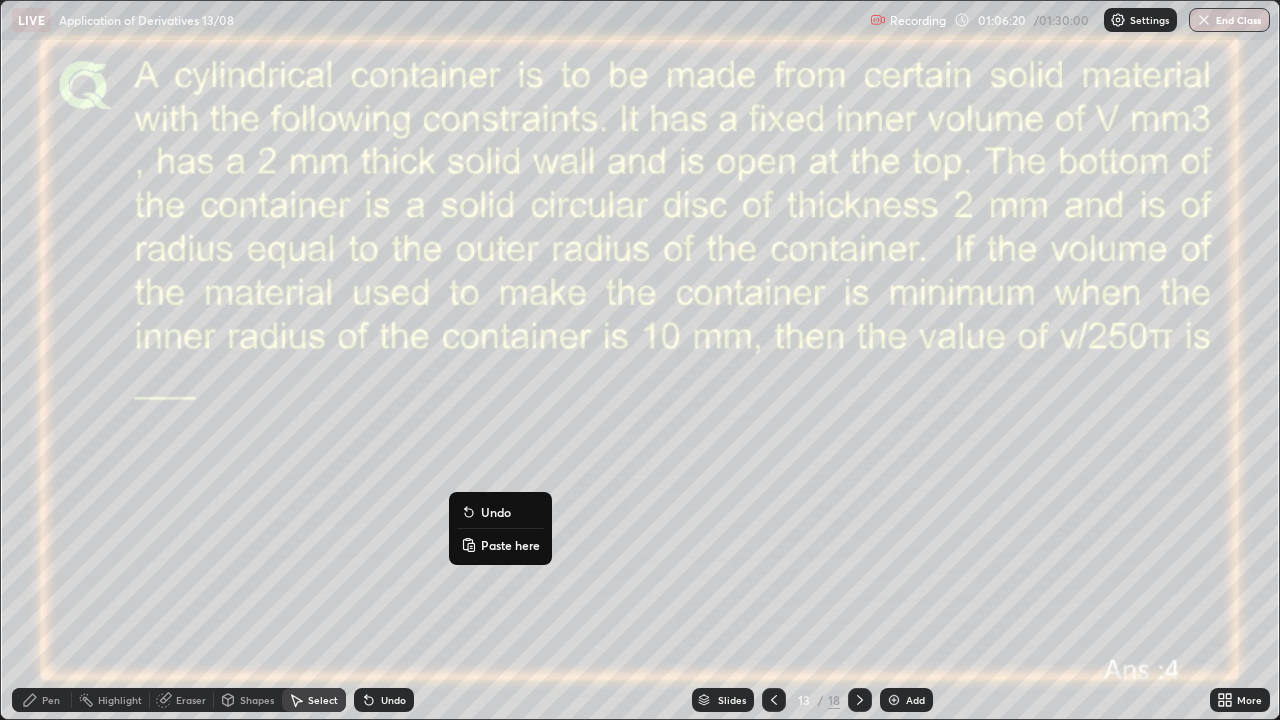 click on "0 ° Undo Copy Paste here Duplicate Duplicate to new slide Delete" at bounding box center [640, 360] 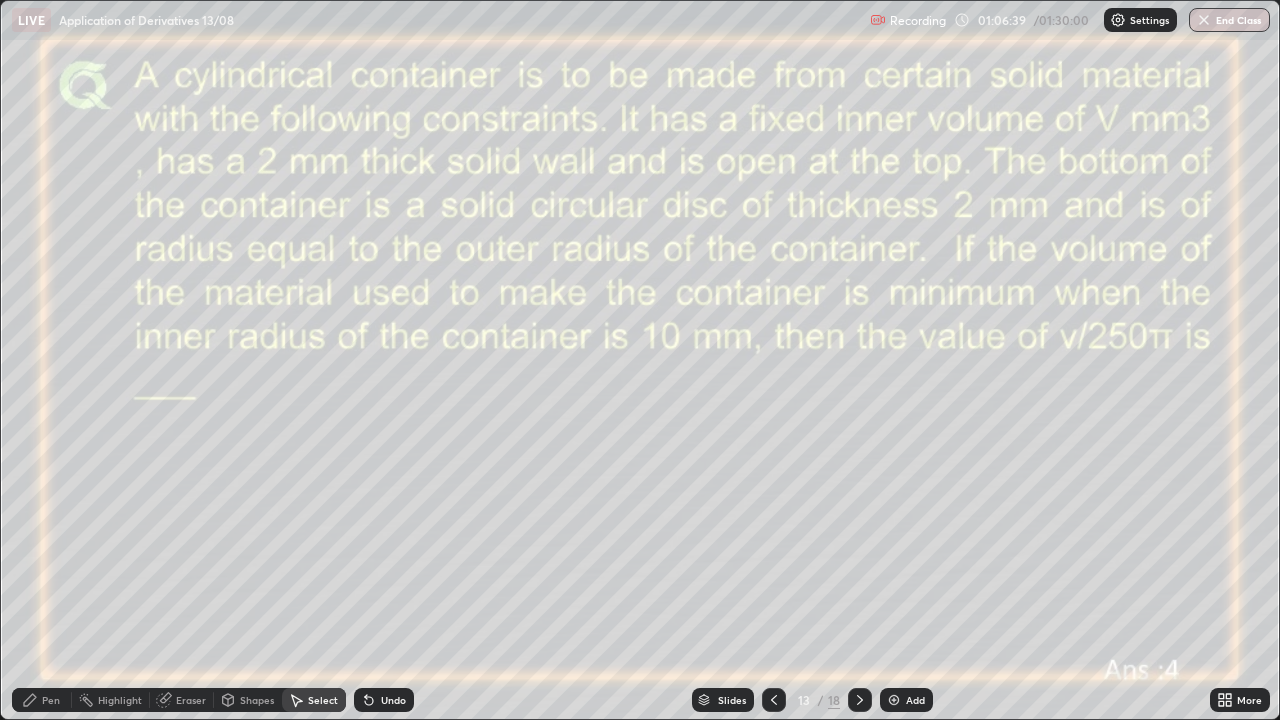 click on "0 ° Undo Copy Paste here Duplicate Duplicate to new slide Delete" at bounding box center [640, 360] 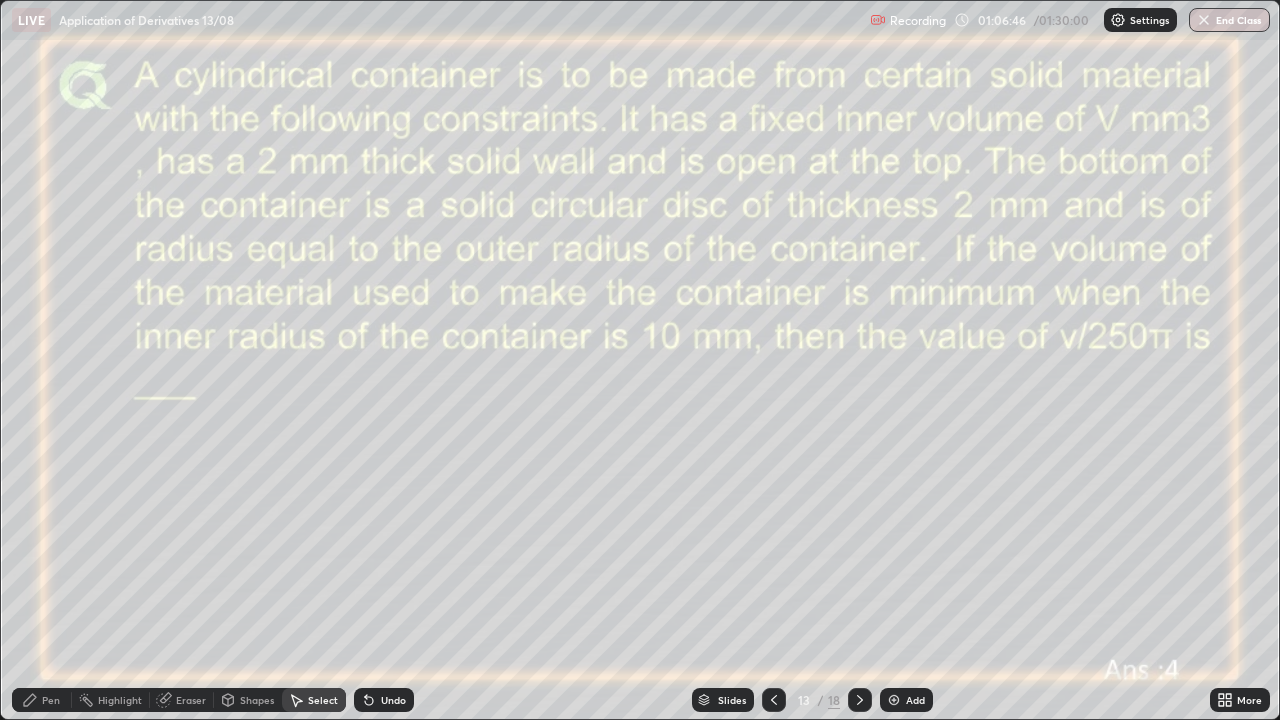 click on "Pen" at bounding box center [51, 700] 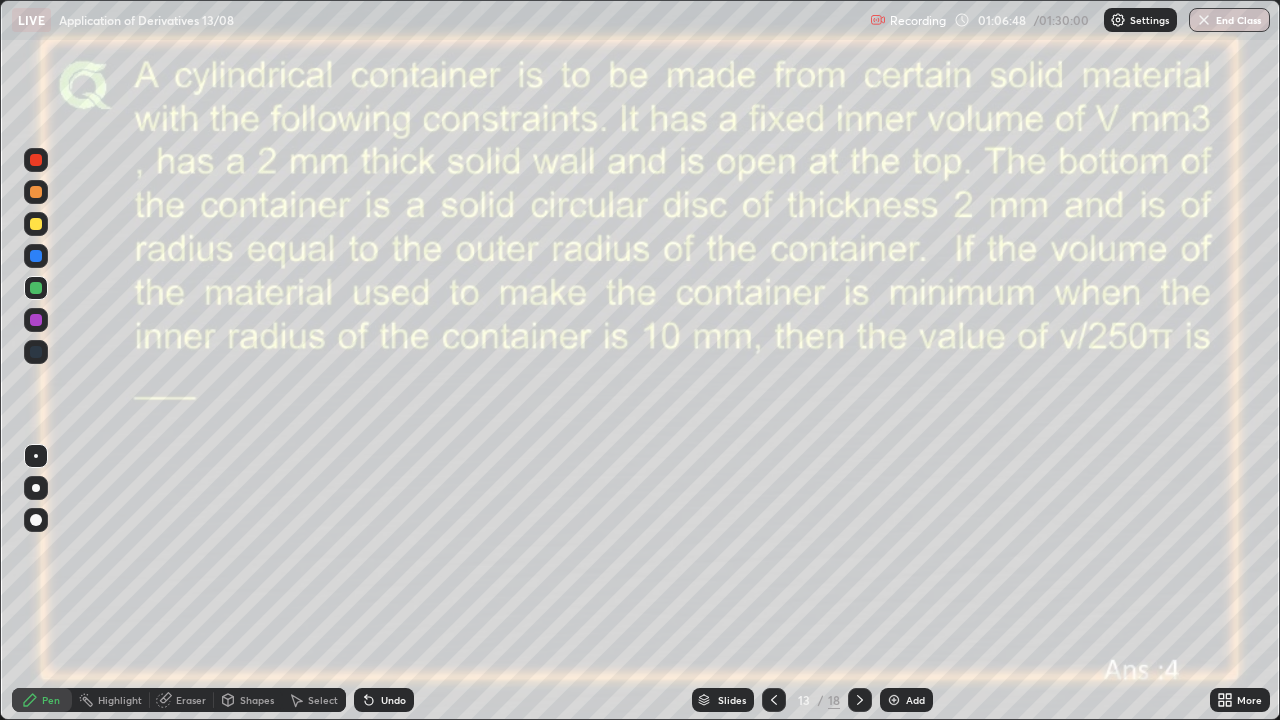 click at bounding box center (36, 224) 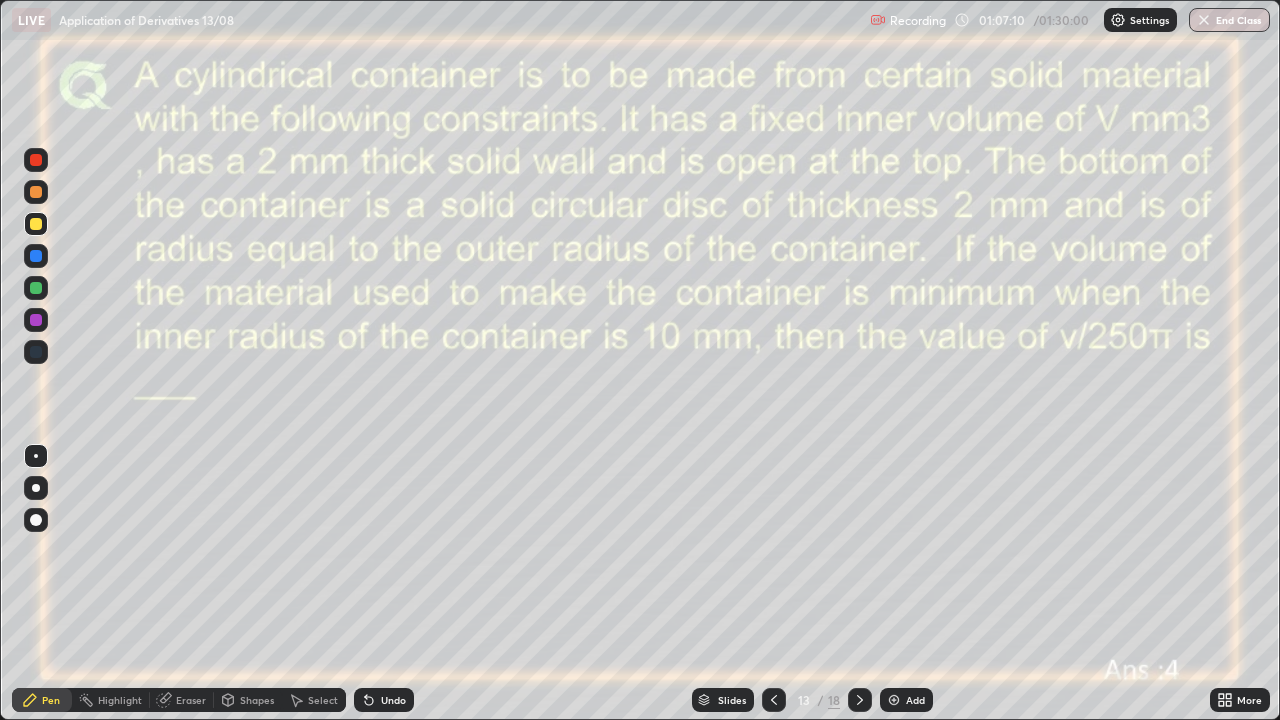 click at bounding box center [36, 256] 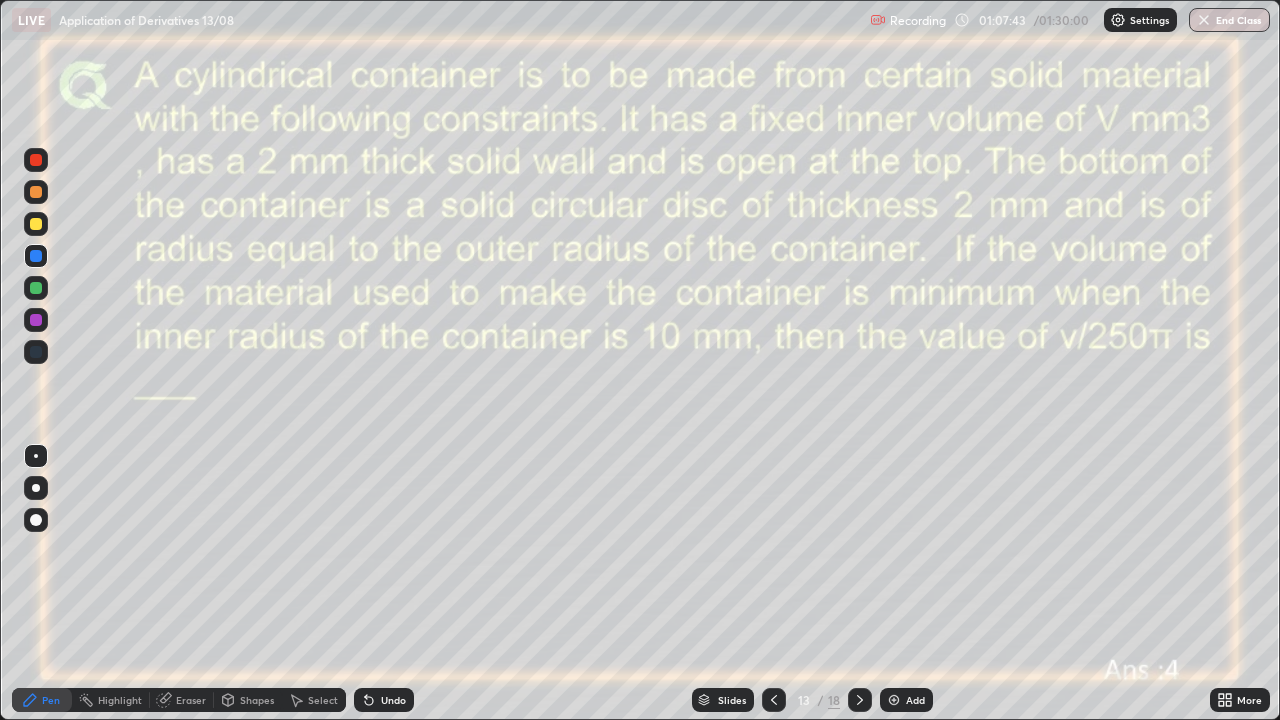 click on "Eraser" at bounding box center (182, 700) 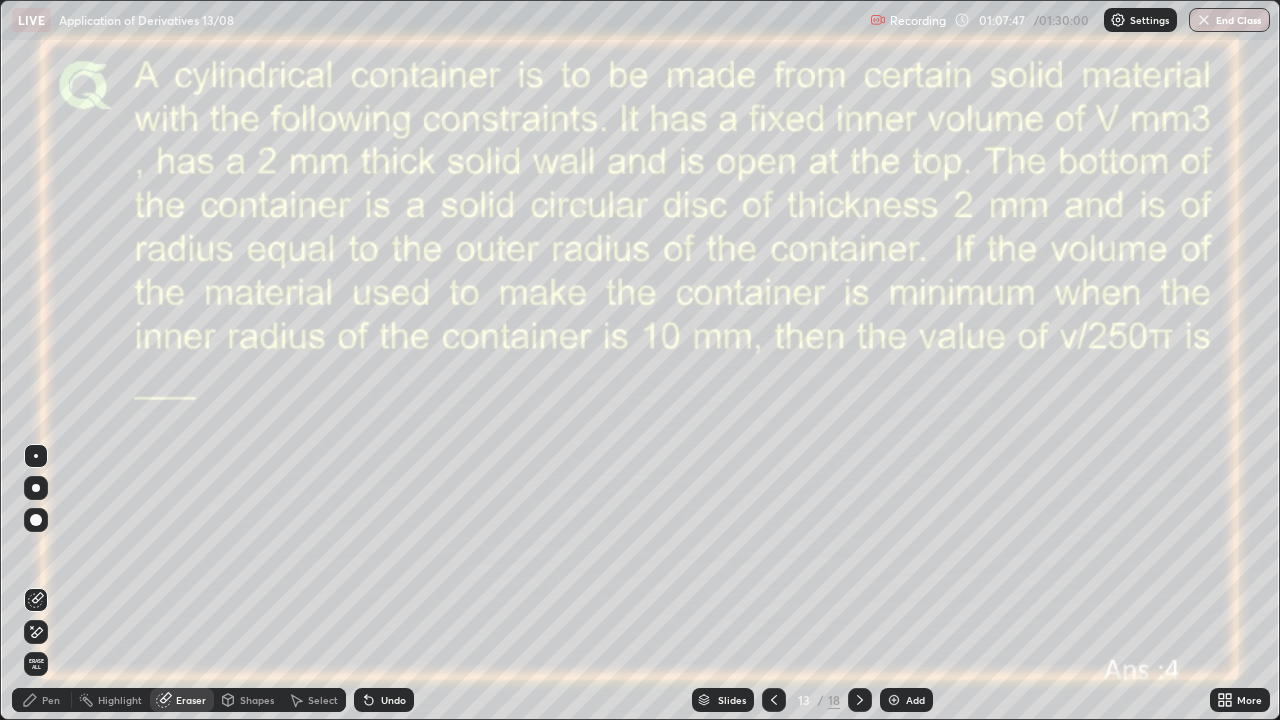click on "Pen" at bounding box center (51, 700) 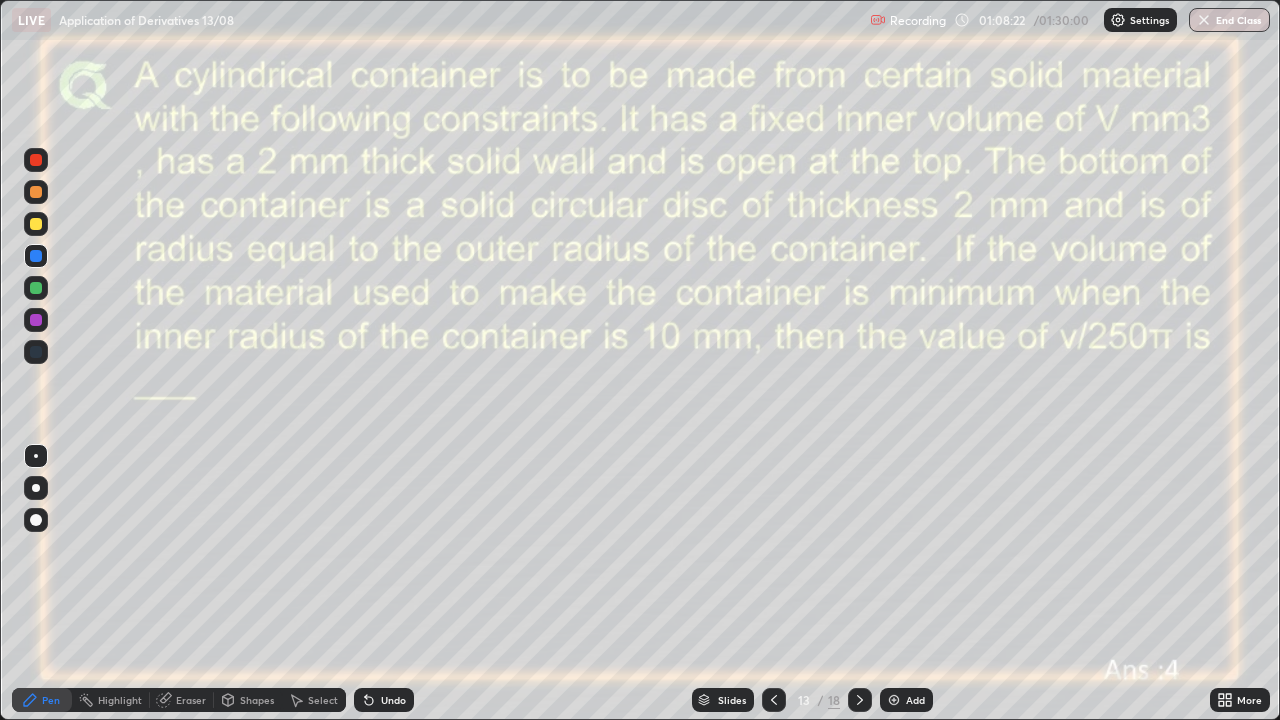 click at bounding box center (36, 320) 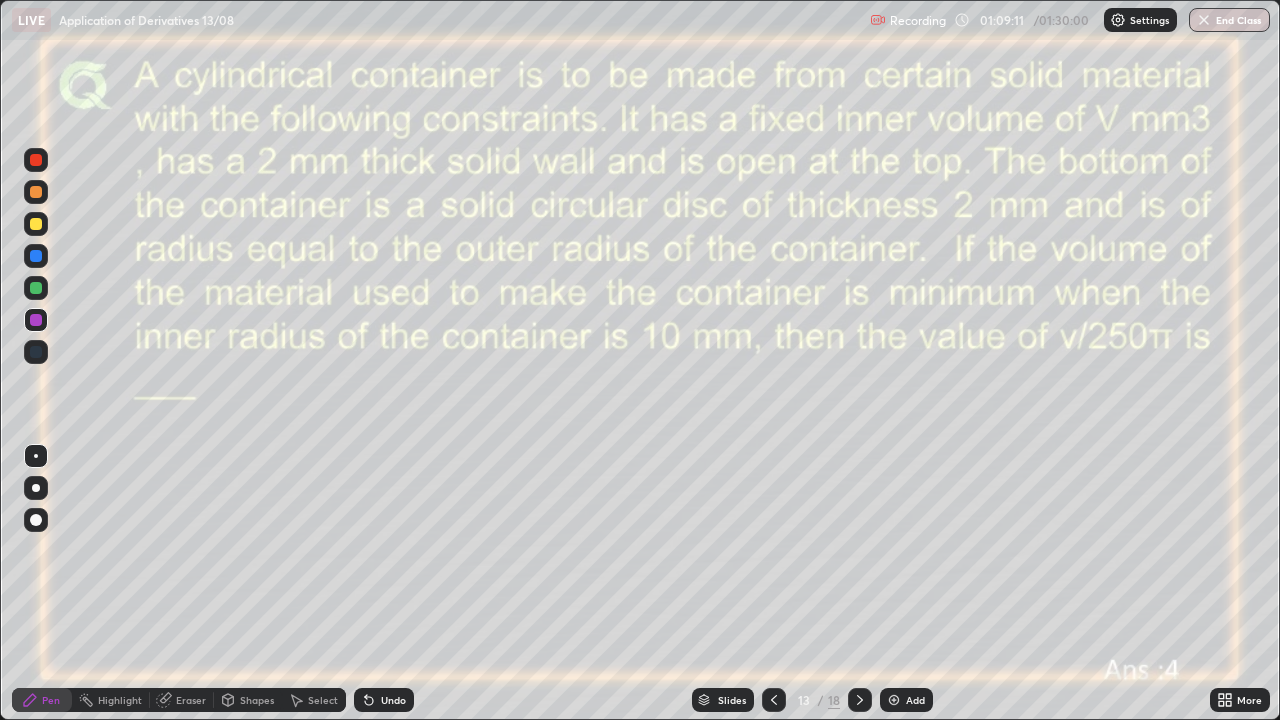 click at bounding box center [36, 288] 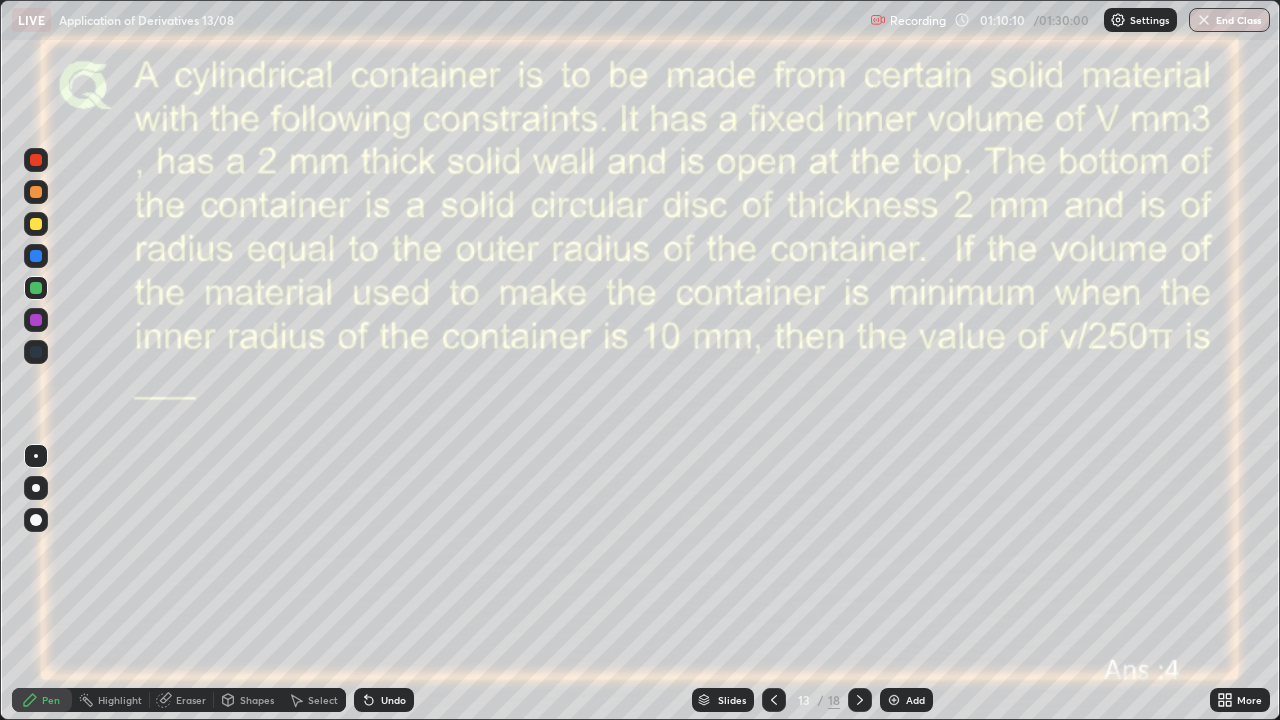 click at bounding box center (36, 224) 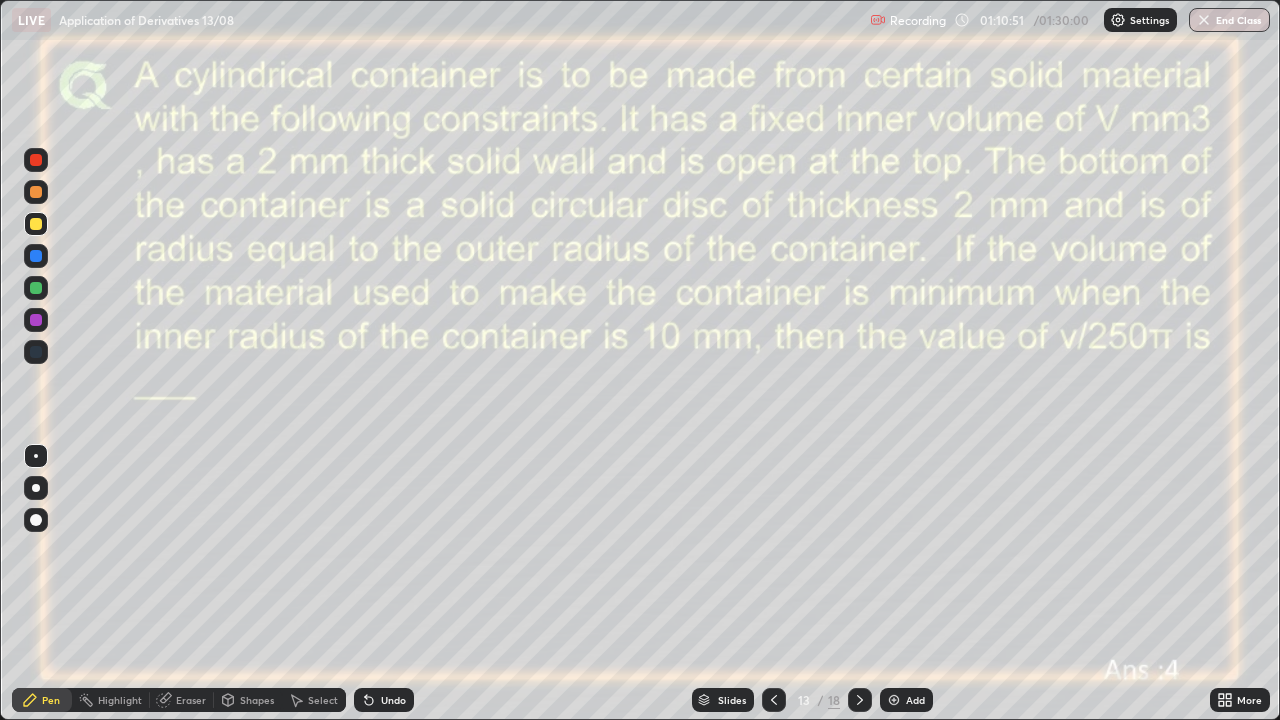 click at bounding box center [894, 700] 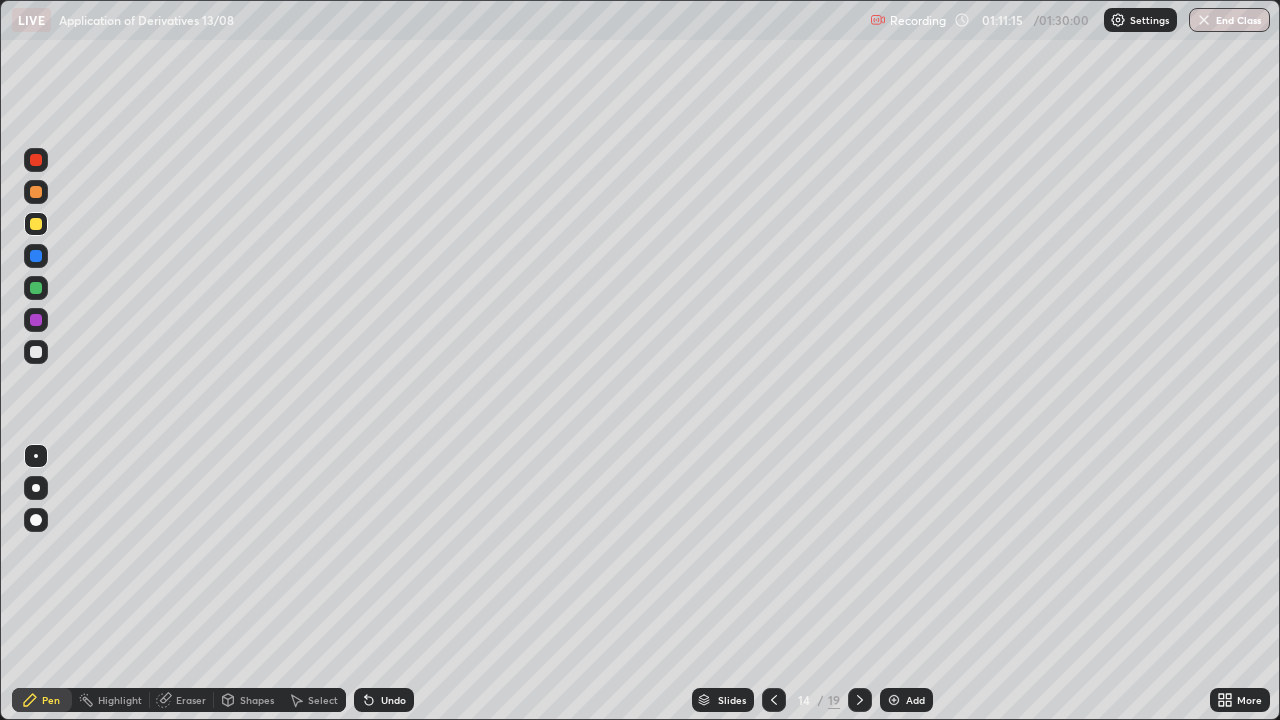 click 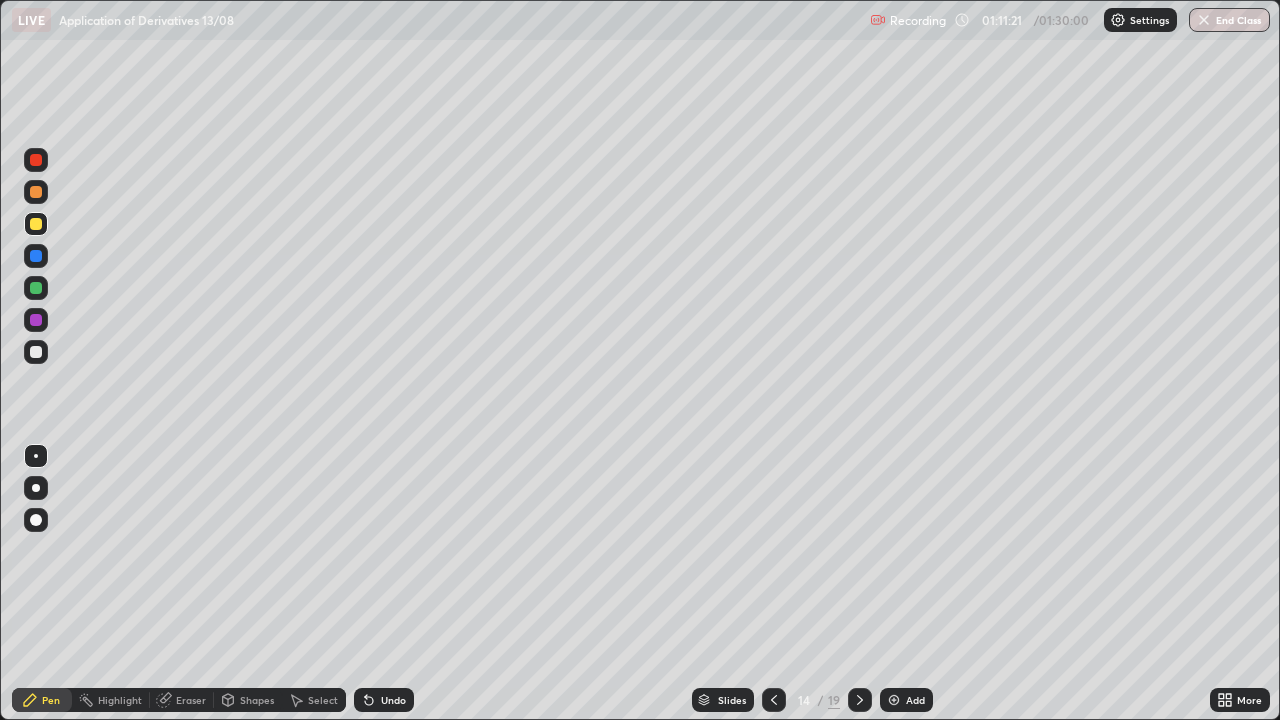 click 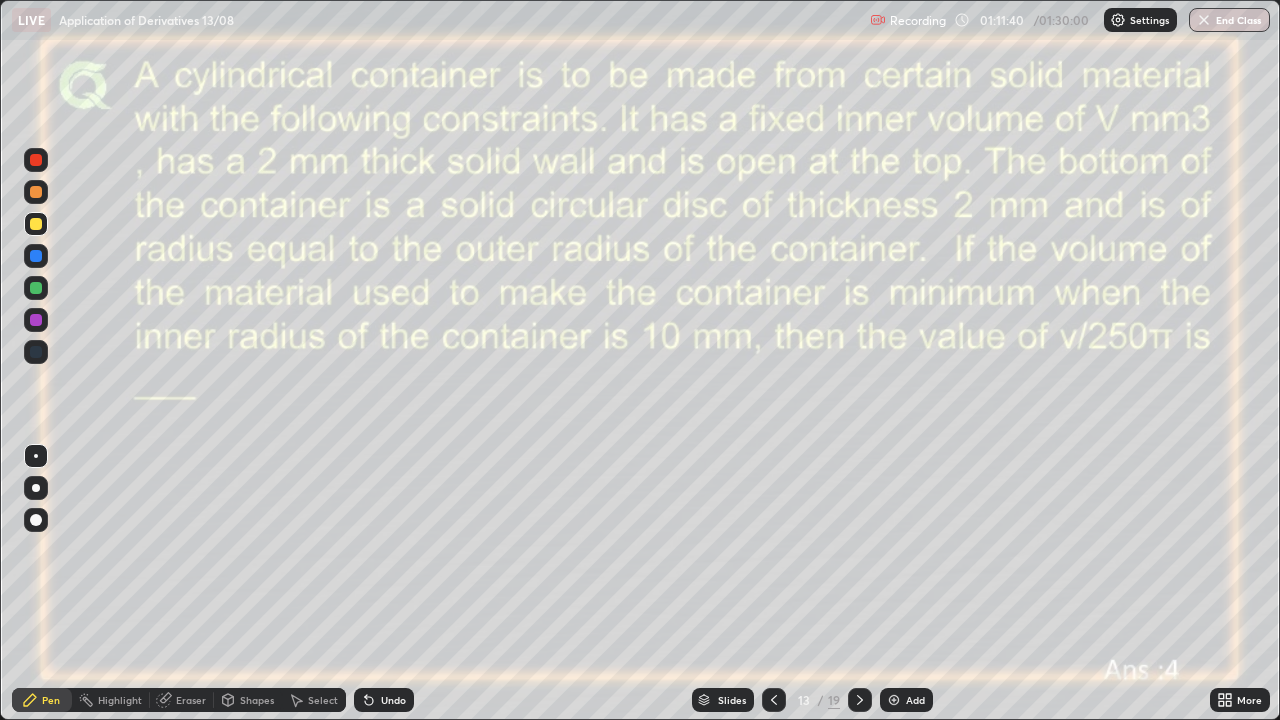 click 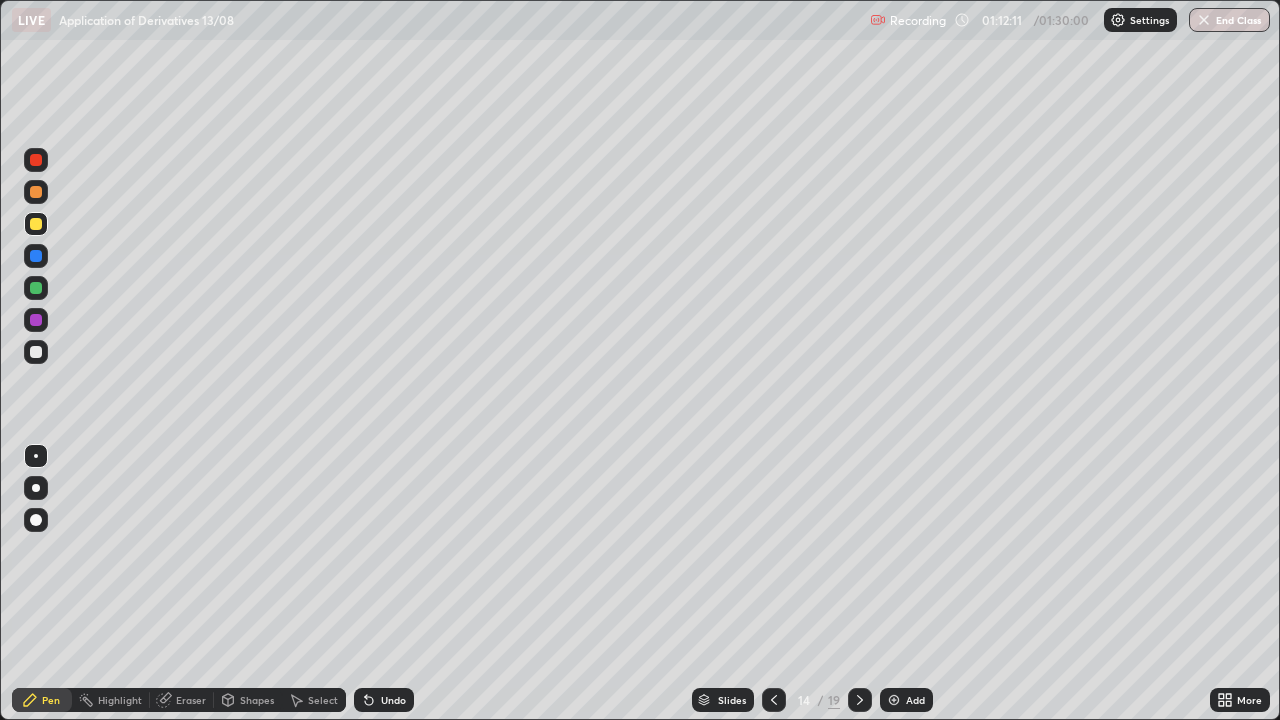 click 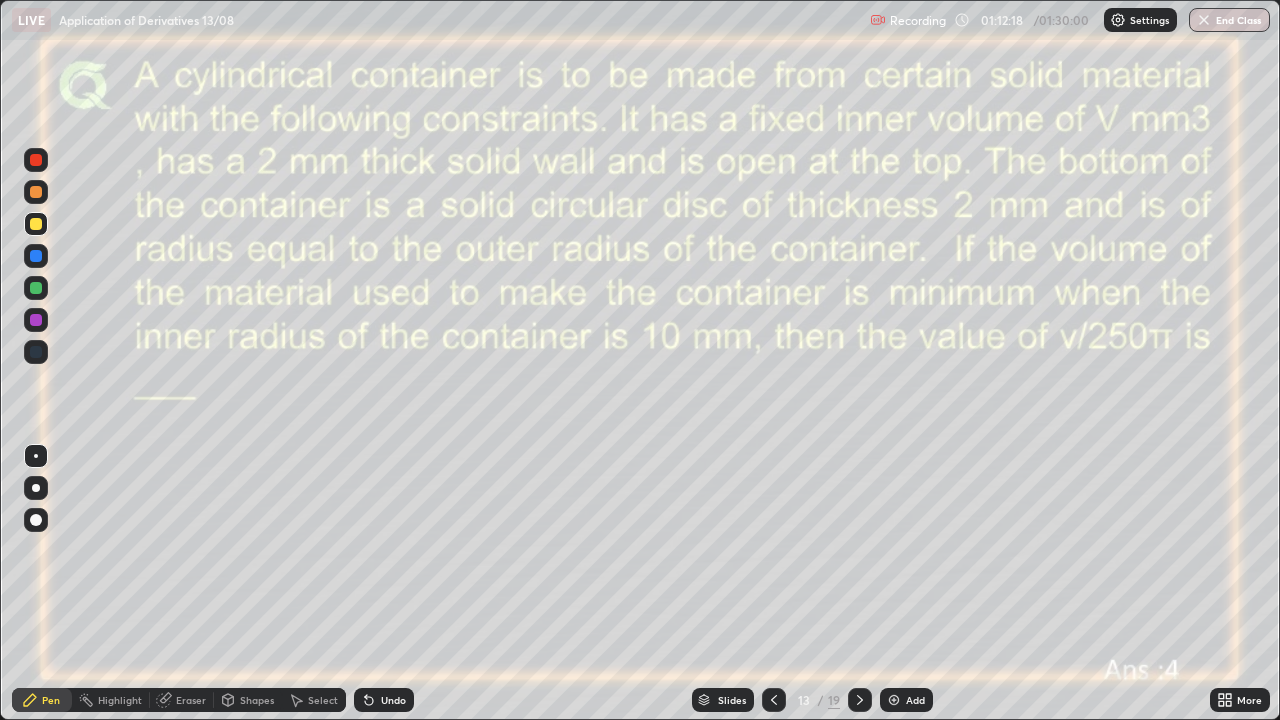 click at bounding box center [860, 700] 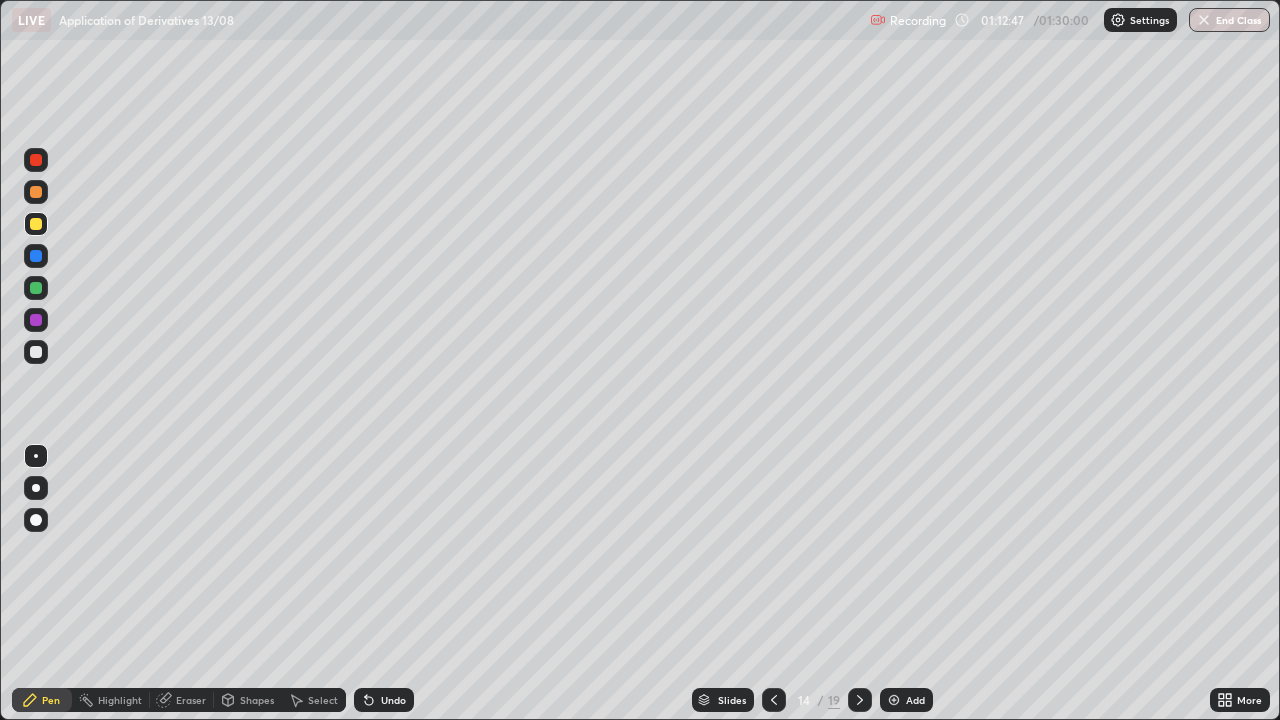 click at bounding box center [36, 352] 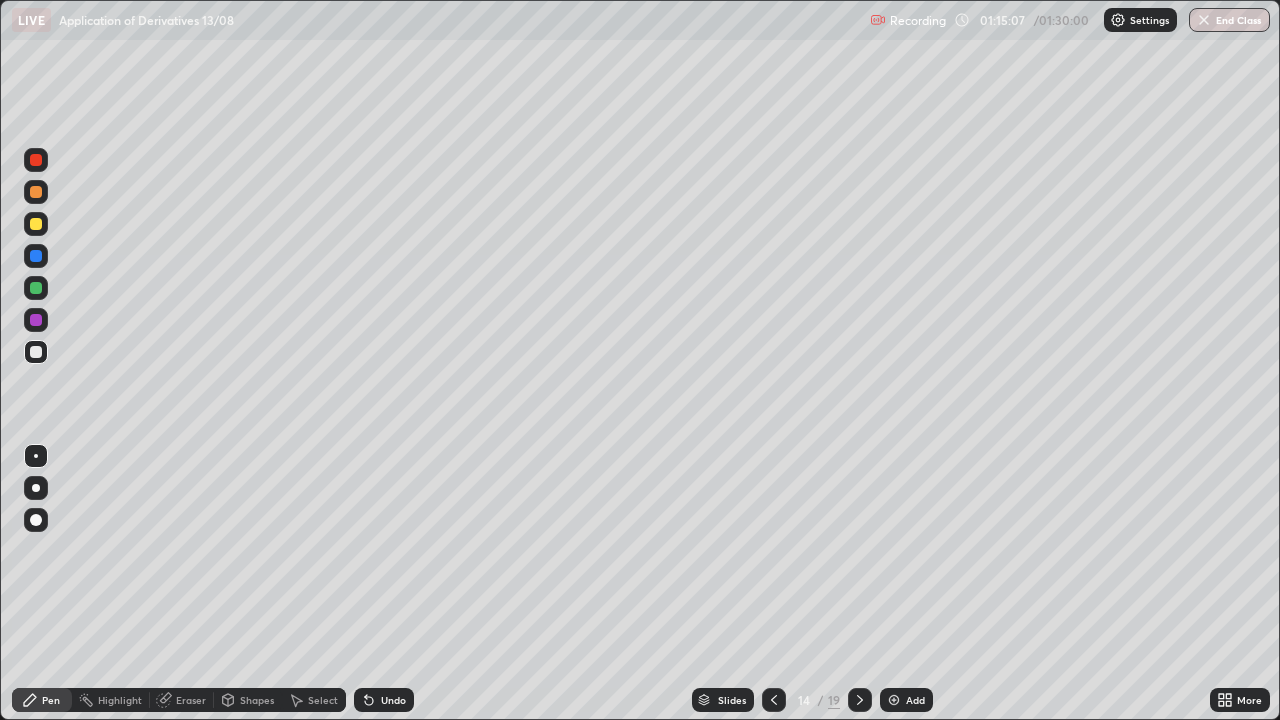 click on "Undo" at bounding box center [393, 700] 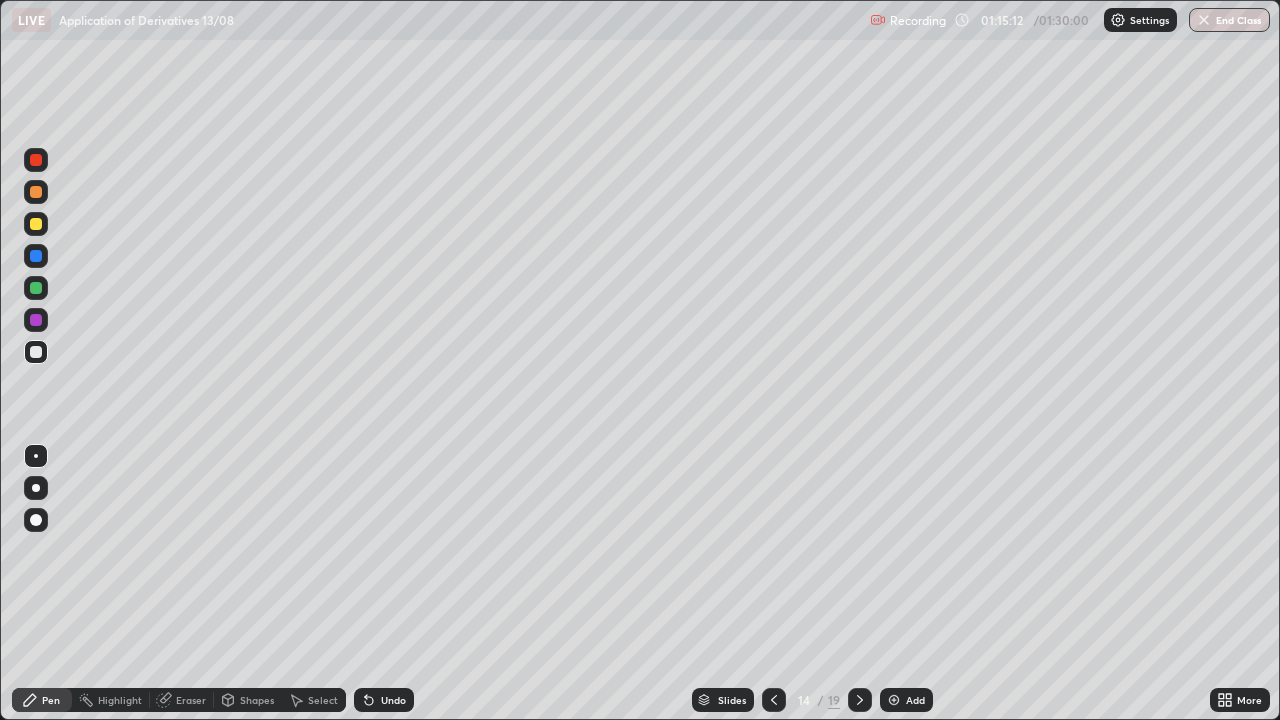 click 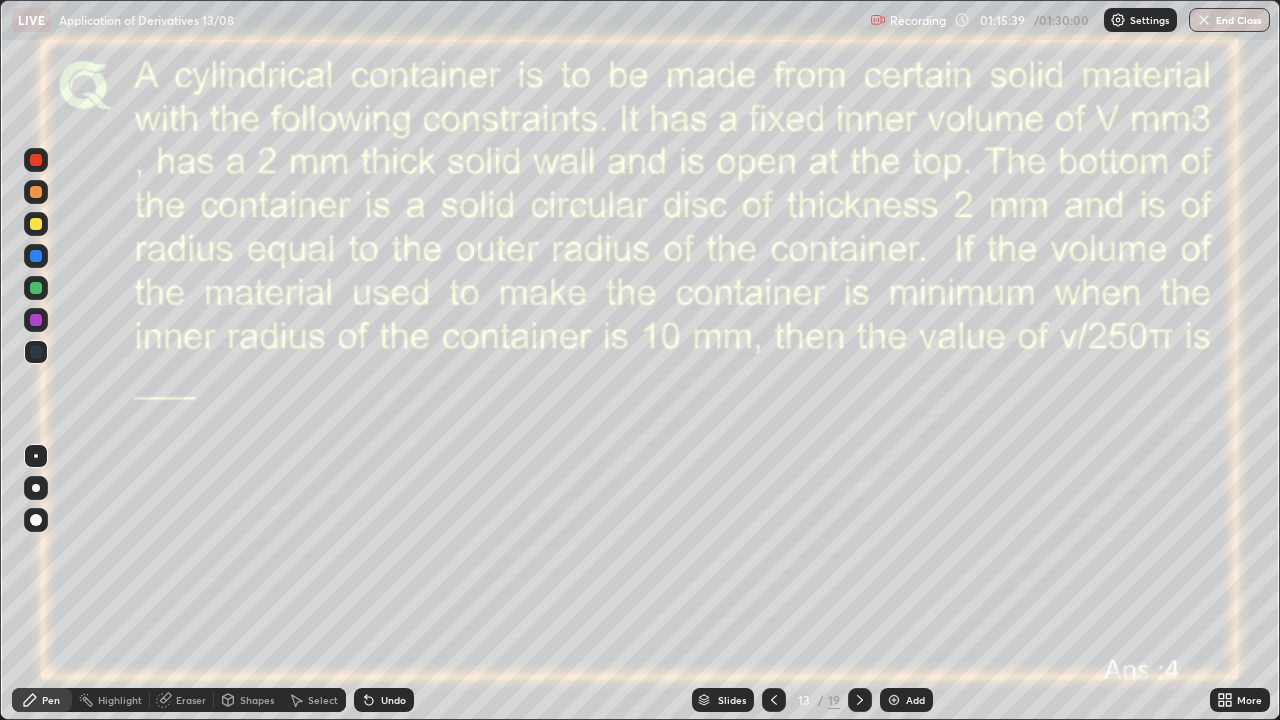 click 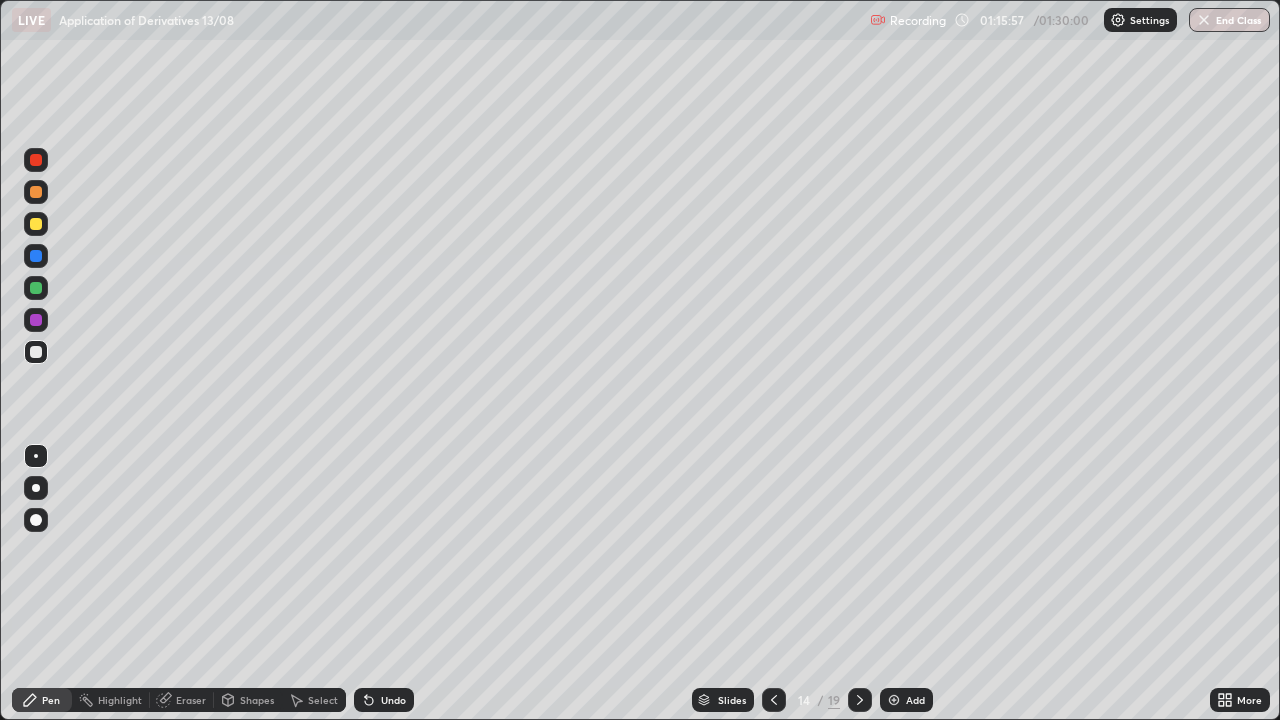 click 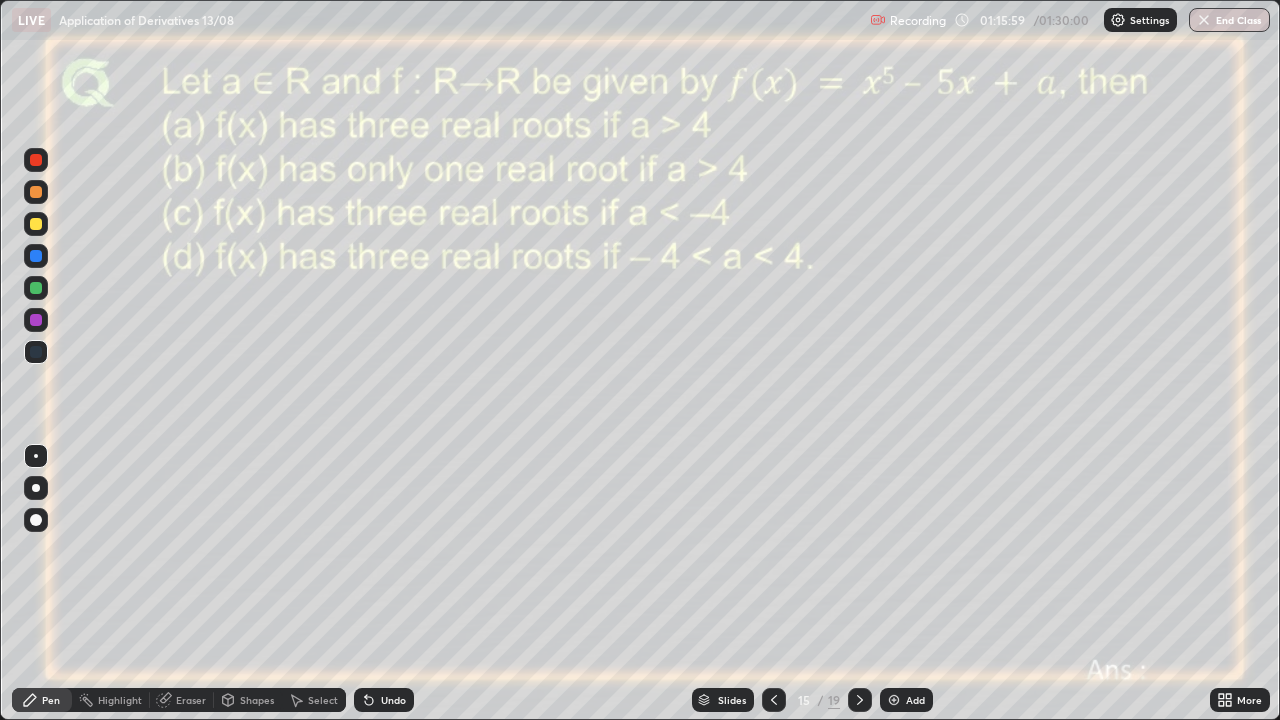 click 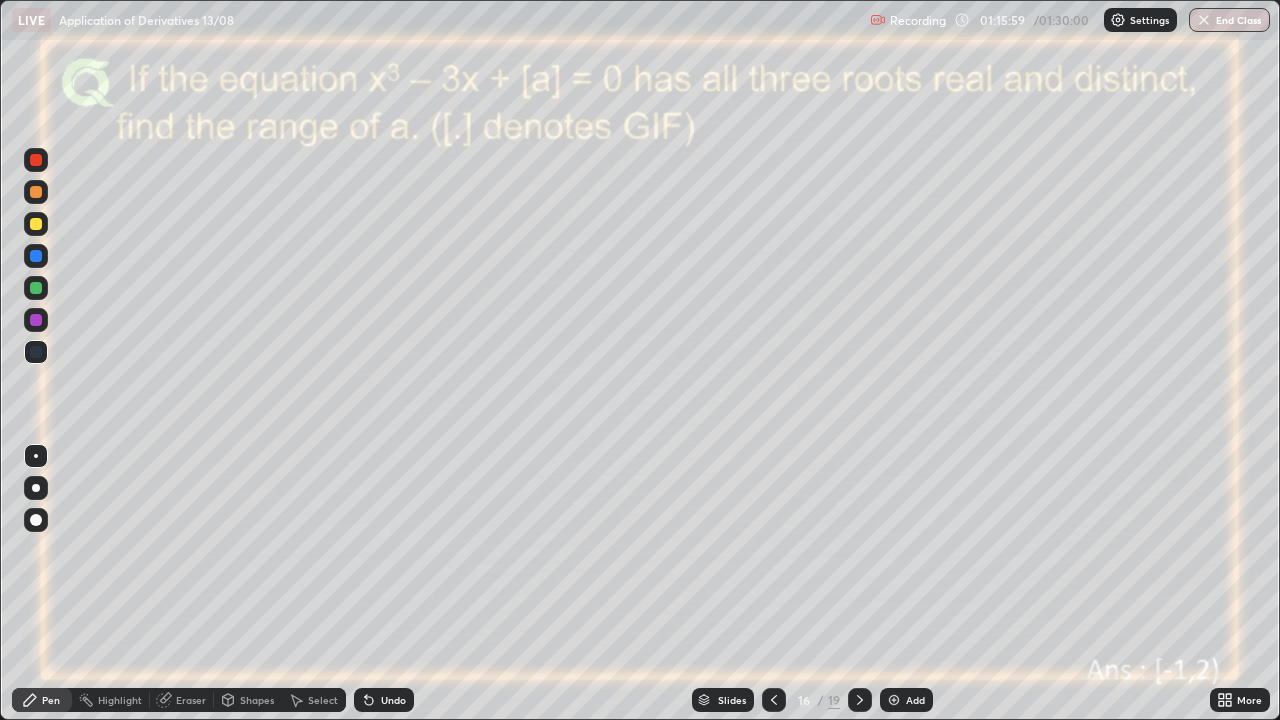 click 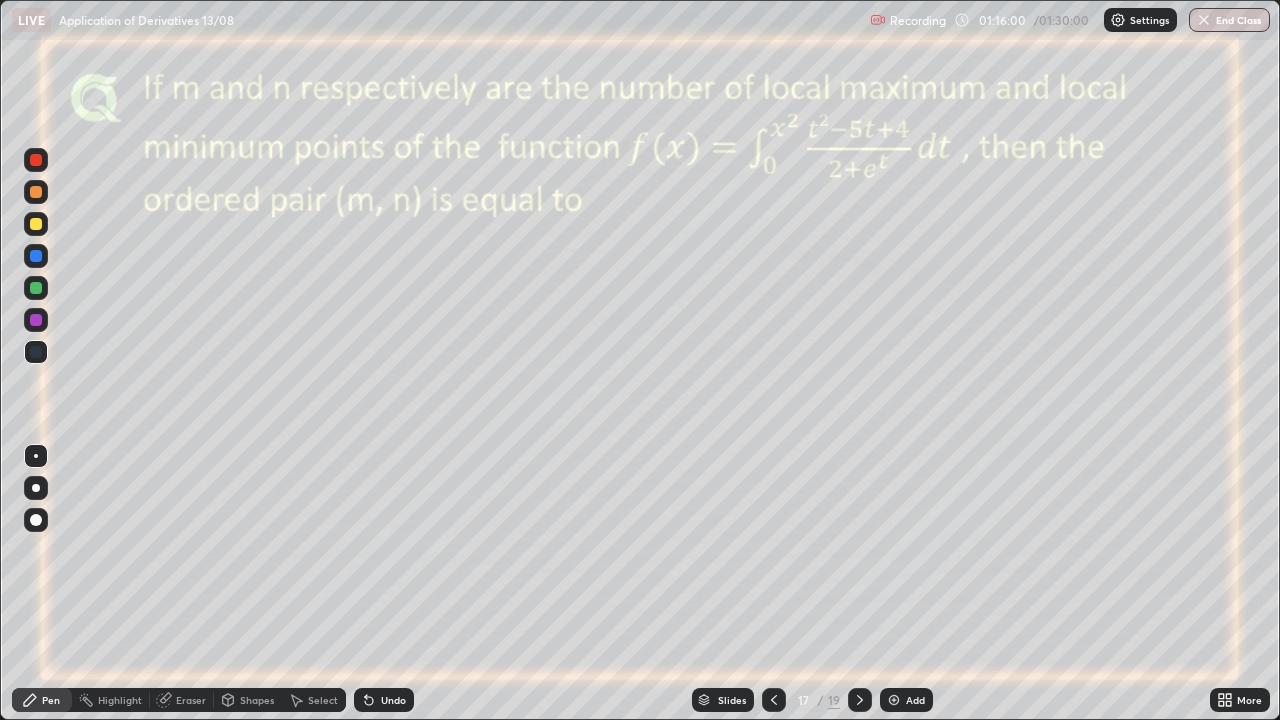 click at bounding box center [860, 700] 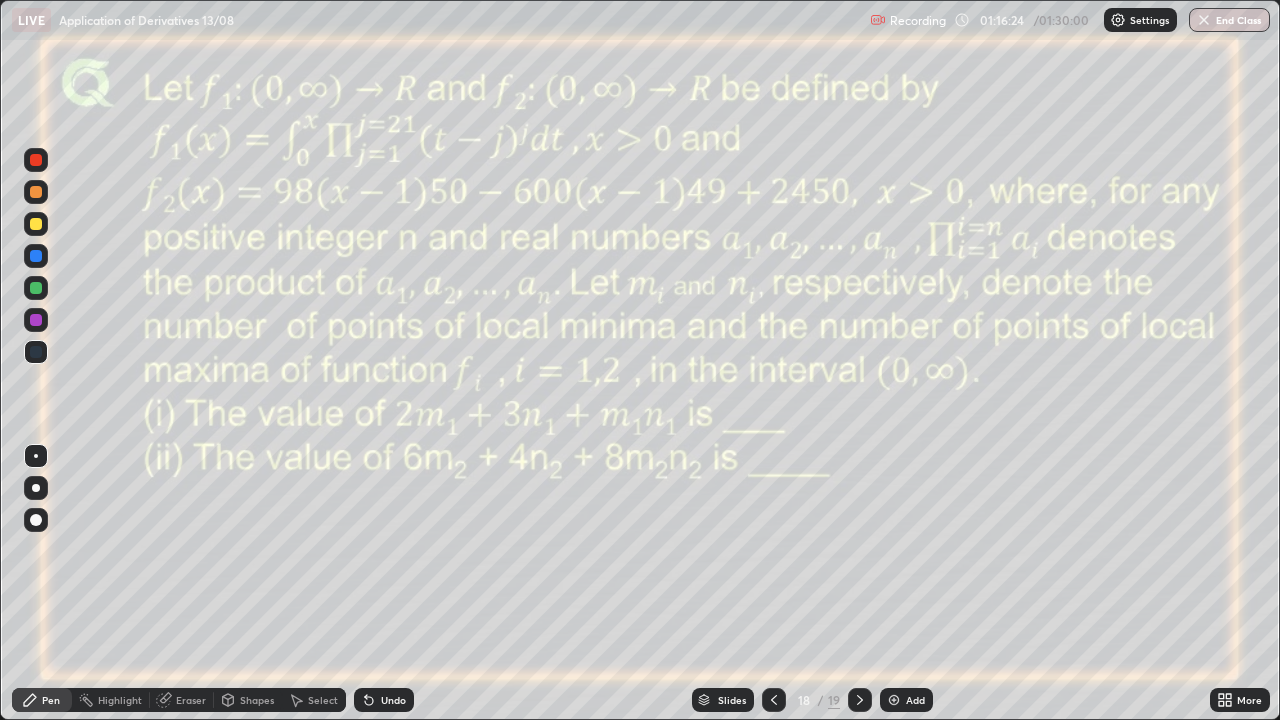 click at bounding box center [36, 320] 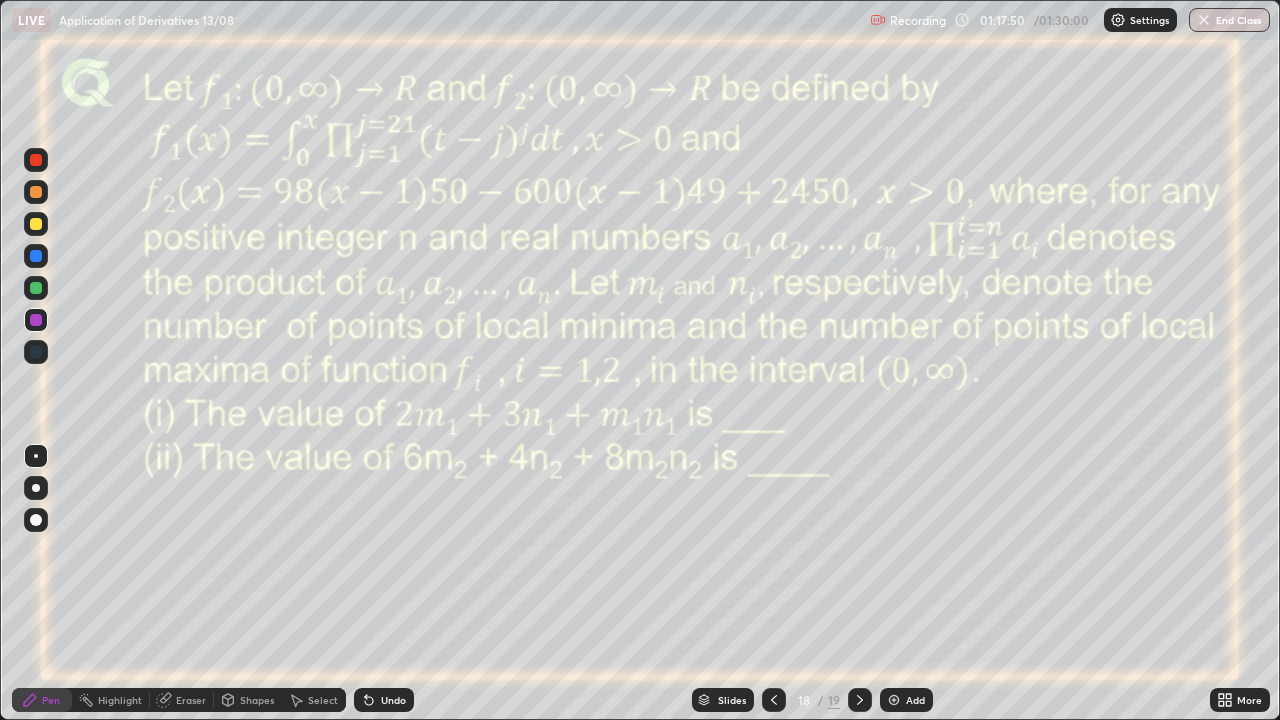 click on "Shapes" at bounding box center [257, 700] 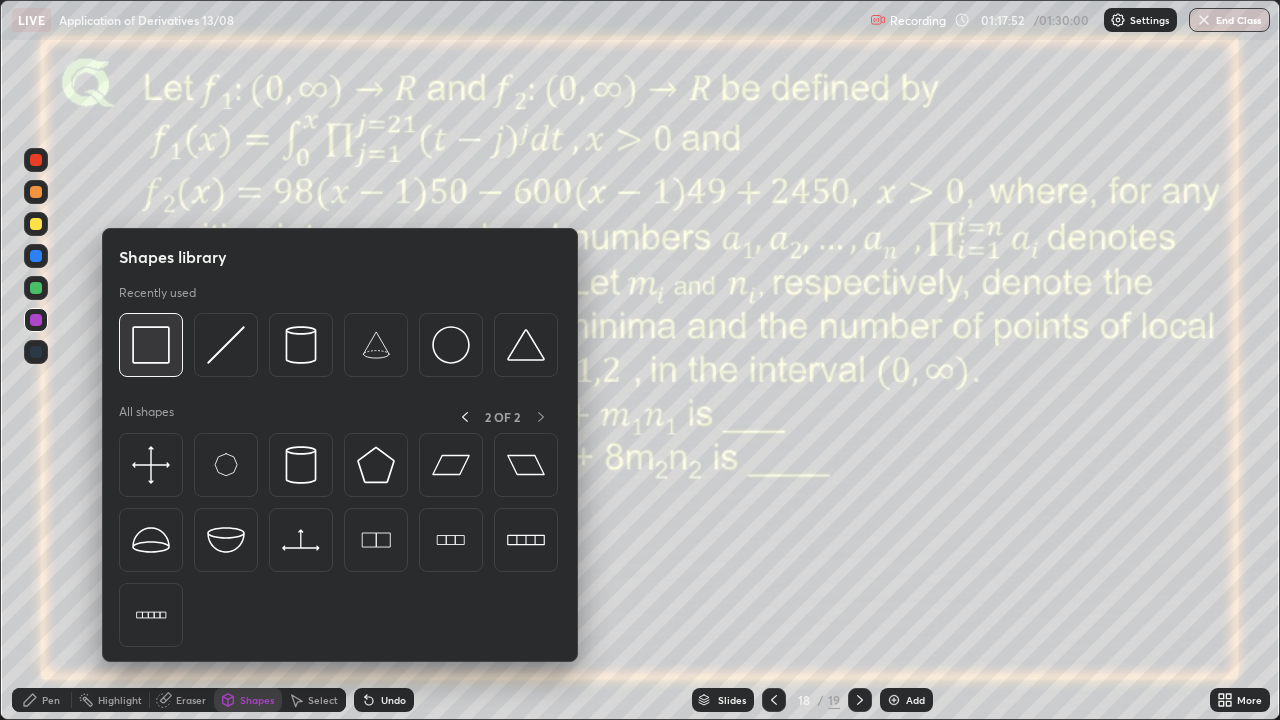 click at bounding box center (151, 345) 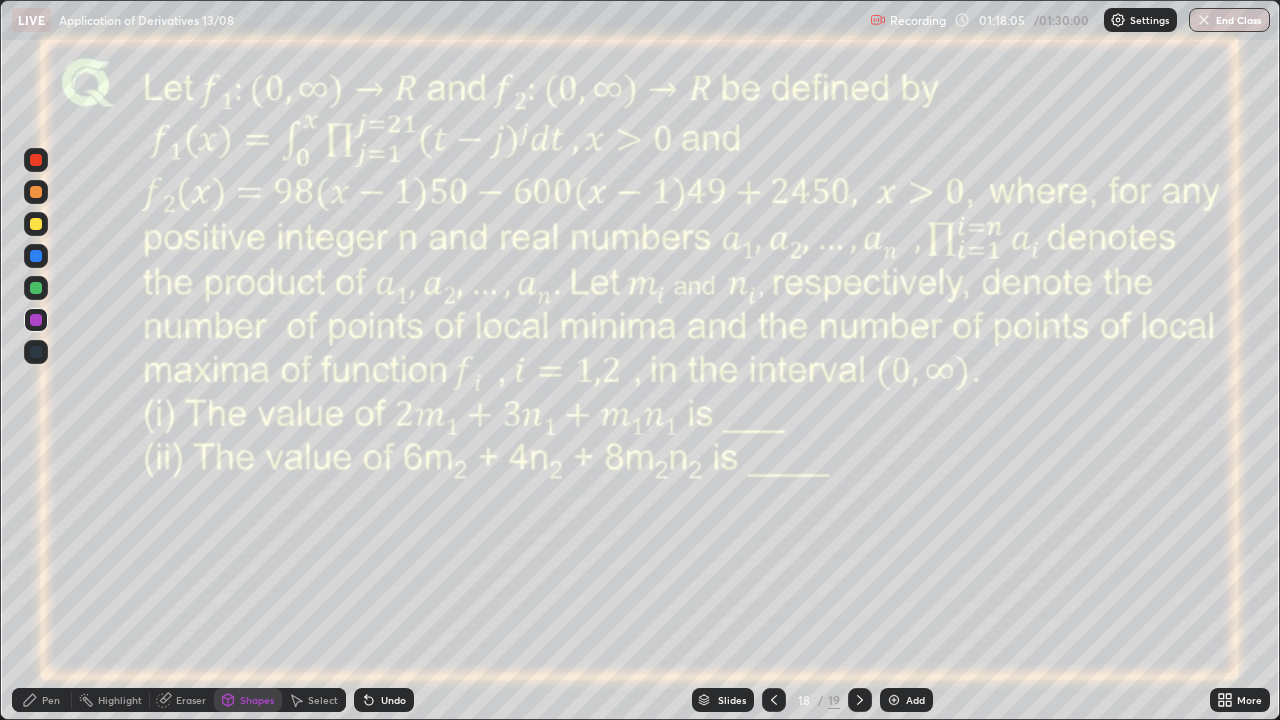 click at bounding box center (36, 288) 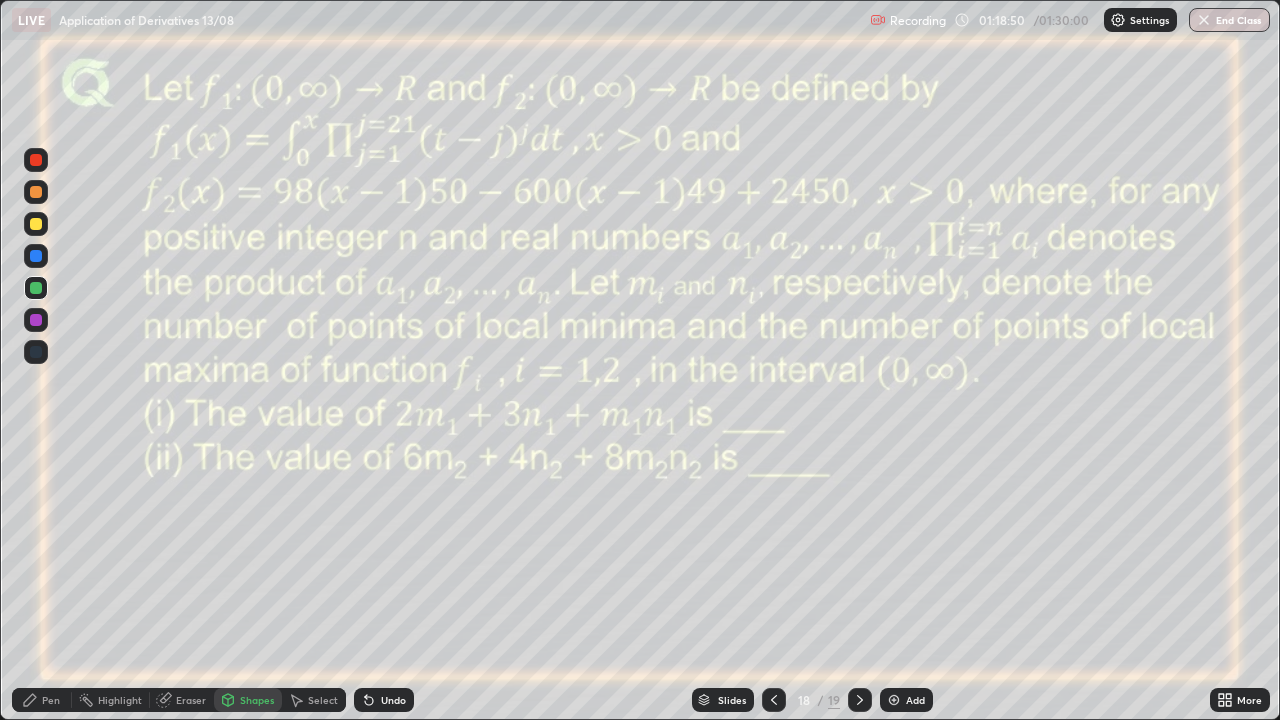 click on "Add" at bounding box center [906, 700] 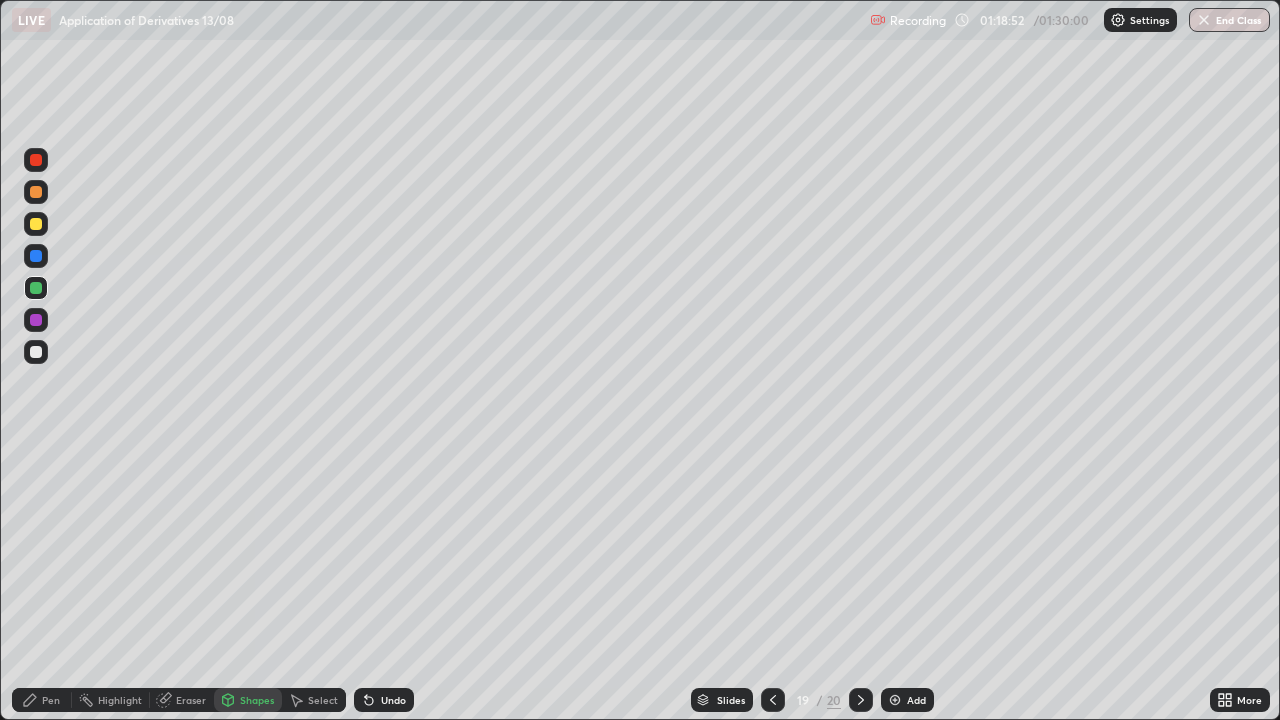 click at bounding box center [36, 256] 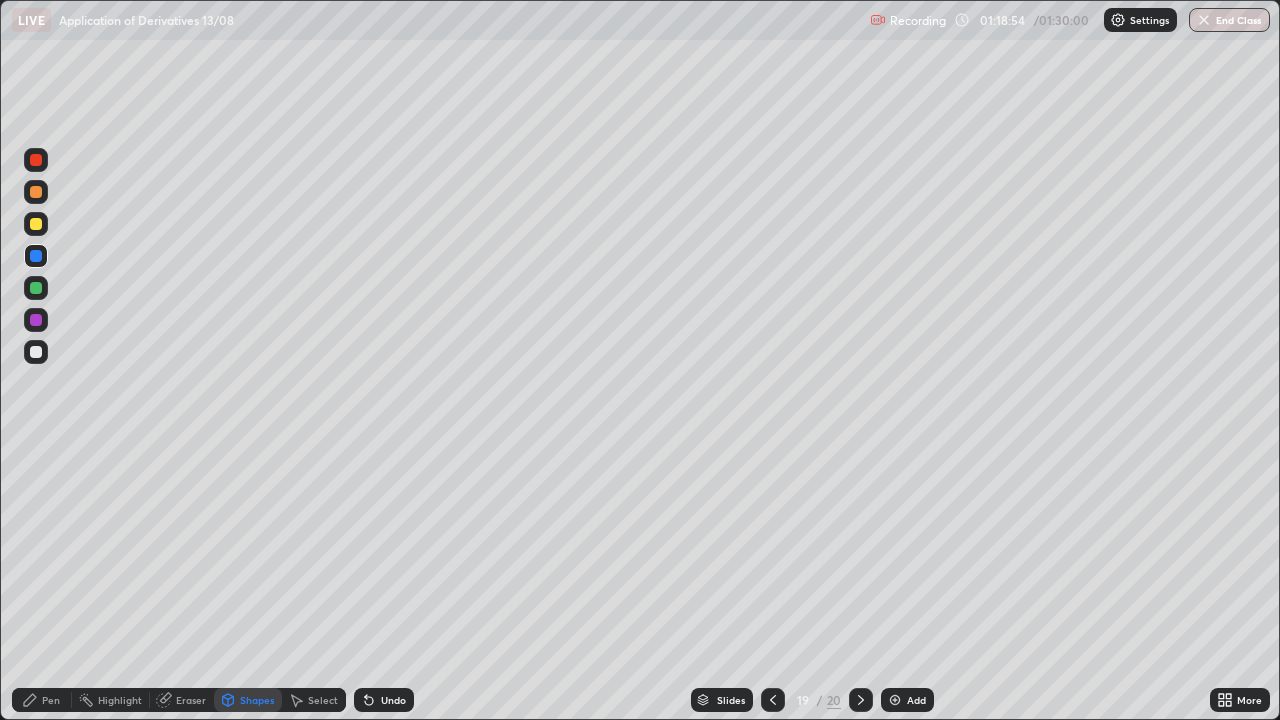 click 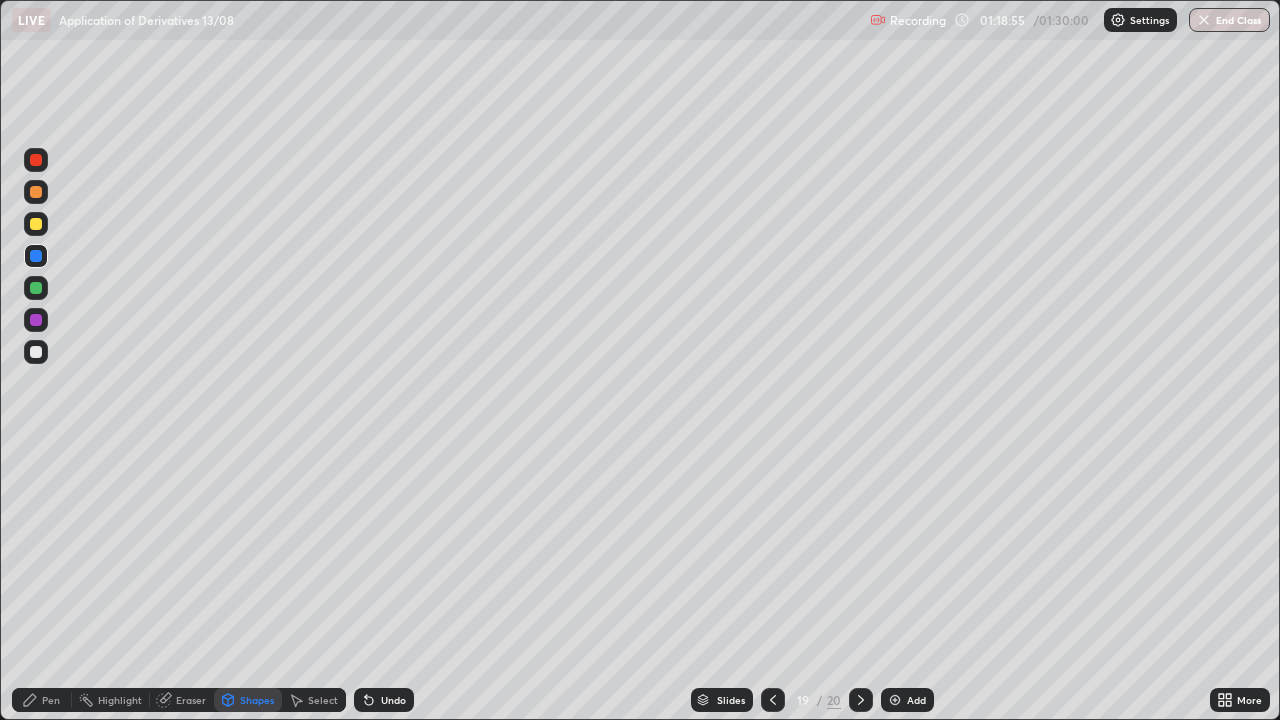 click on "Pen" at bounding box center (51, 700) 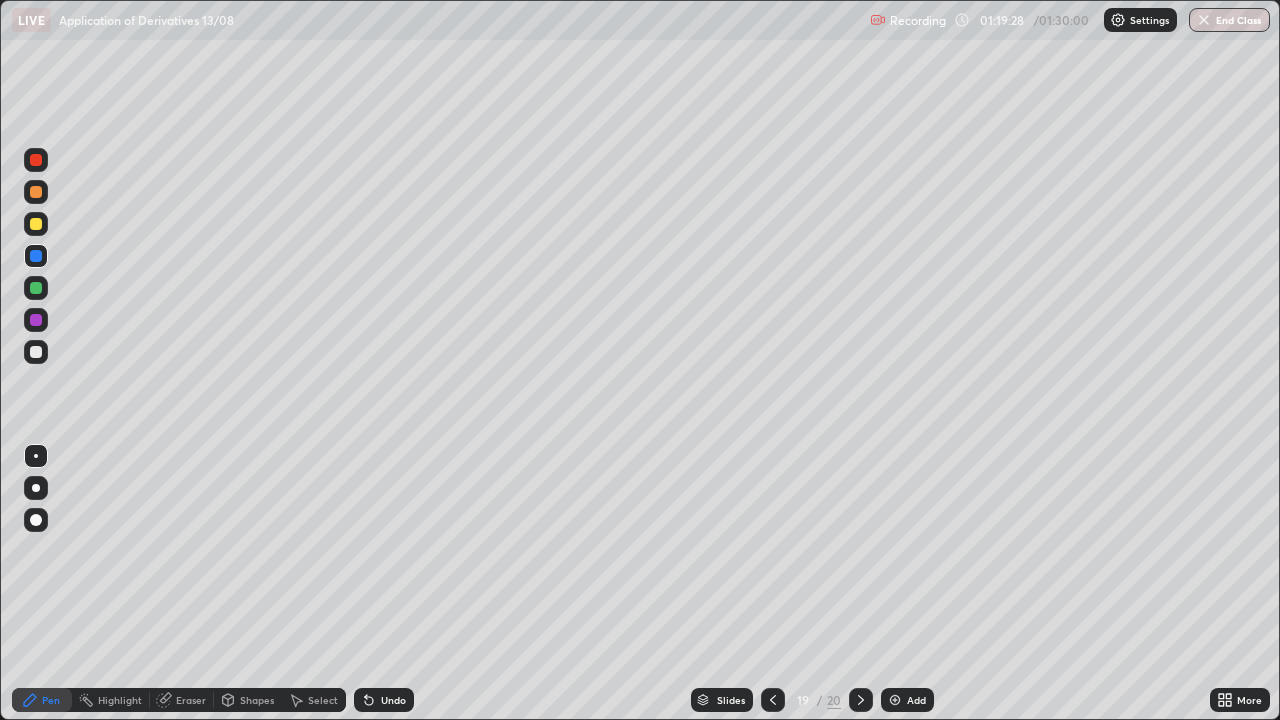 click 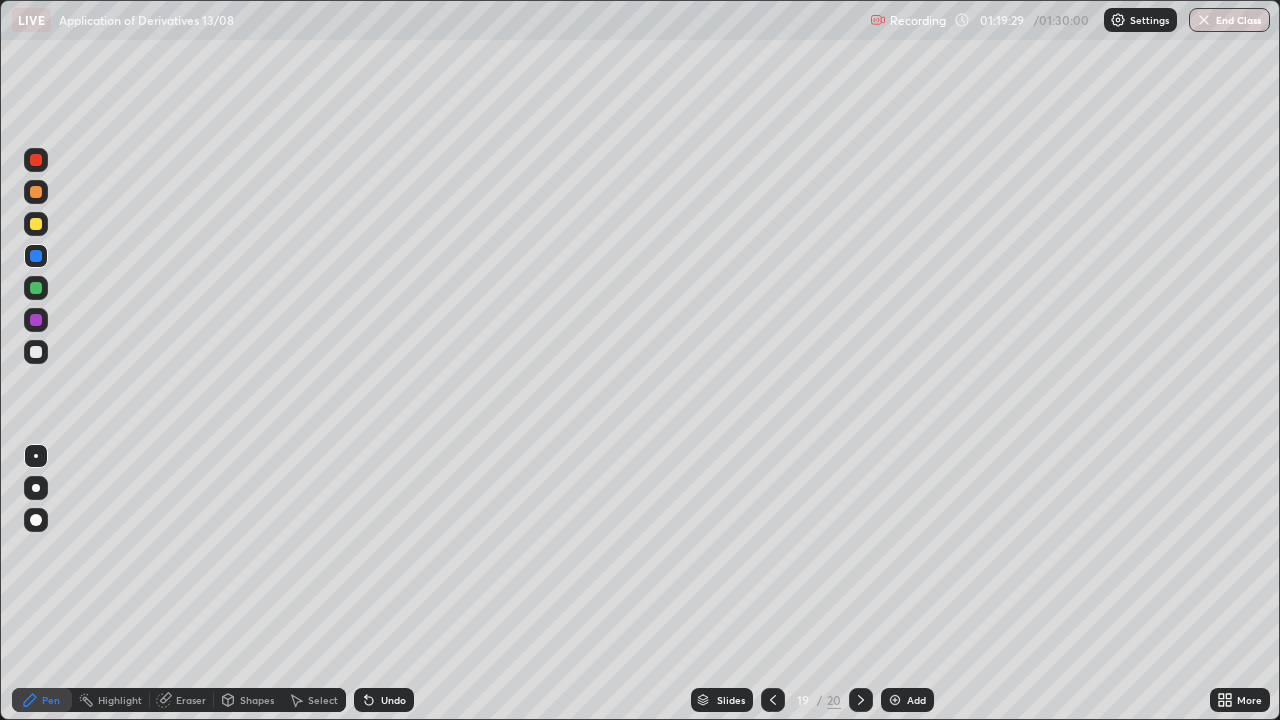 click on "Select" at bounding box center [323, 700] 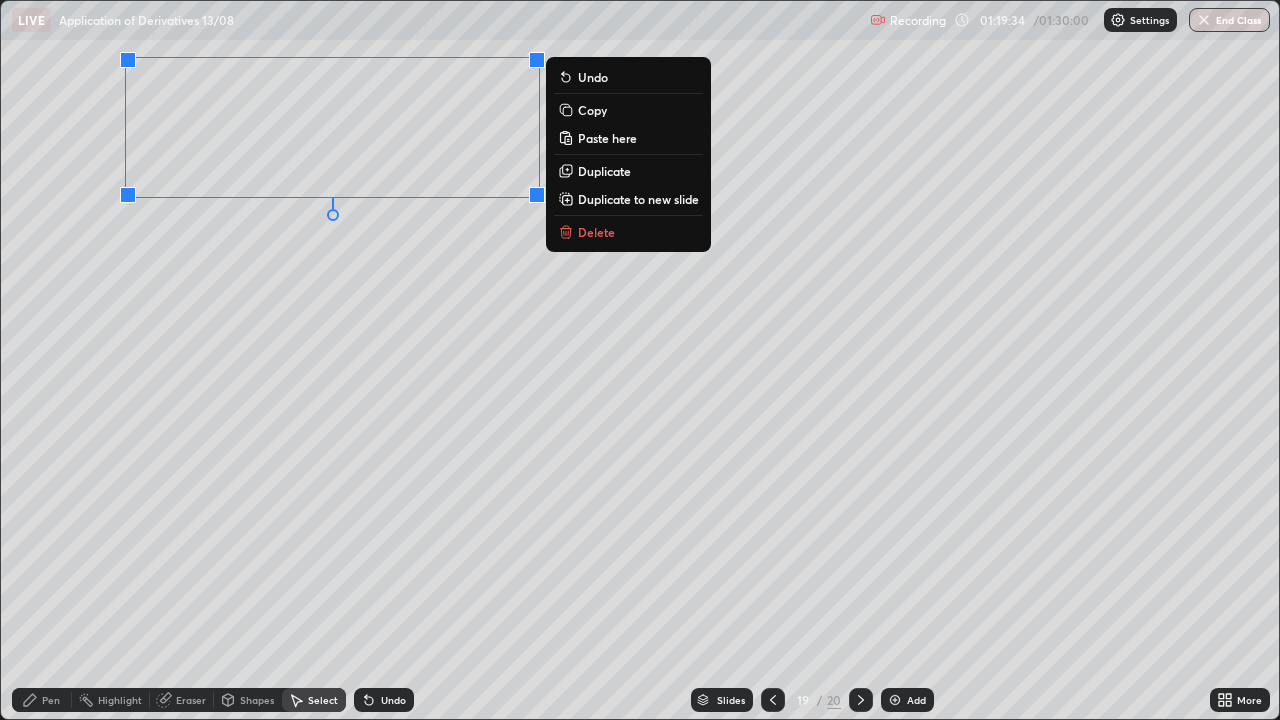 click on "0 ° Undo Copy Paste here Duplicate Duplicate to new slide Delete" at bounding box center [640, 360] 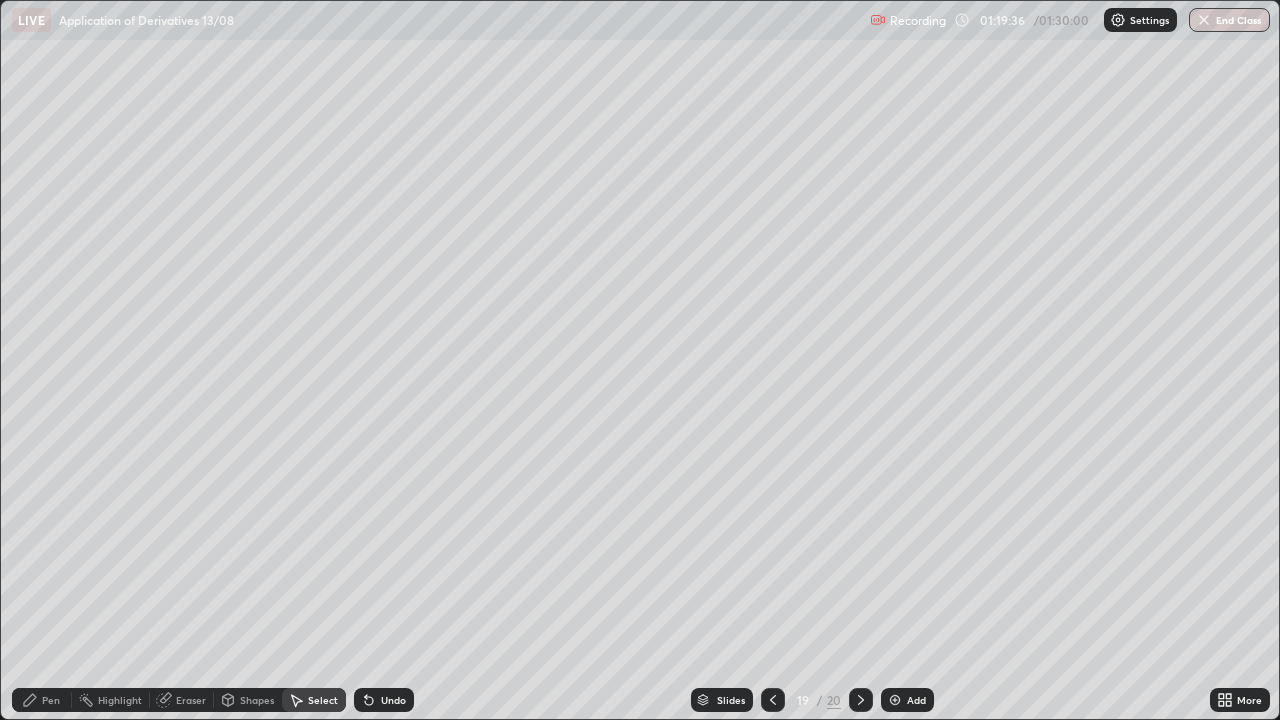 click on "Pen" at bounding box center (51, 700) 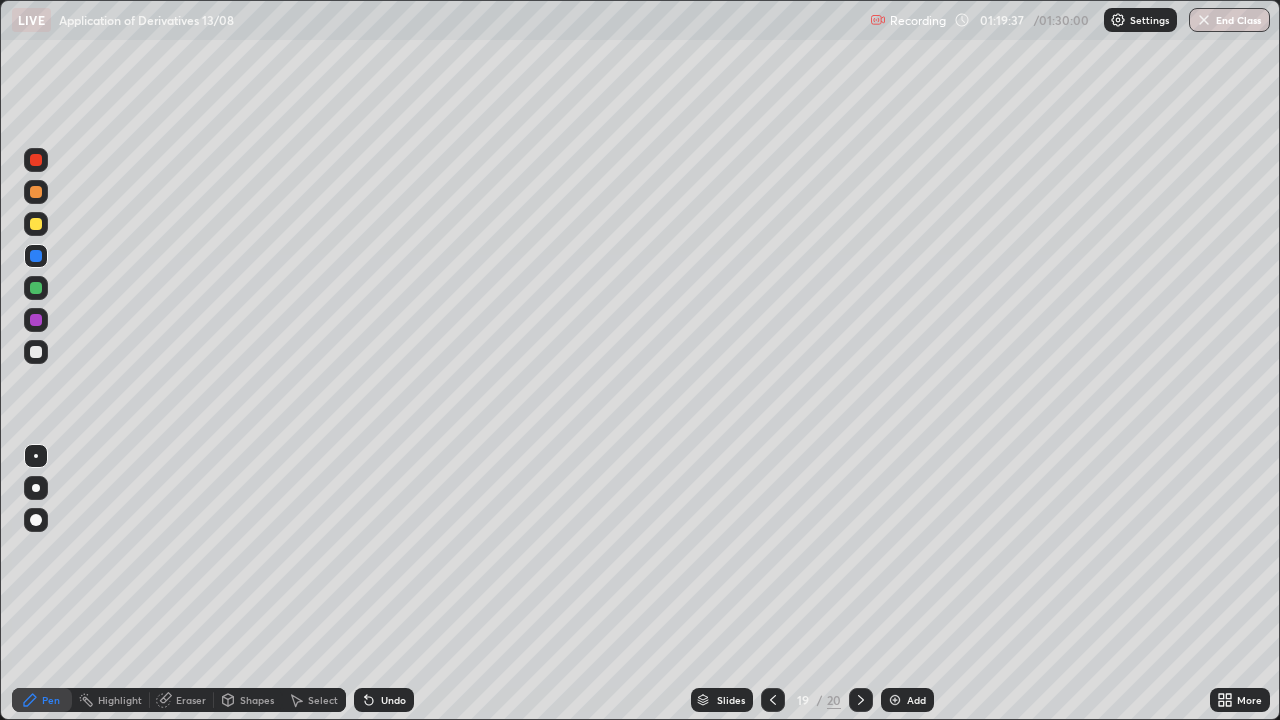 click at bounding box center [36, 352] 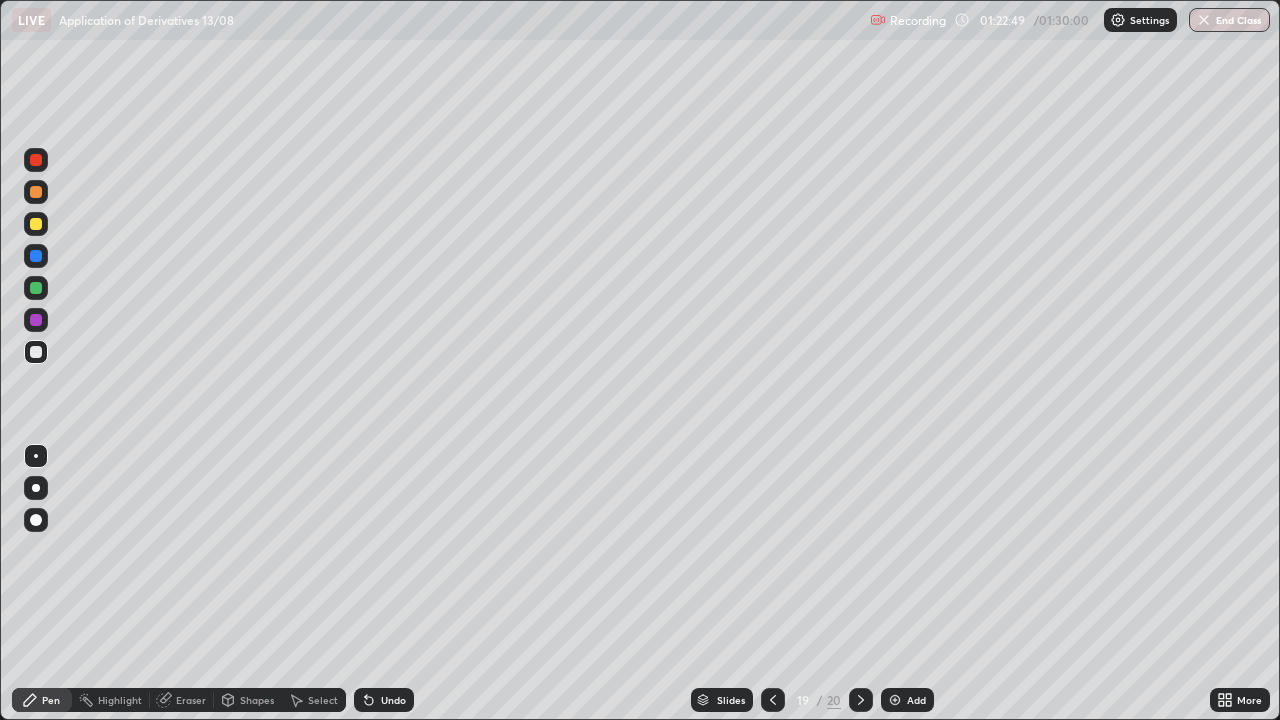 click on "Eraser" at bounding box center (191, 700) 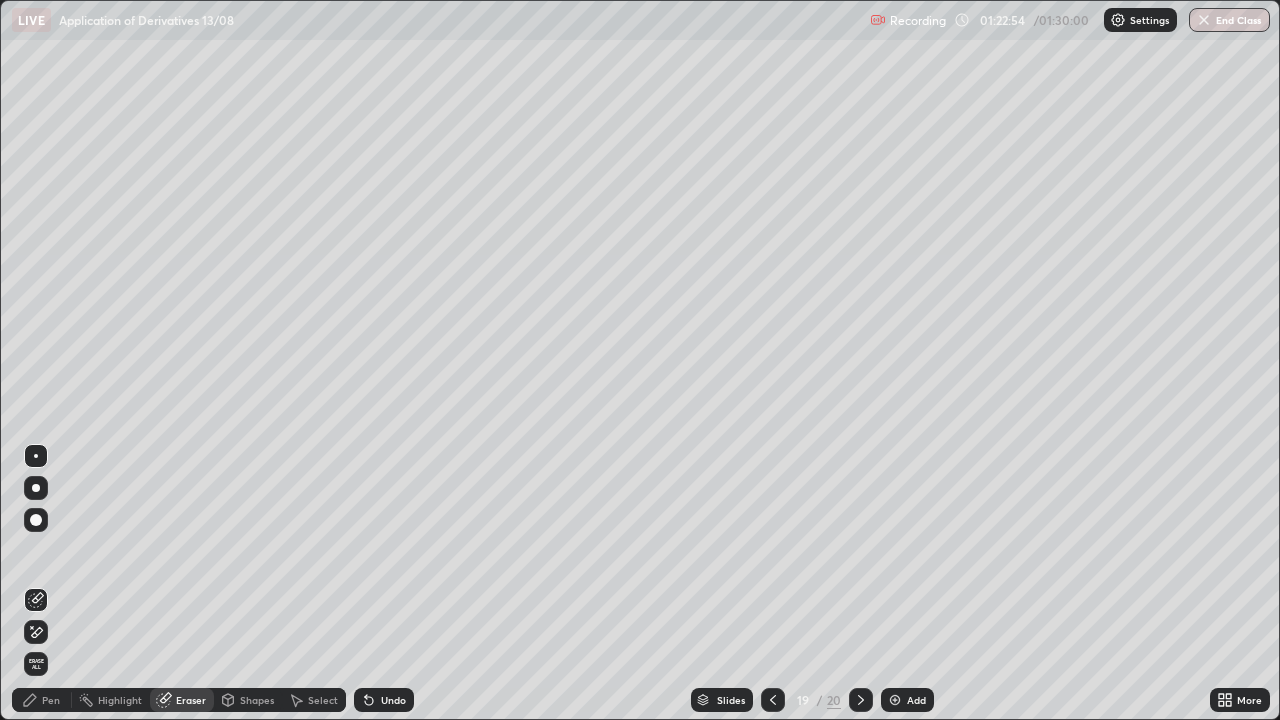 click on "Pen" at bounding box center [51, 700] 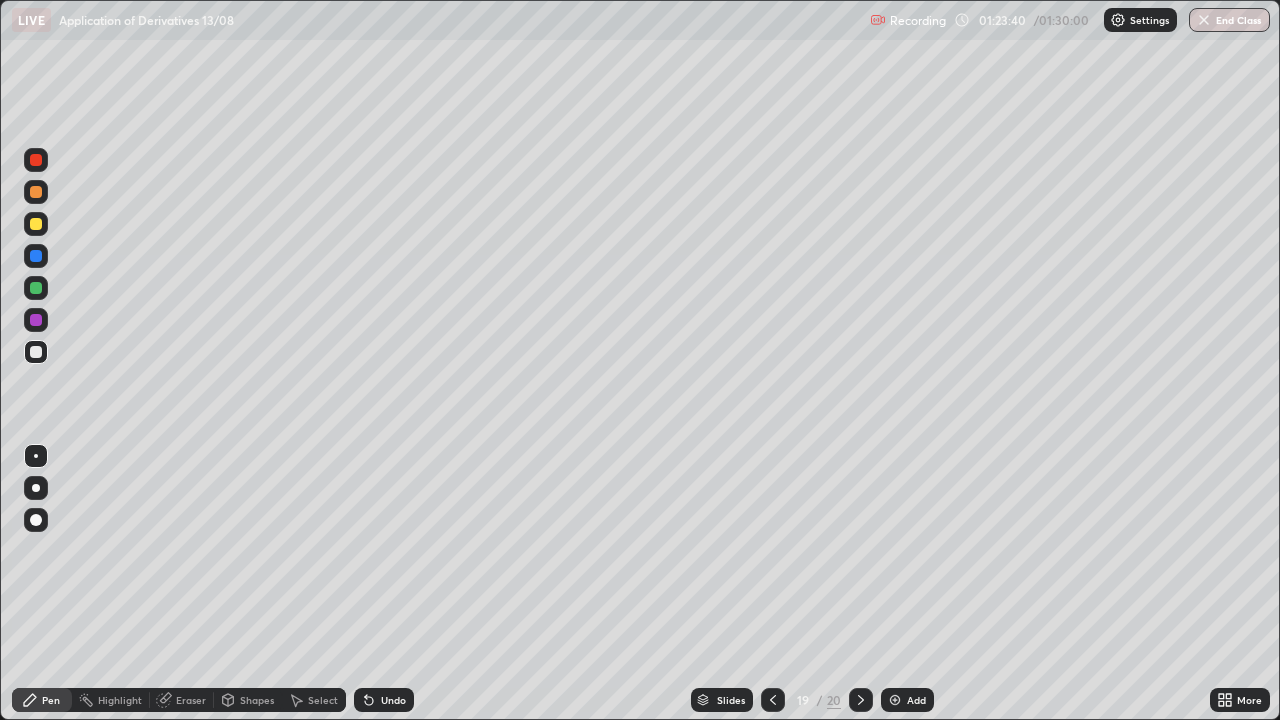click at bounding box center (895, 700) 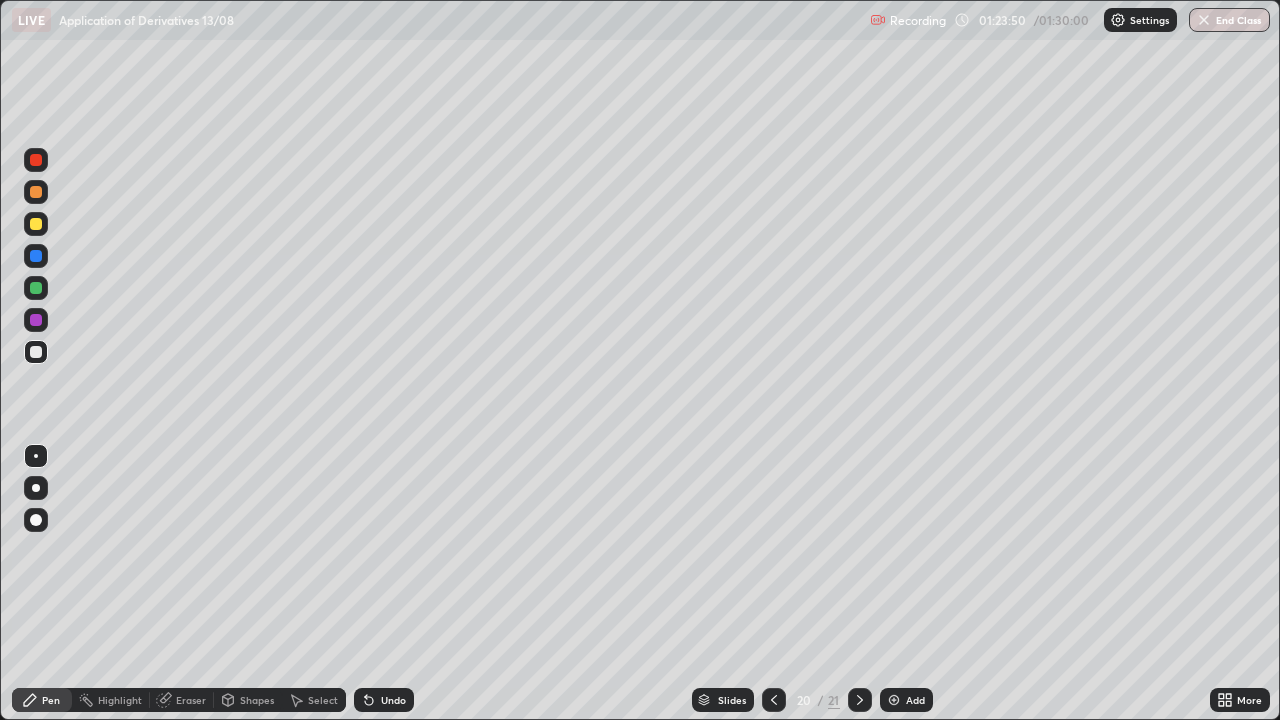 click at bounding box center (36, 224) 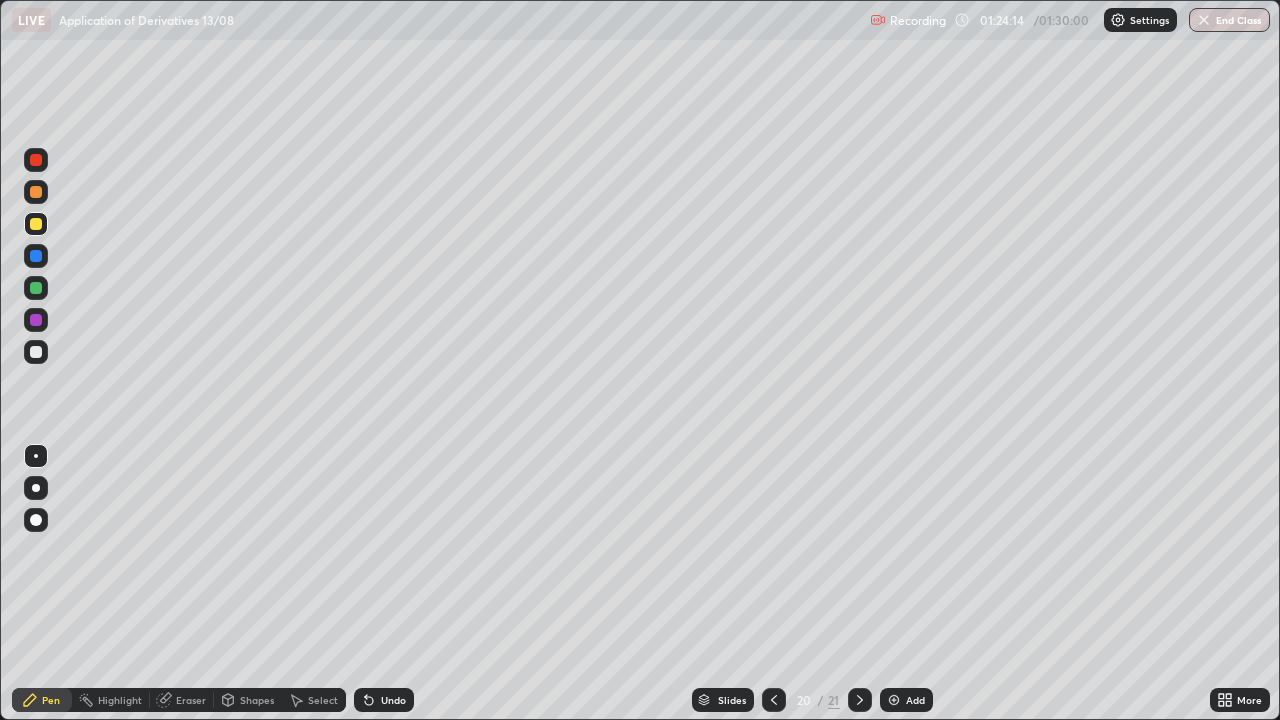 click 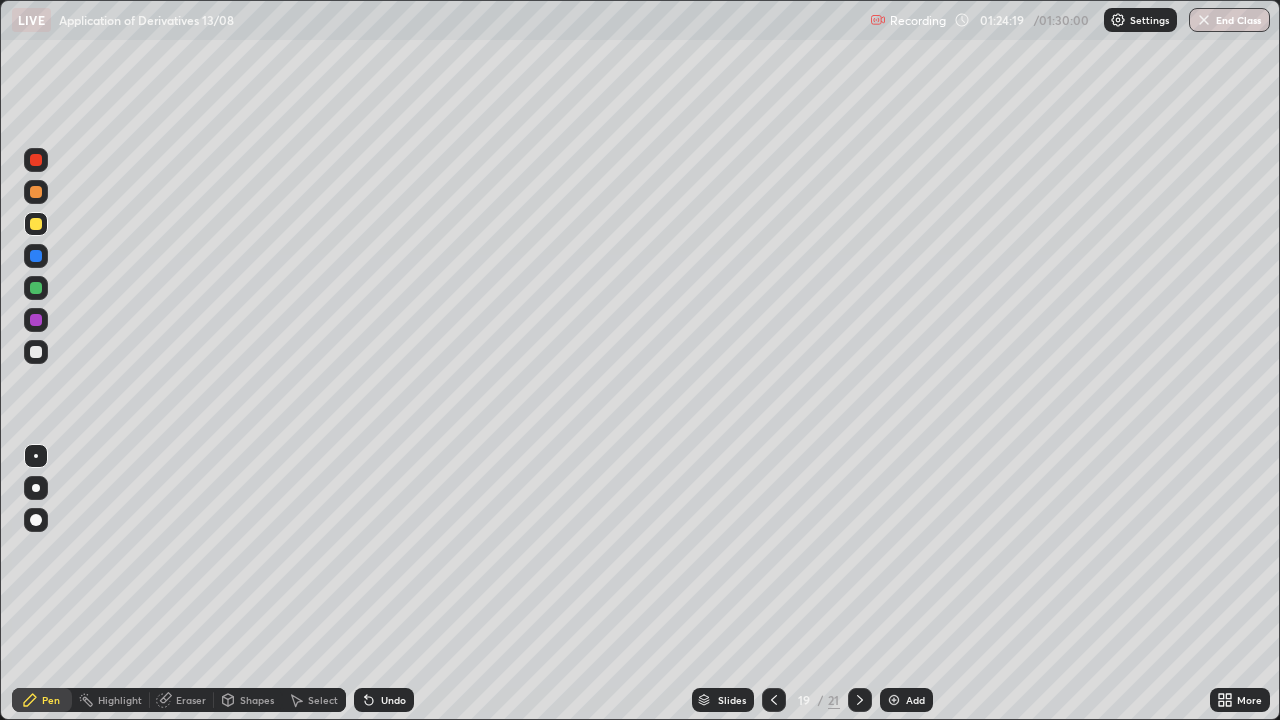 click 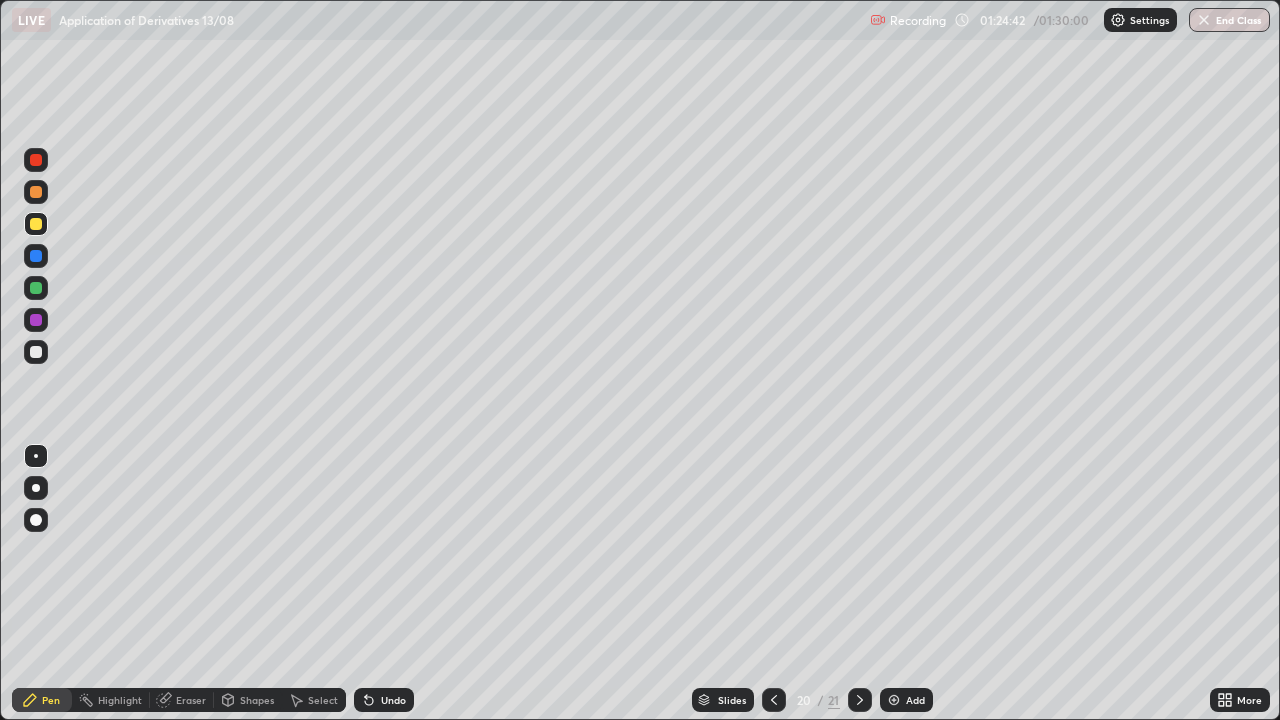 click at bounding box center (36, 352) 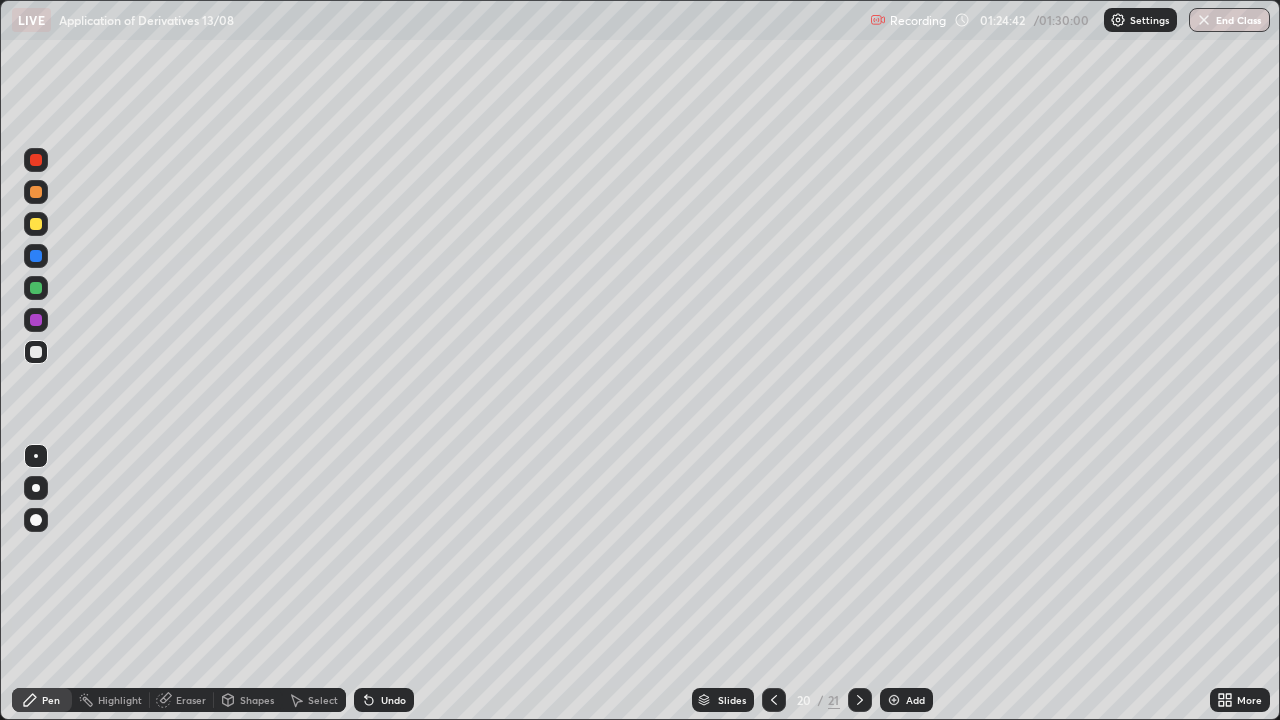 click at bounding box center [36, 320] 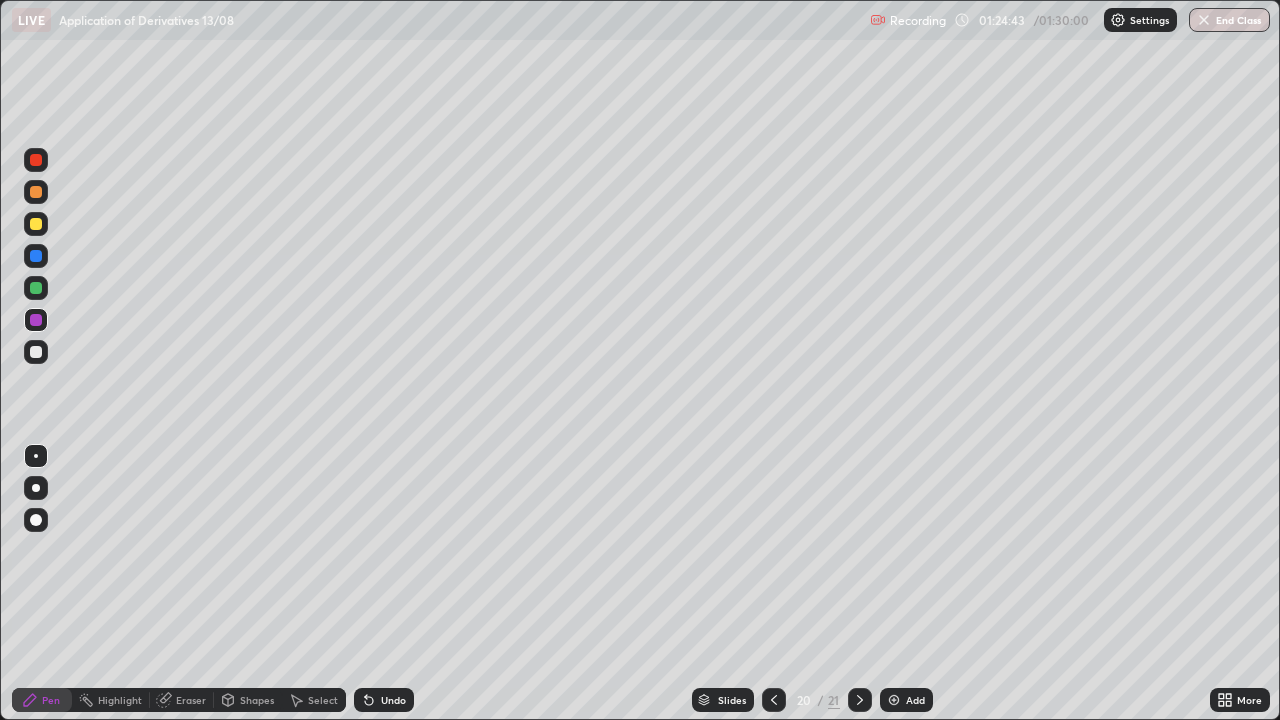 click at bounding box center [36, 160] 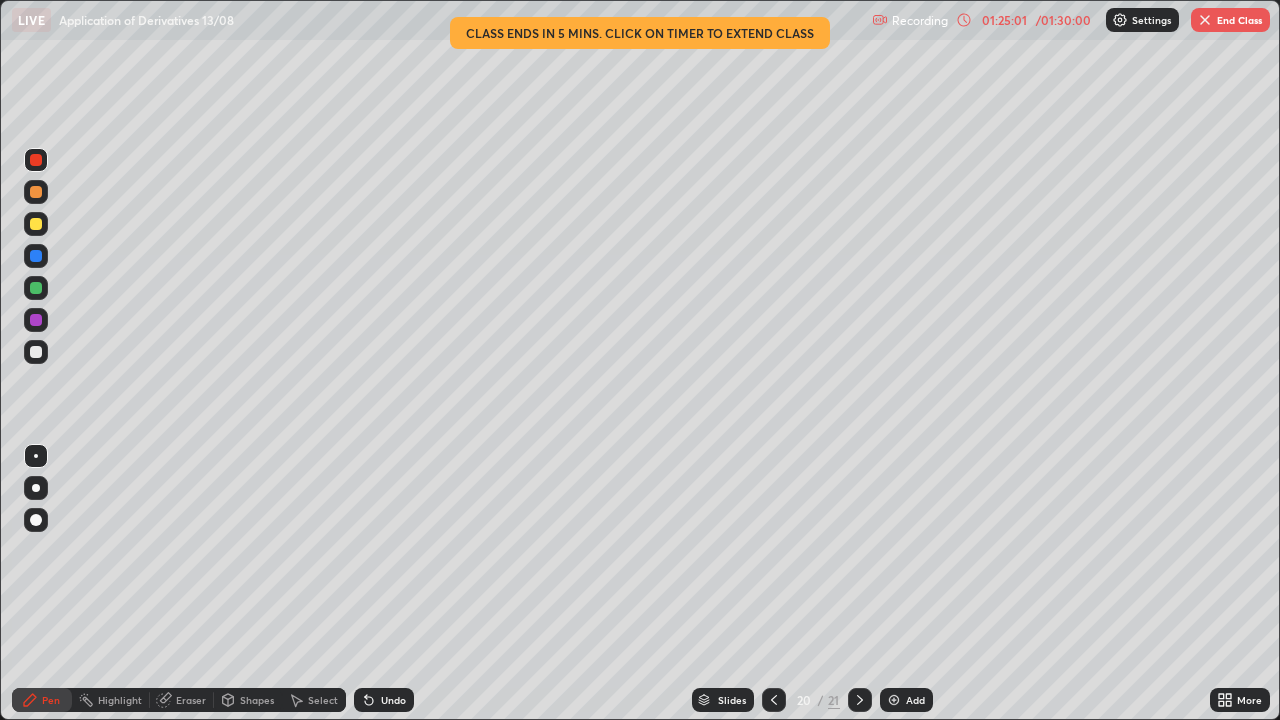 click 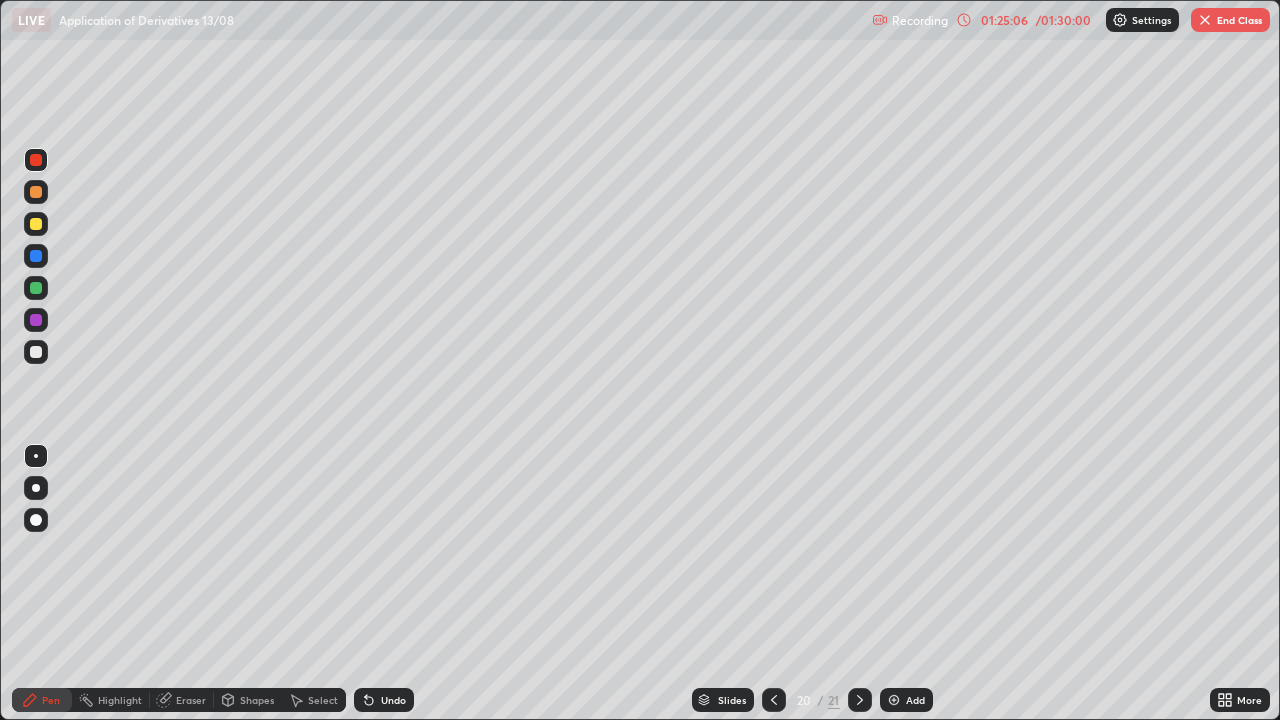 click at bounding box center [36, 288] 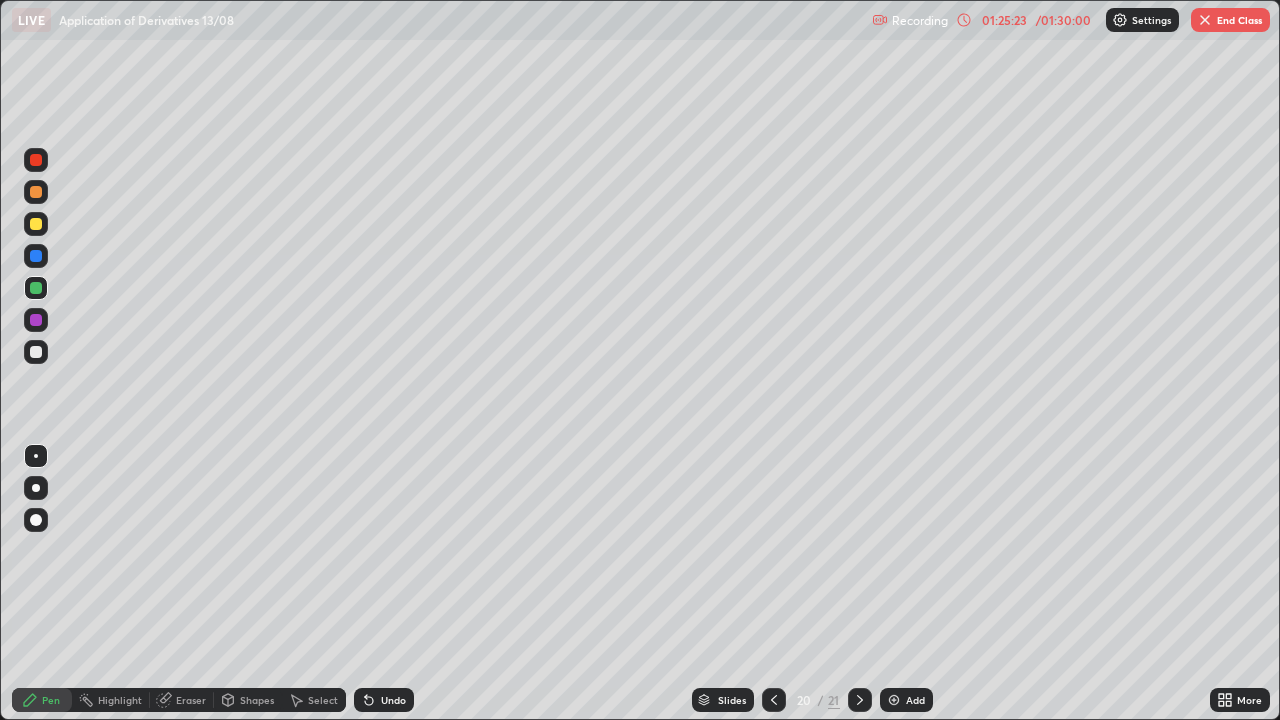 click 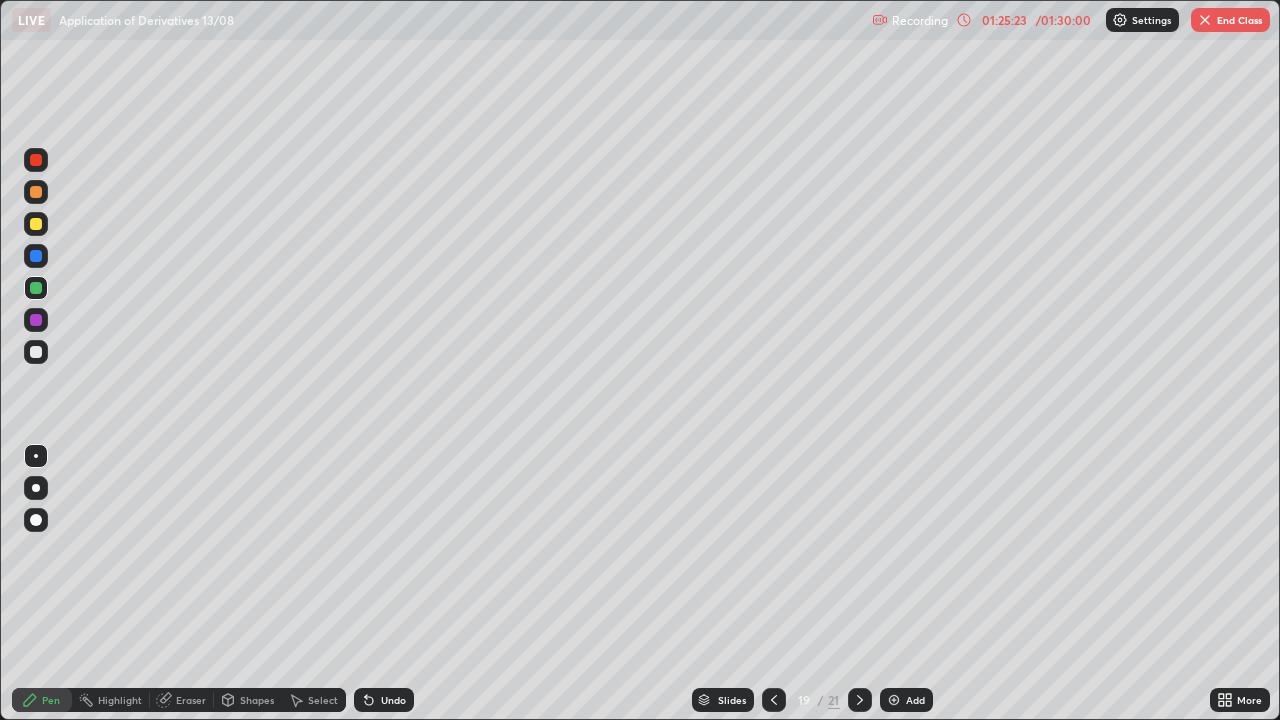 click 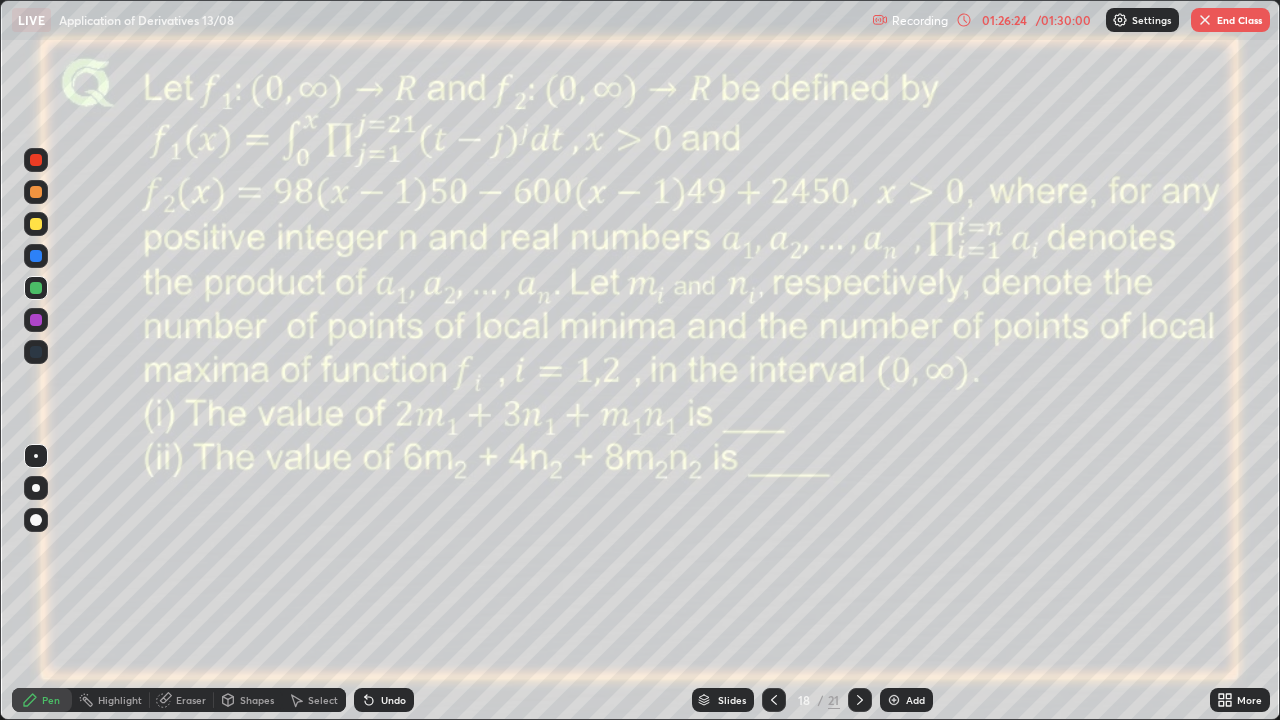 click at bounding box center (36, 320) 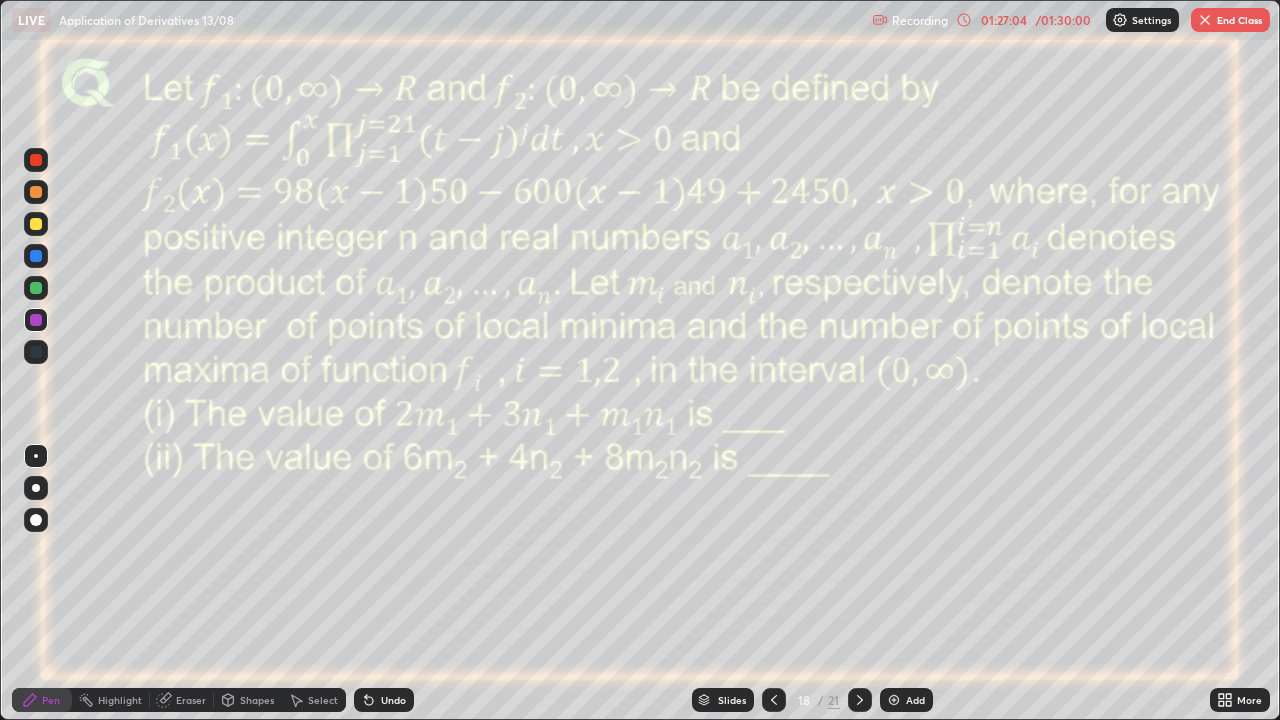 click 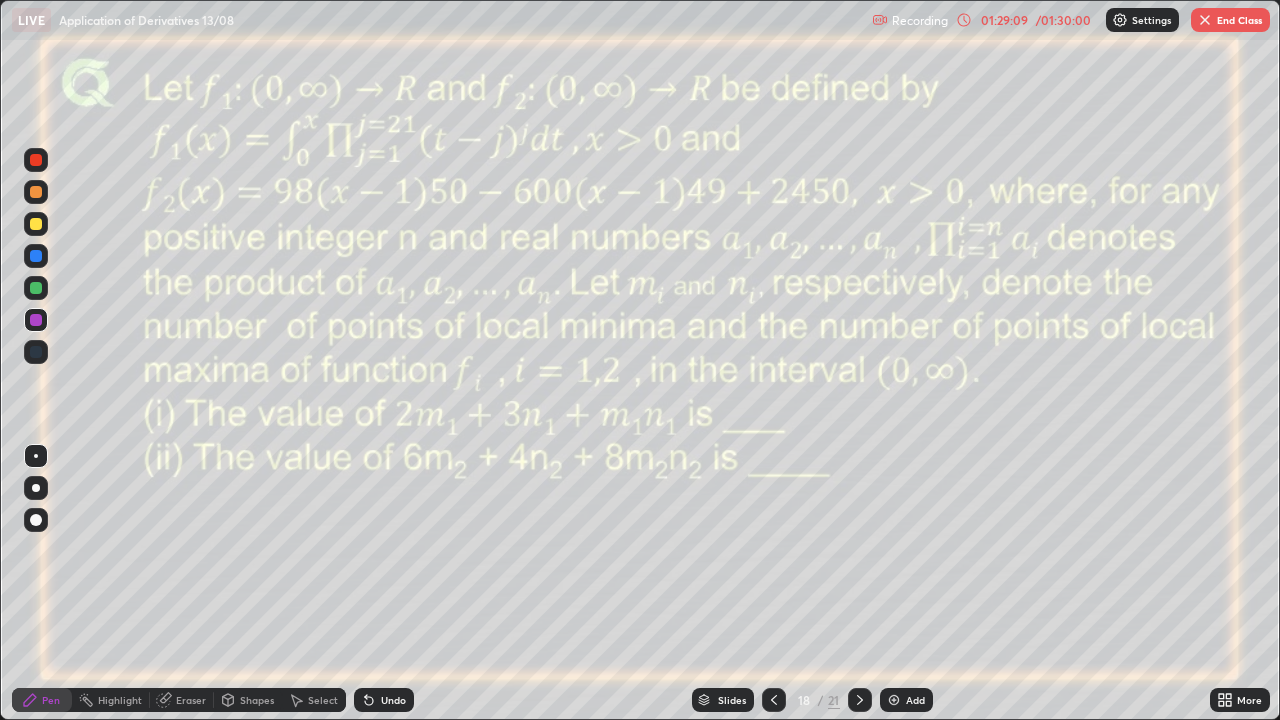 click 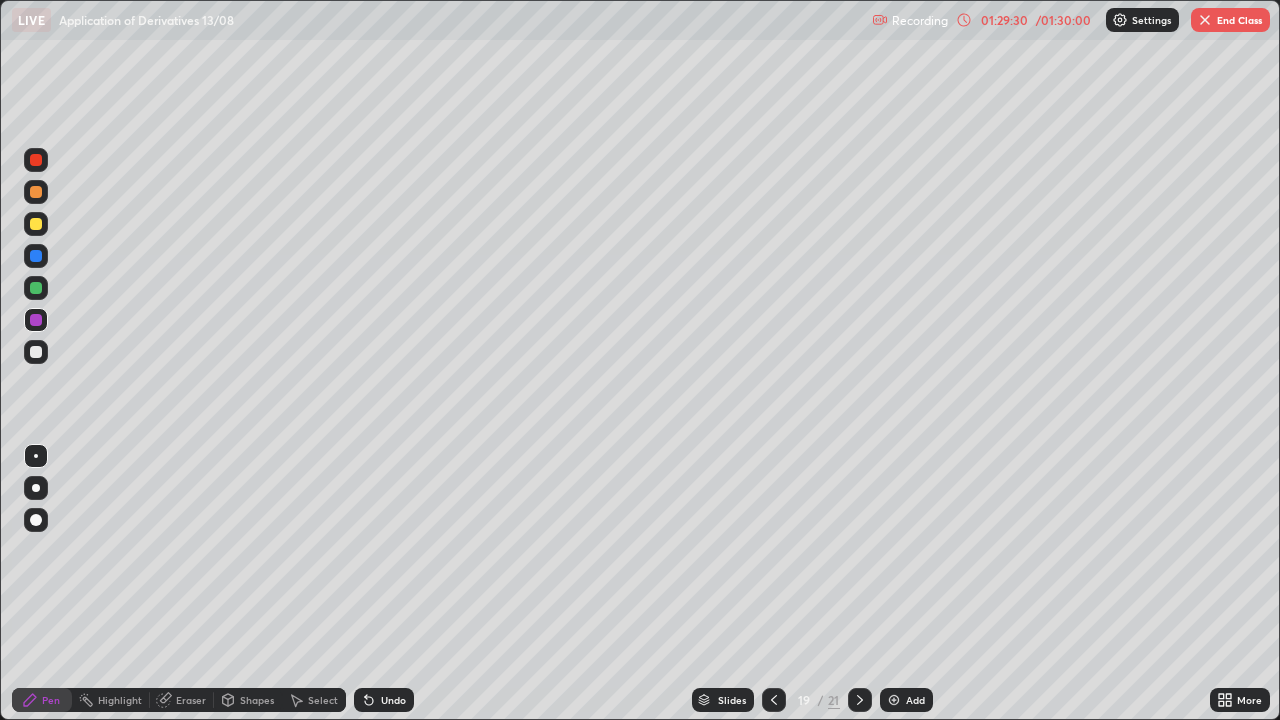 click 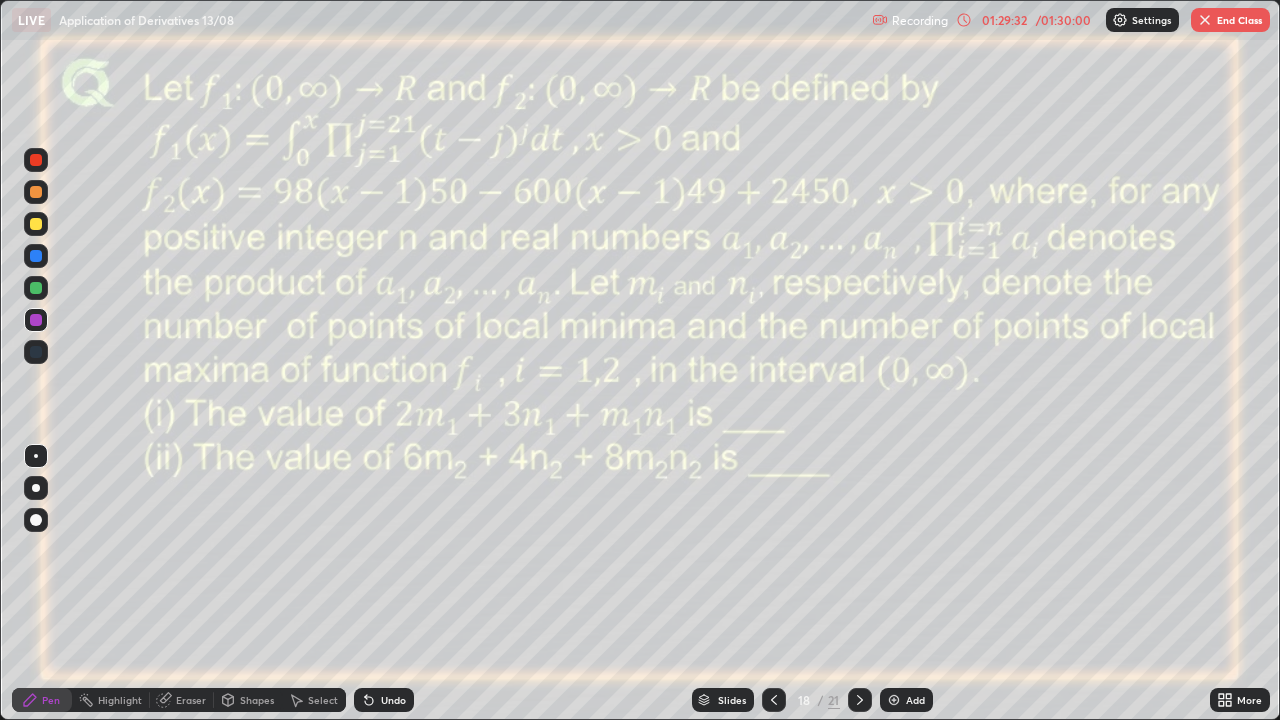 click 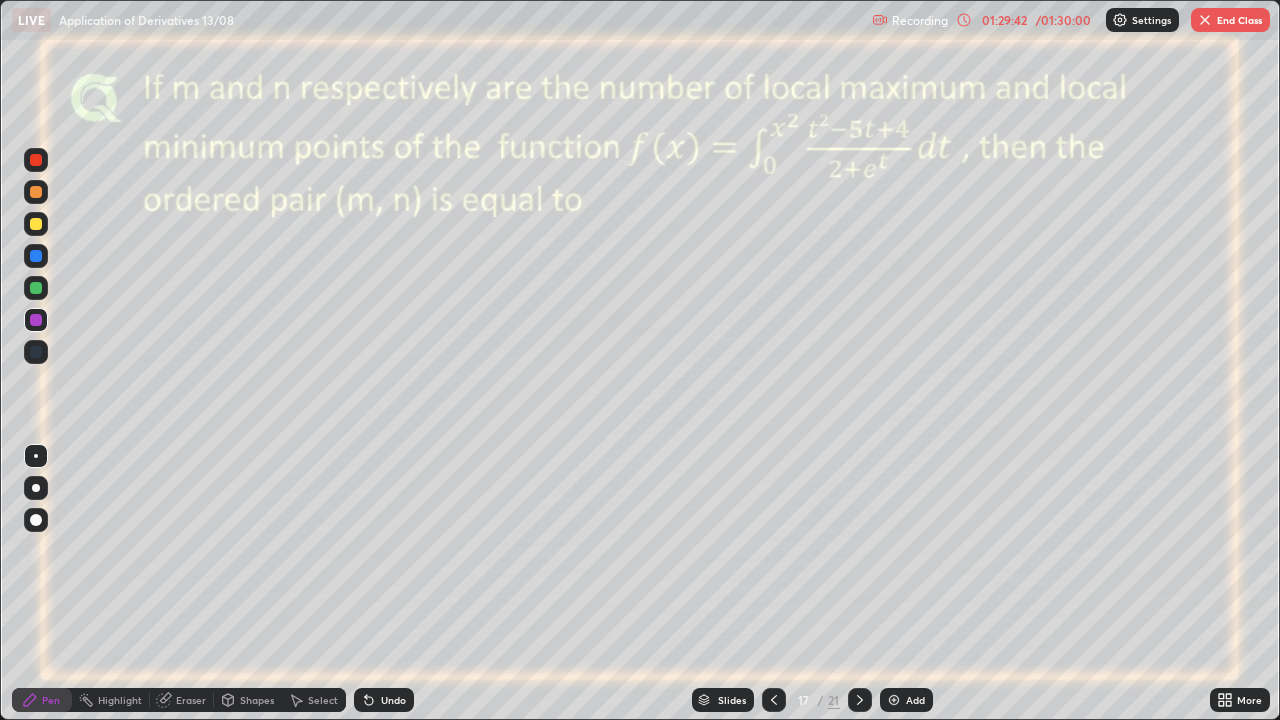 click 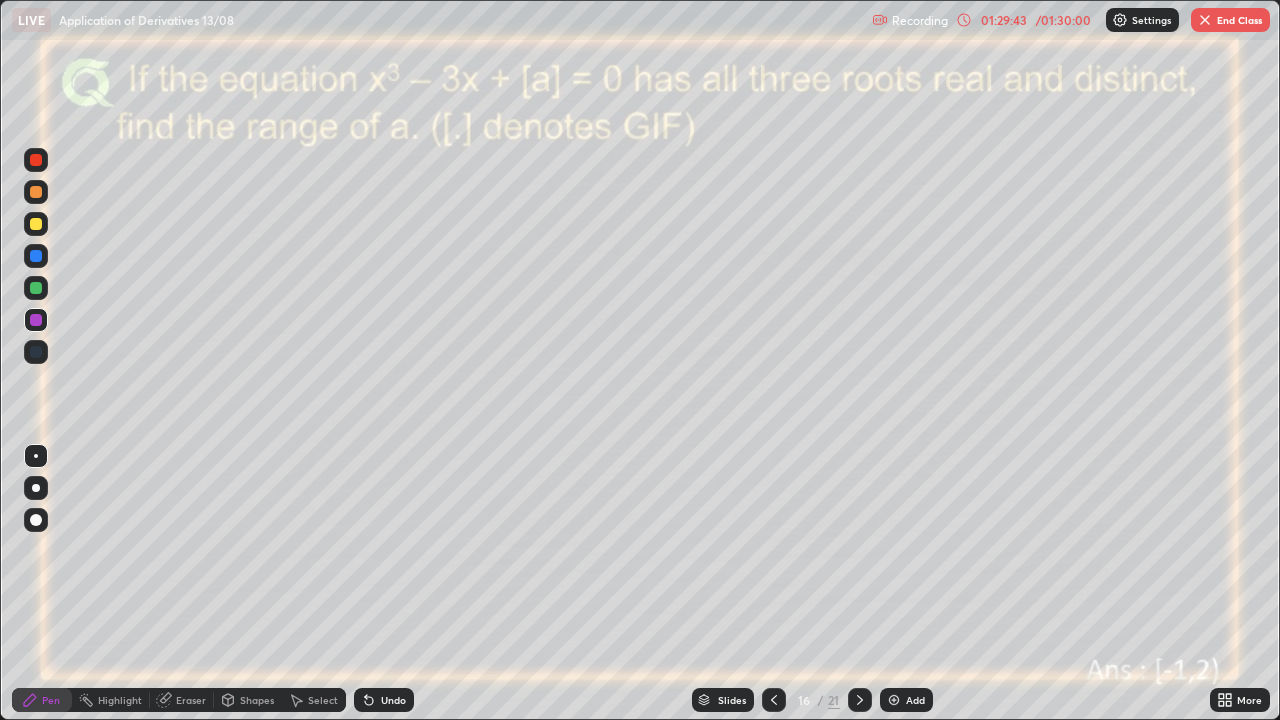 click 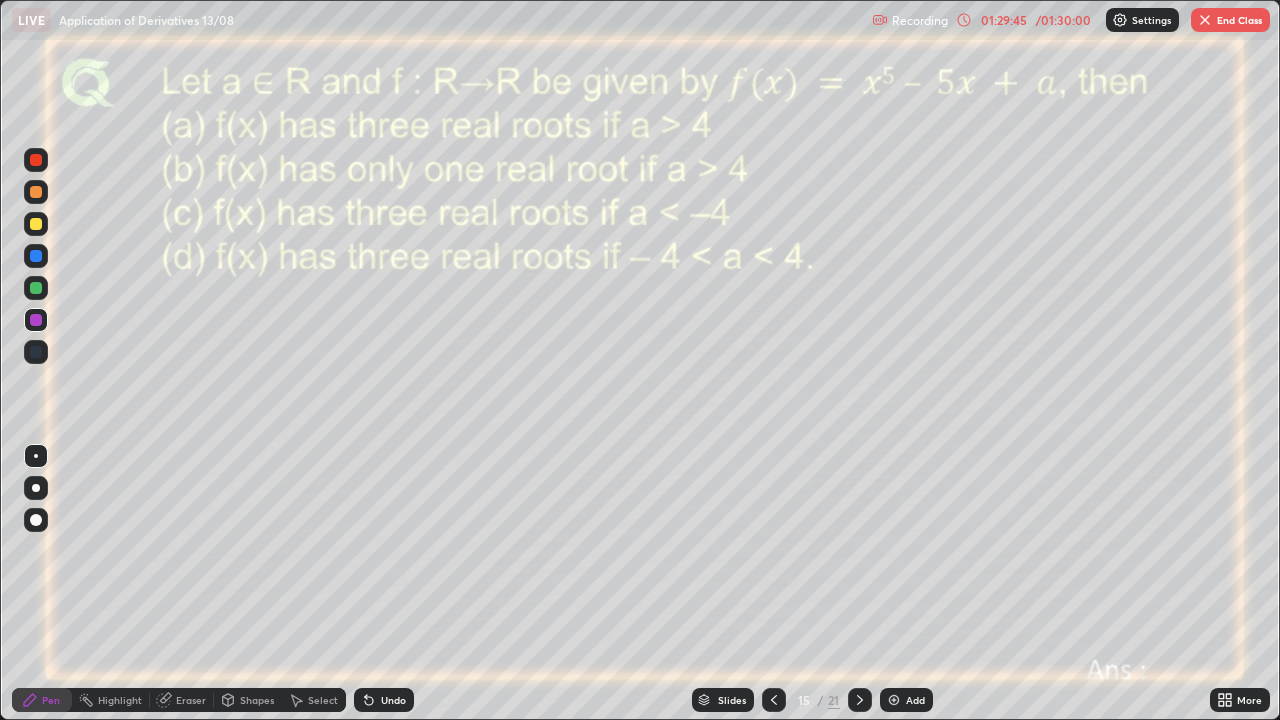 click on "End Class" at bounding box center [1230, 20] 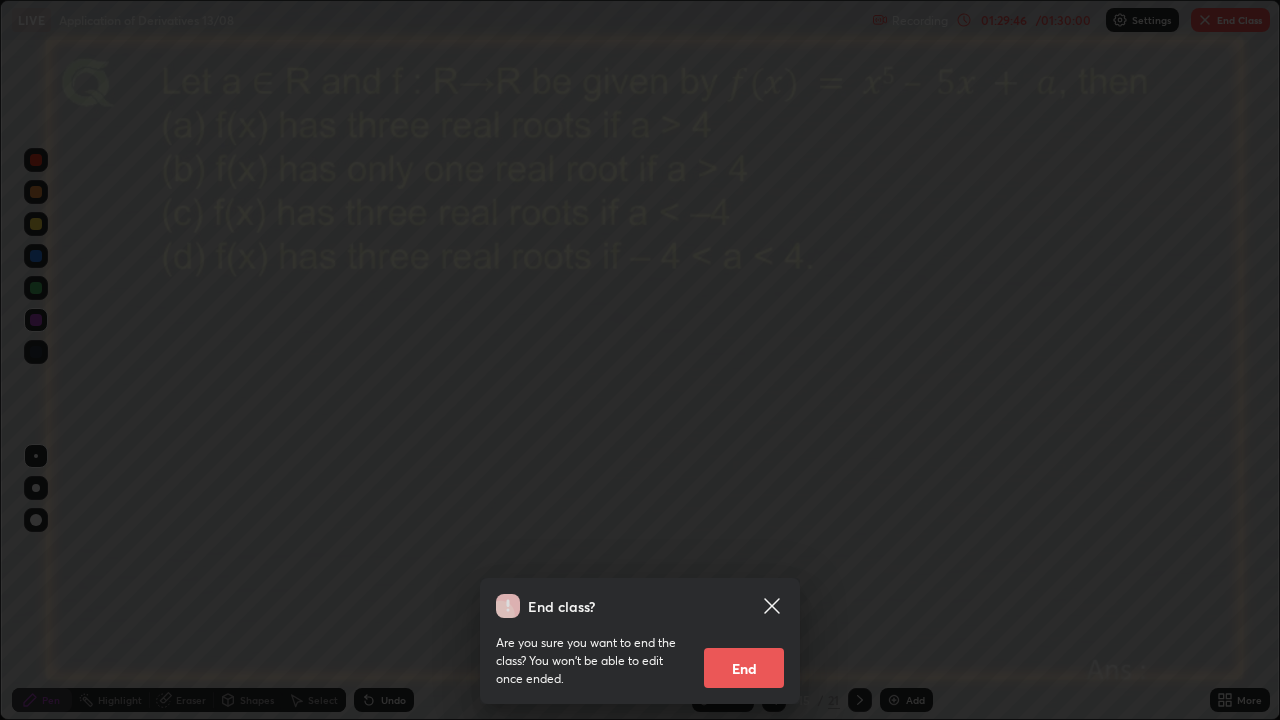 click on "End" at bounding box center [744, 668] 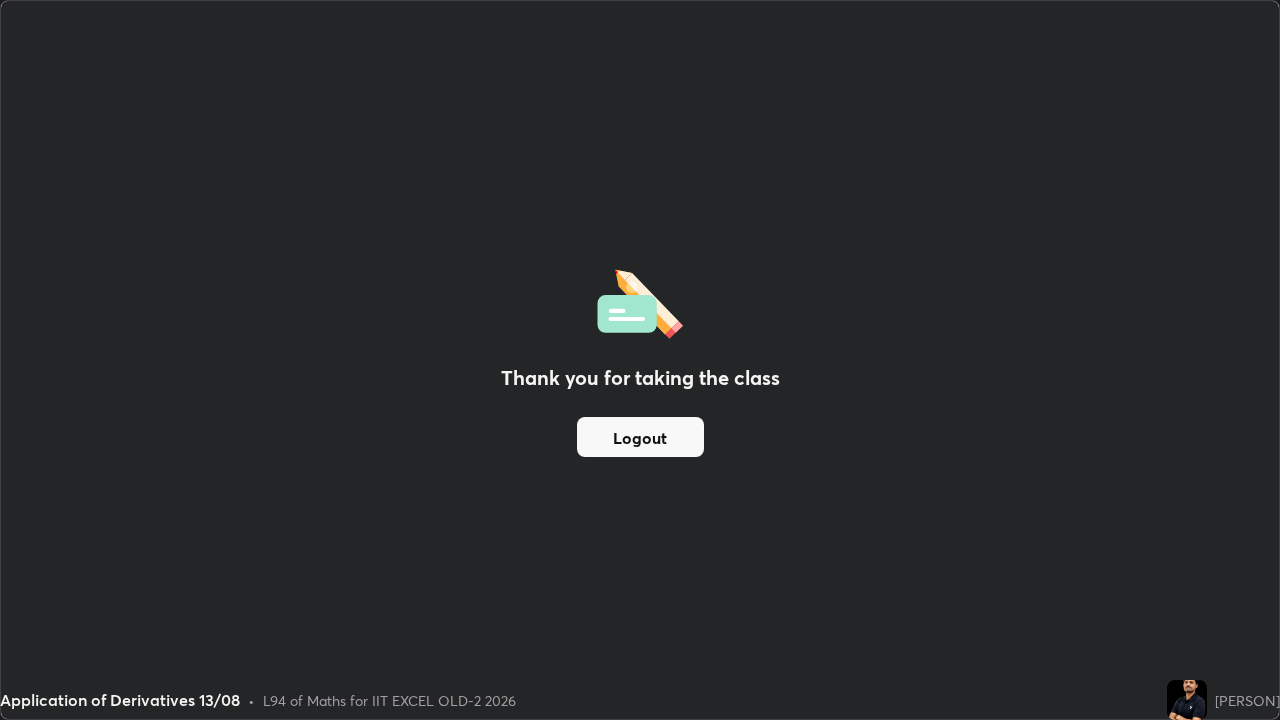 click on "Logout" at bounding box center (640, 437) 